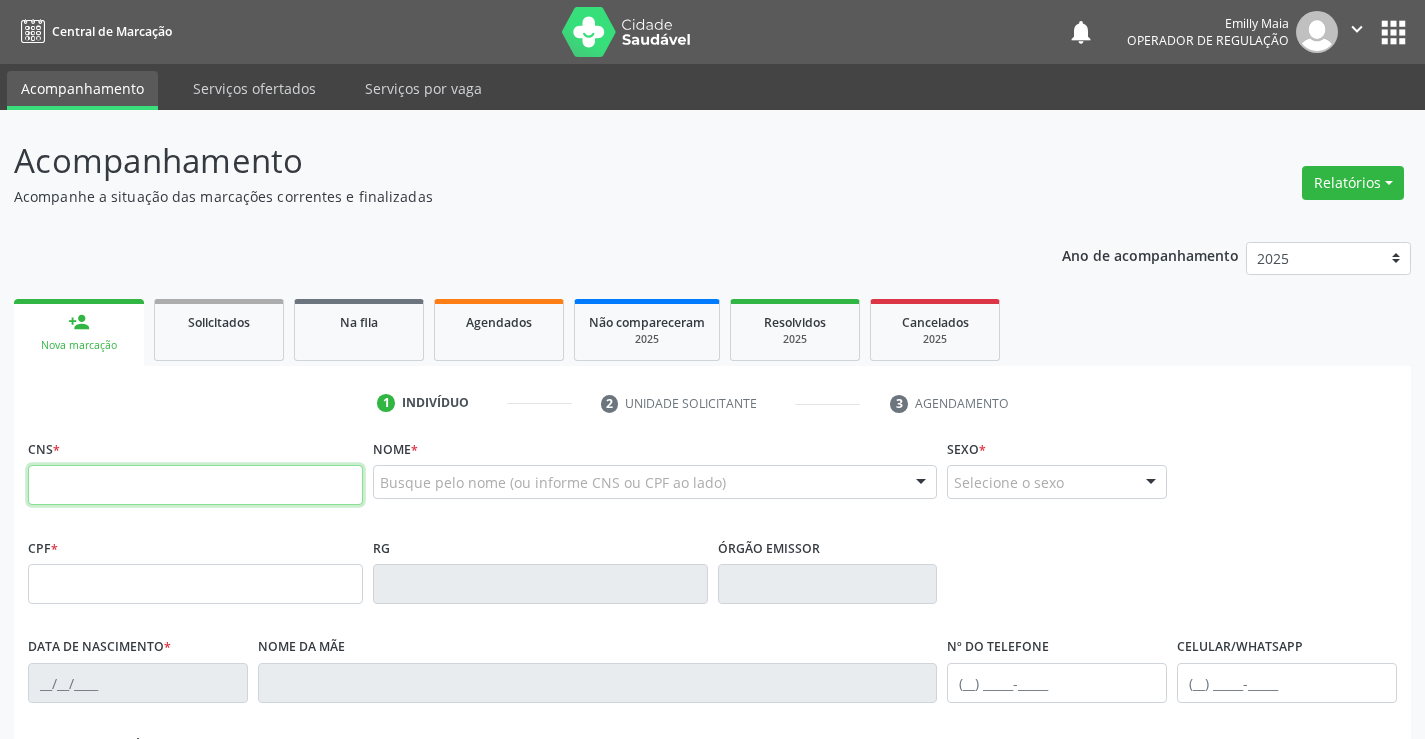 scroll, scrollTop: 0, scrollLeft: 0, axis: both 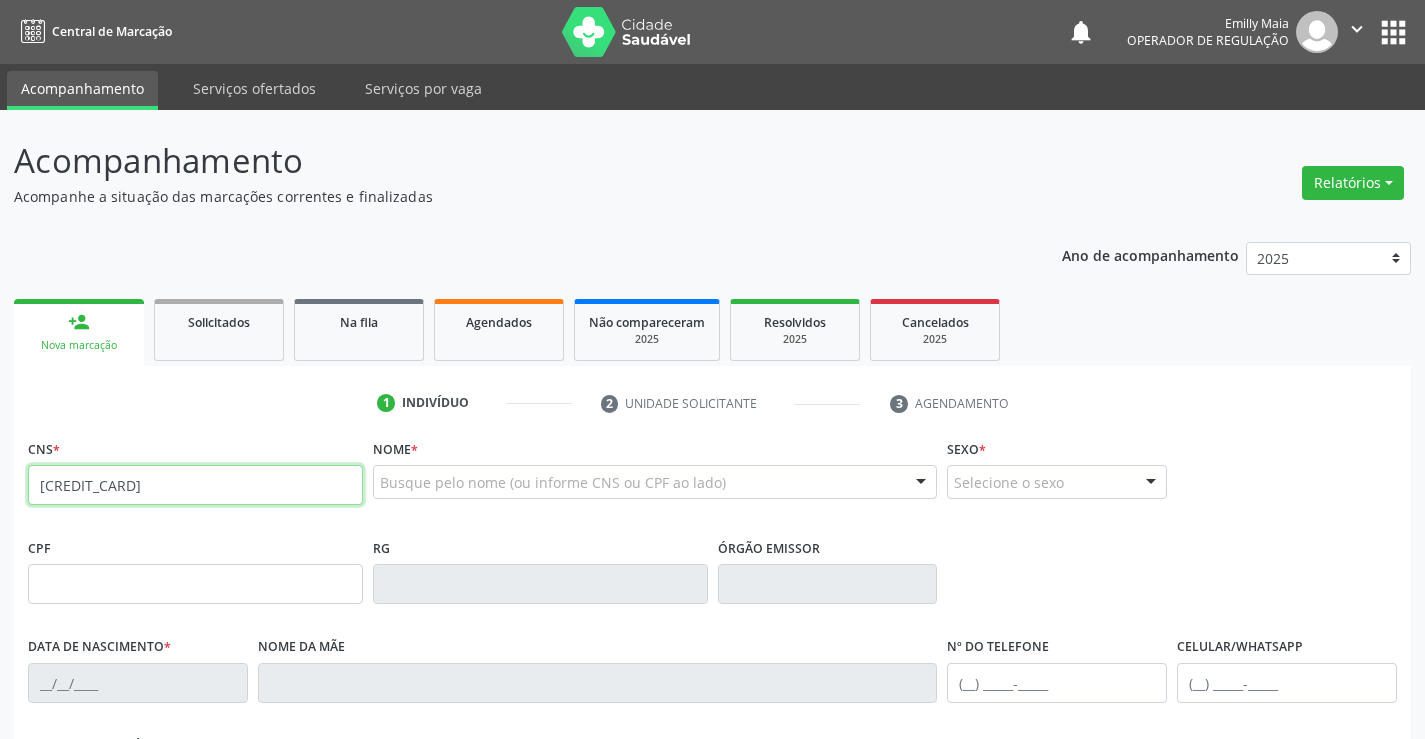 type on "[CREDIT_CARD]" 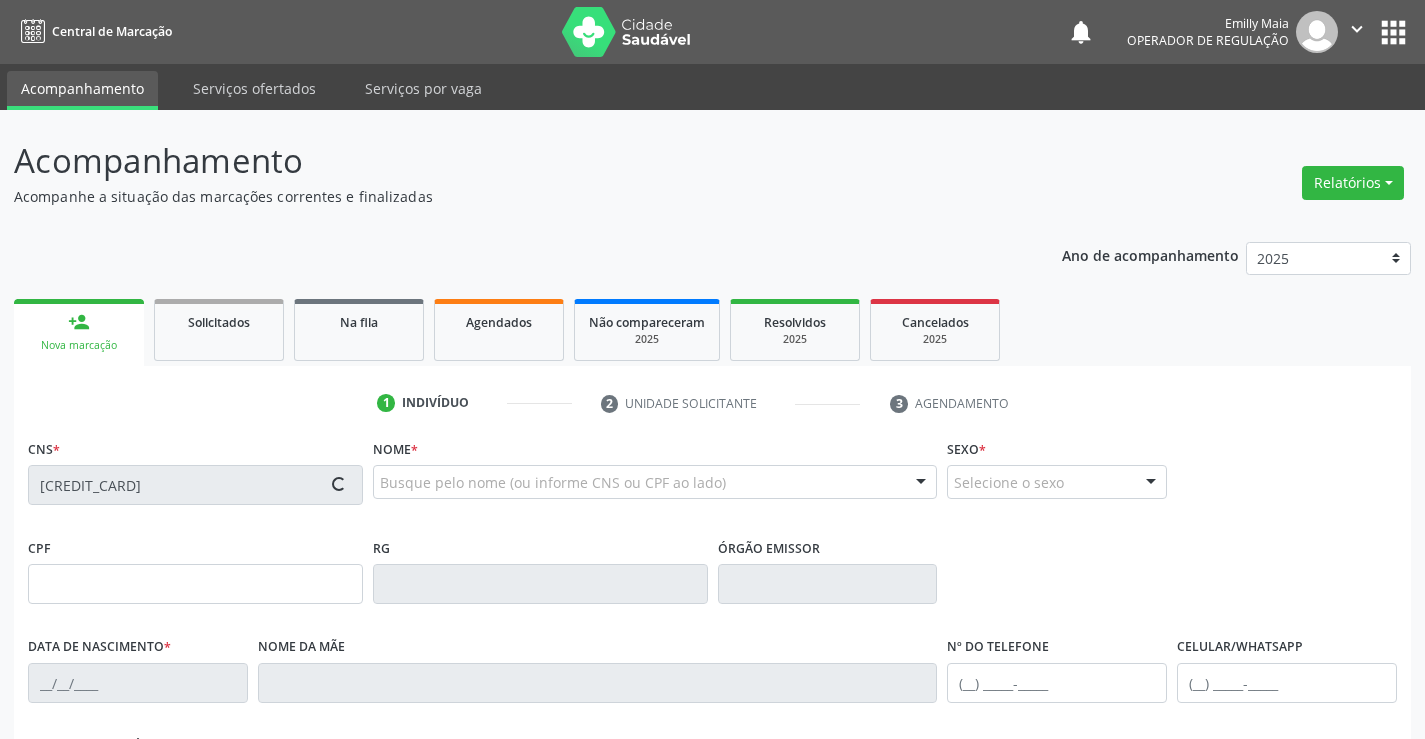 type on "[PHONE]" 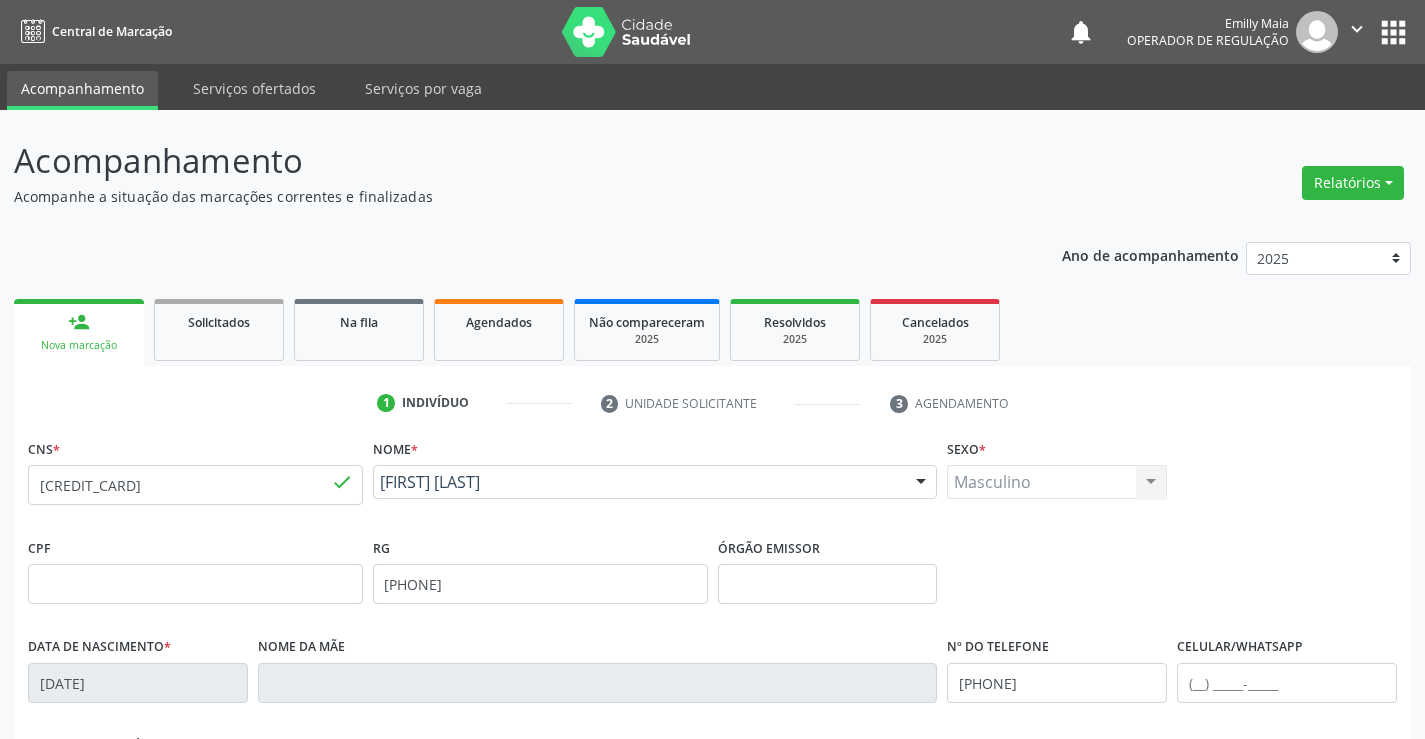 scroll, scrollTop: 345, scrollLeft: 0, axis: vertical 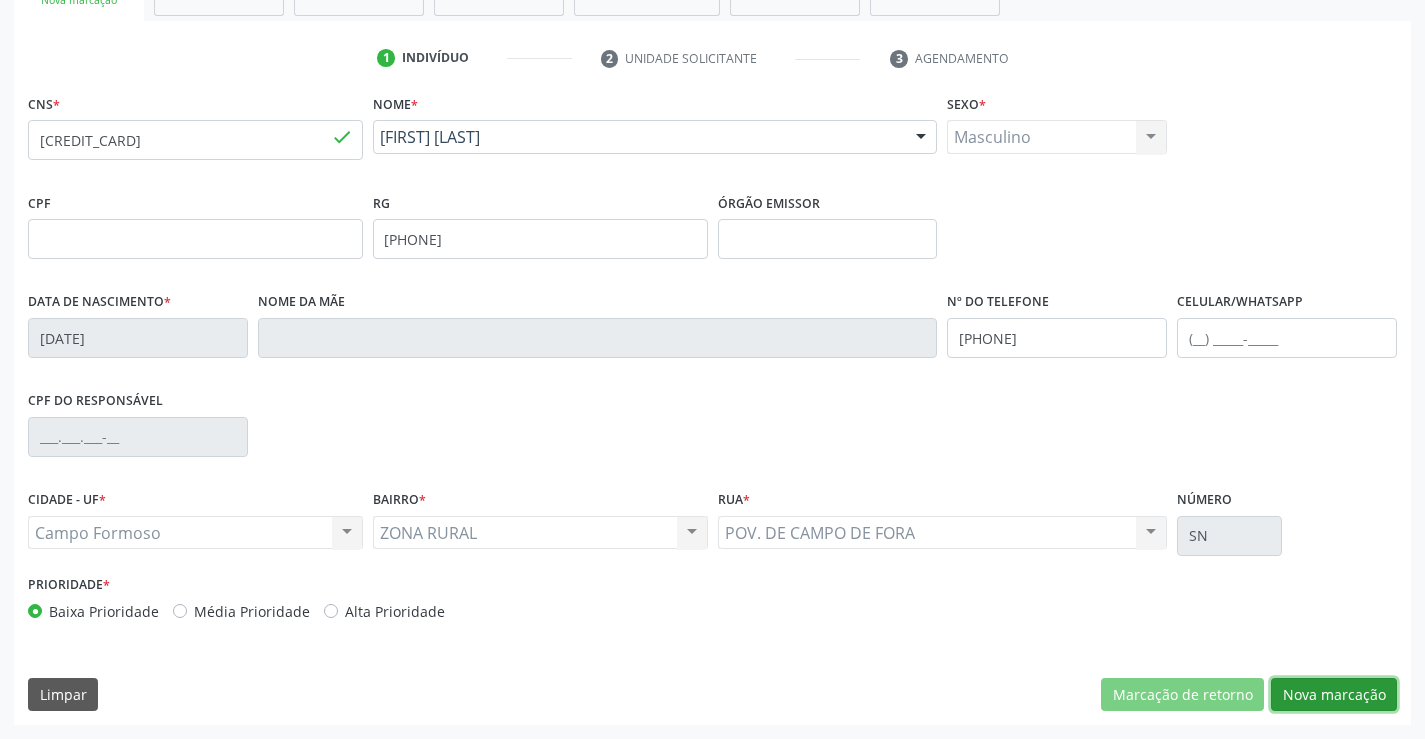 click on "Nova marcação" at bounding box center (1334, 695) 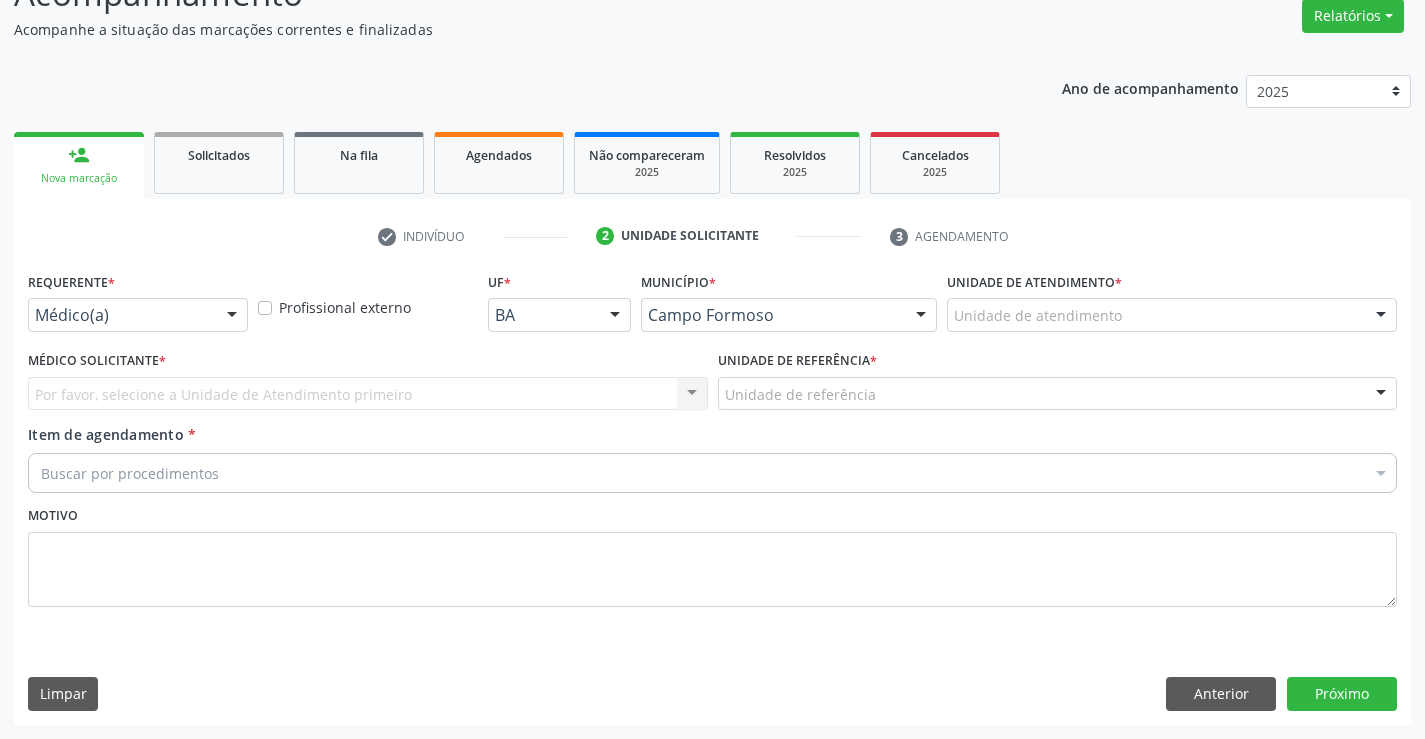 scroll, scrollTop: 167, scrollLeft: 0, axis: vertical 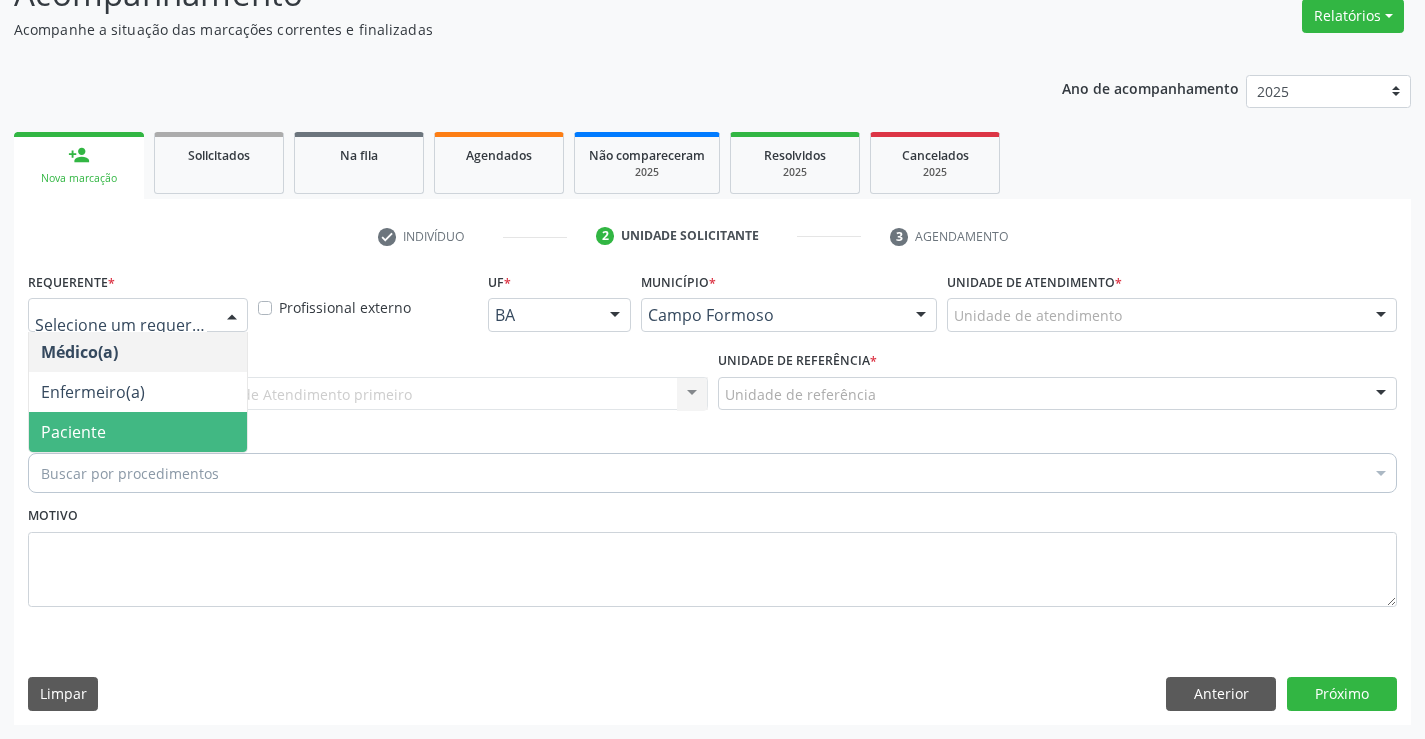 drag, startPoint x: 176, startPoint y: 432, endPoint x: 364, endPoint y: 403, distance: 190.22356 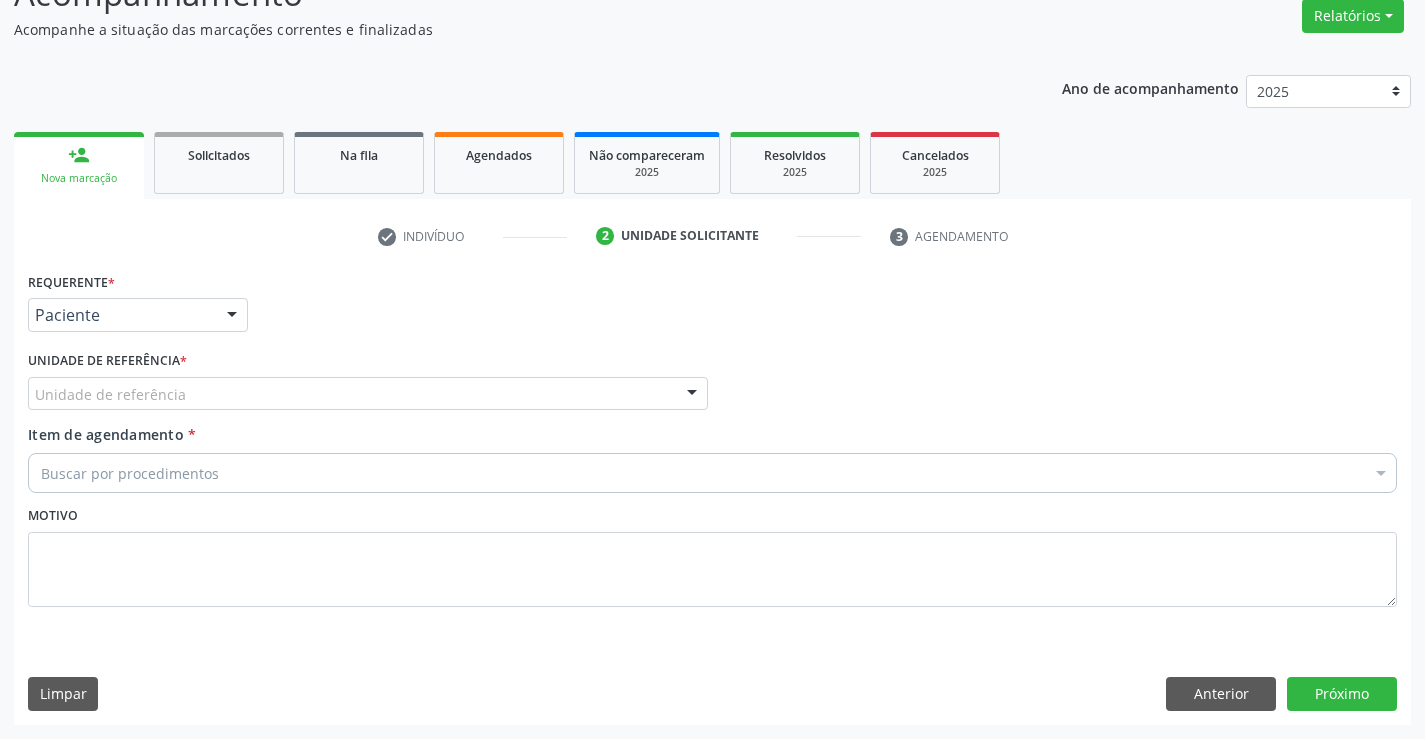 click on "Unidade de referência" at bounding box center [368, 394] 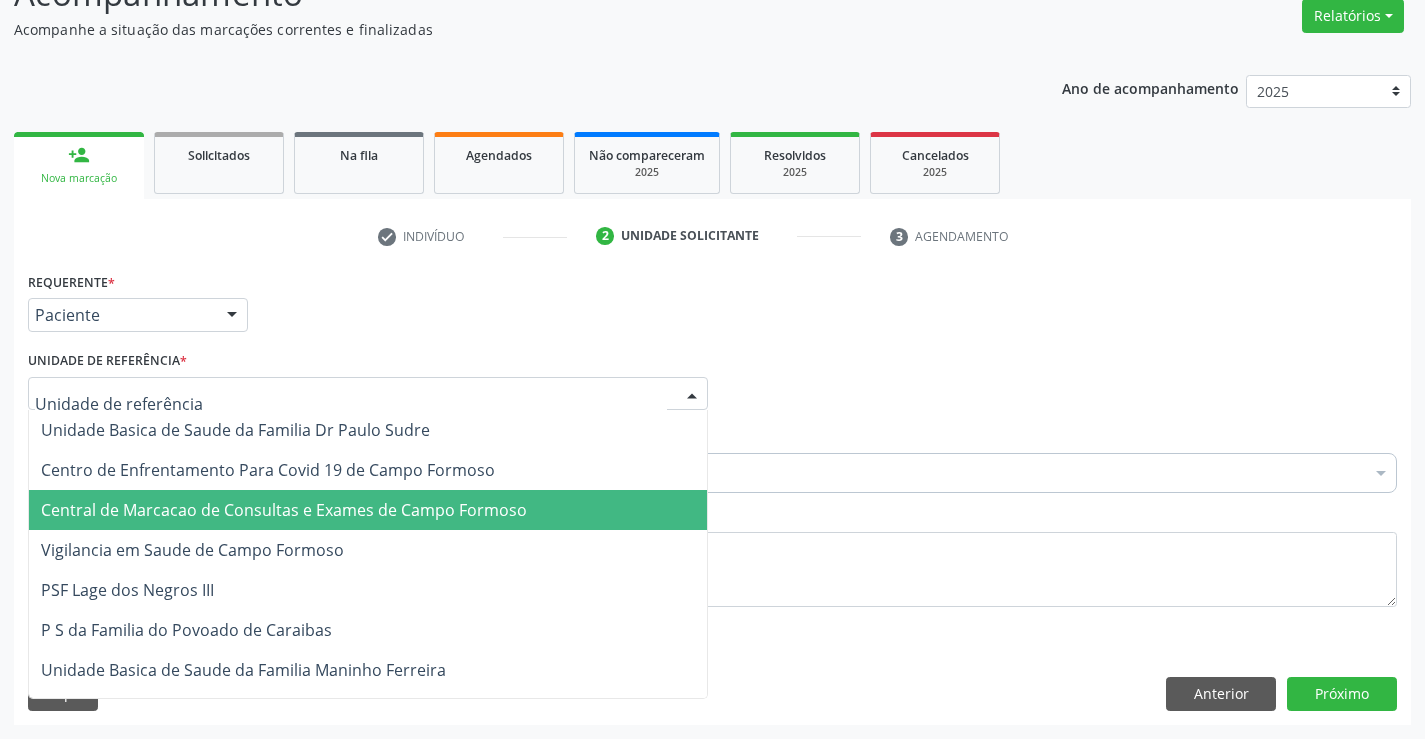 drag, startPoint x: 359, startPoint y: 518, endPoint x: 463, endPoint y: 472, distance: 113.71895 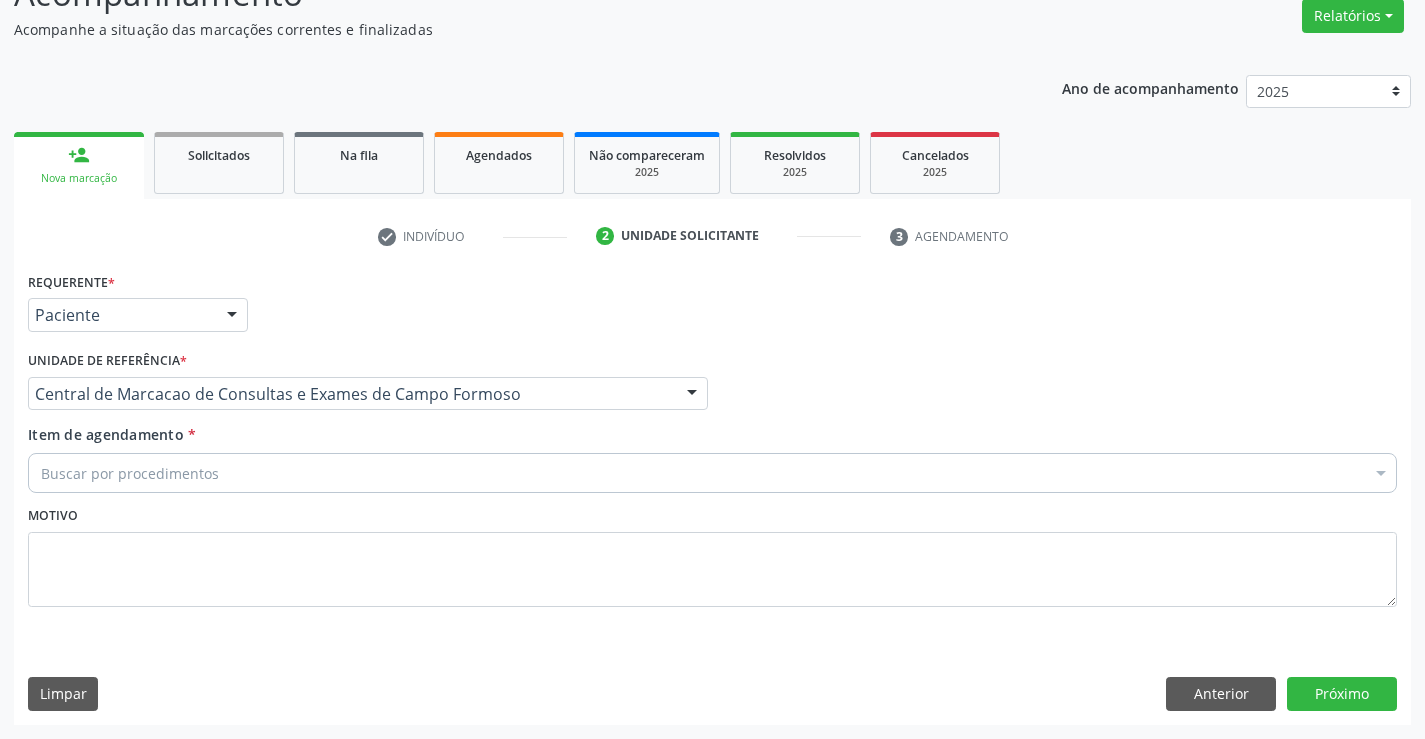 click on "Buscar por procedimentos" at bounding box center [712, 473] 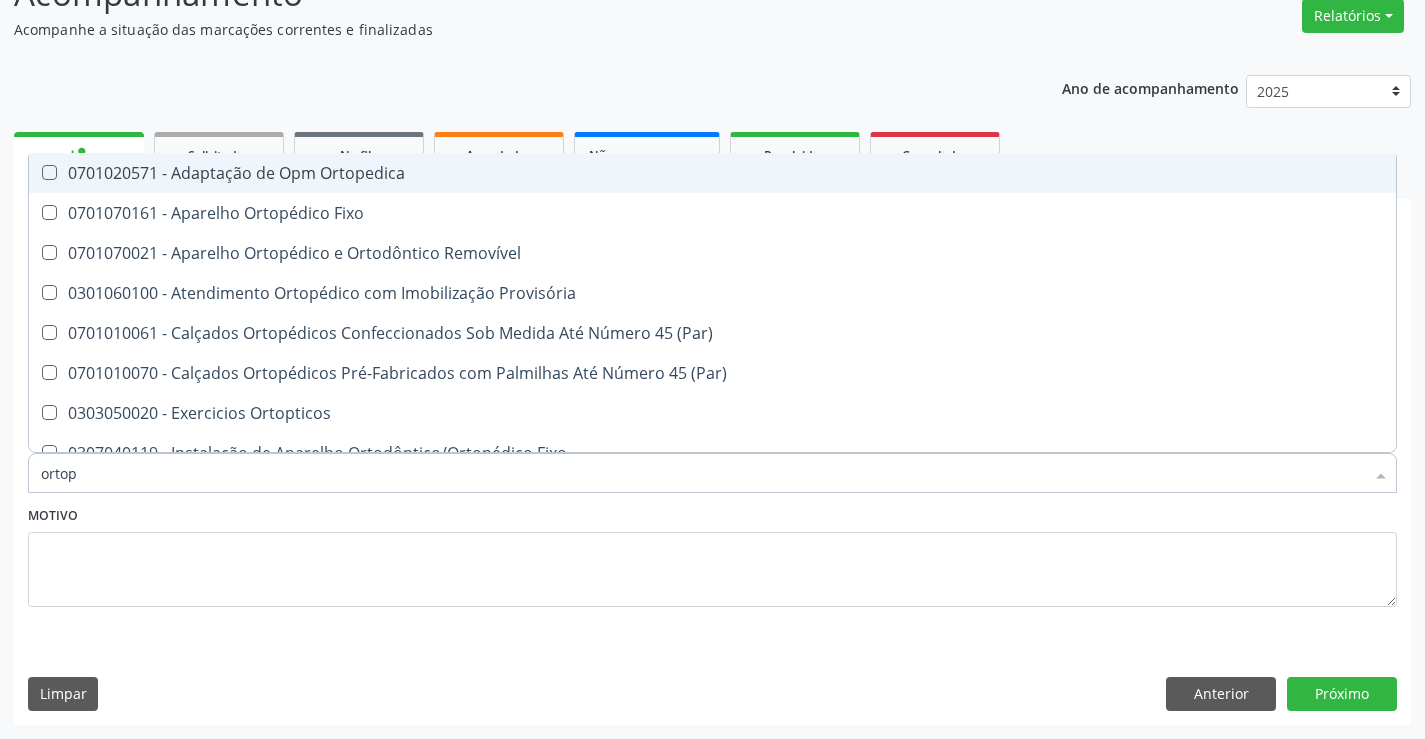 type on "ortope" 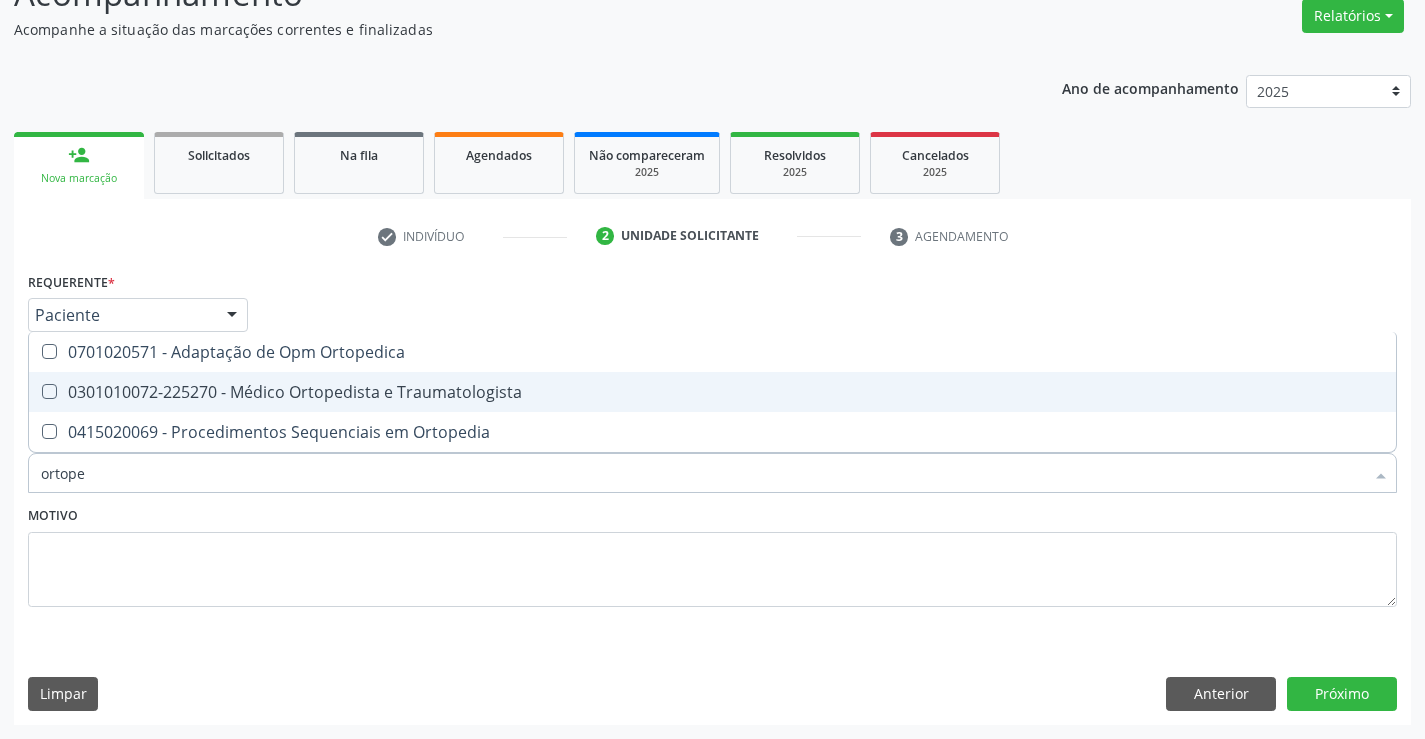 click on "0301010072-225270 - Médico Ortopedista e Traumatologista" at bounding box center (712, 392) 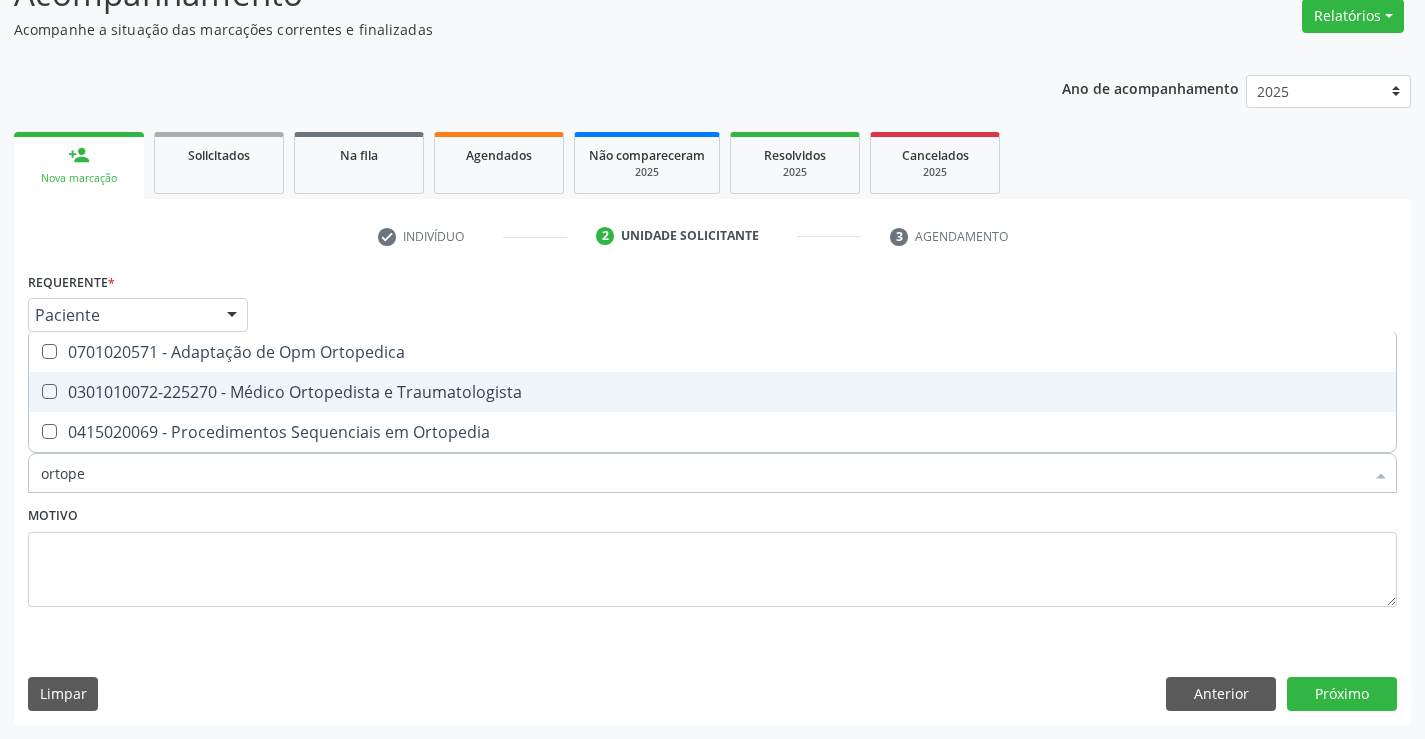 checkbox on "true" 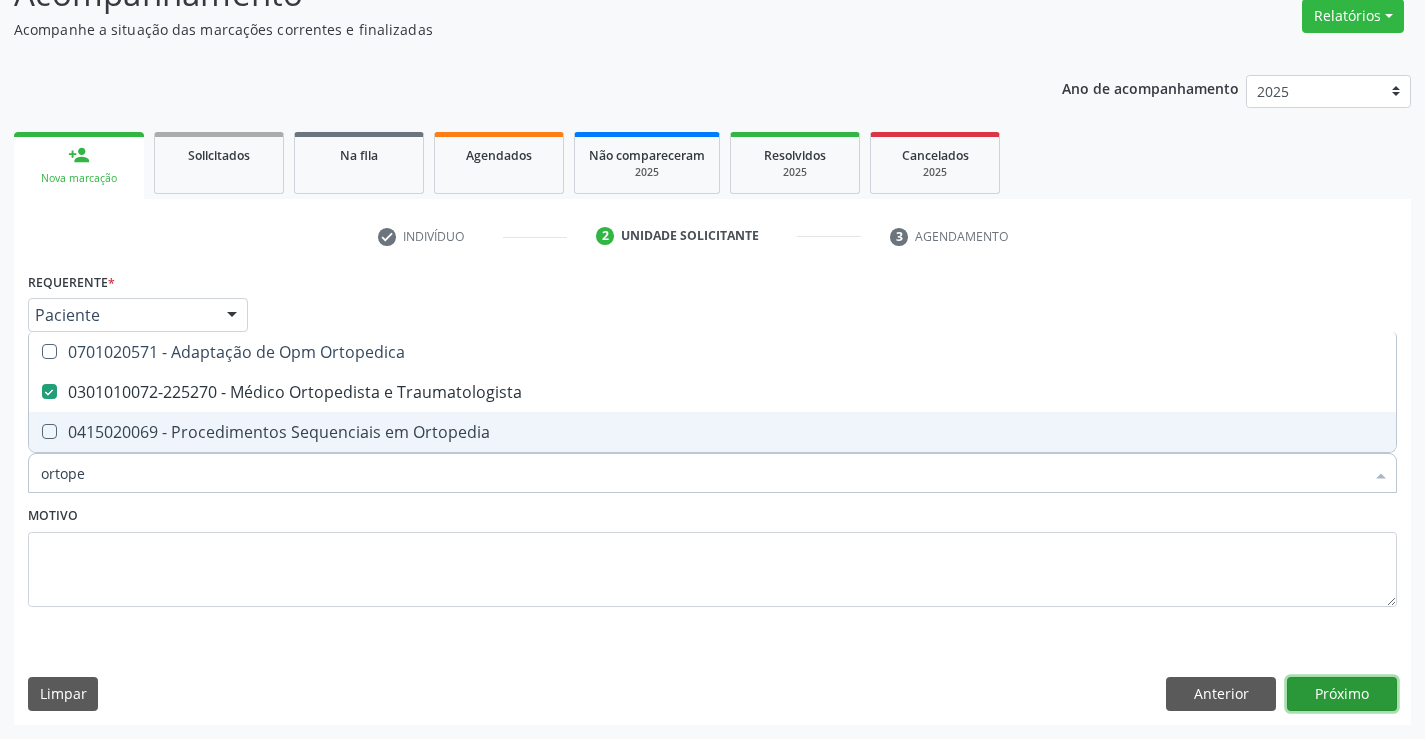 click on "Próximo" at bounding box center [1342, 694] 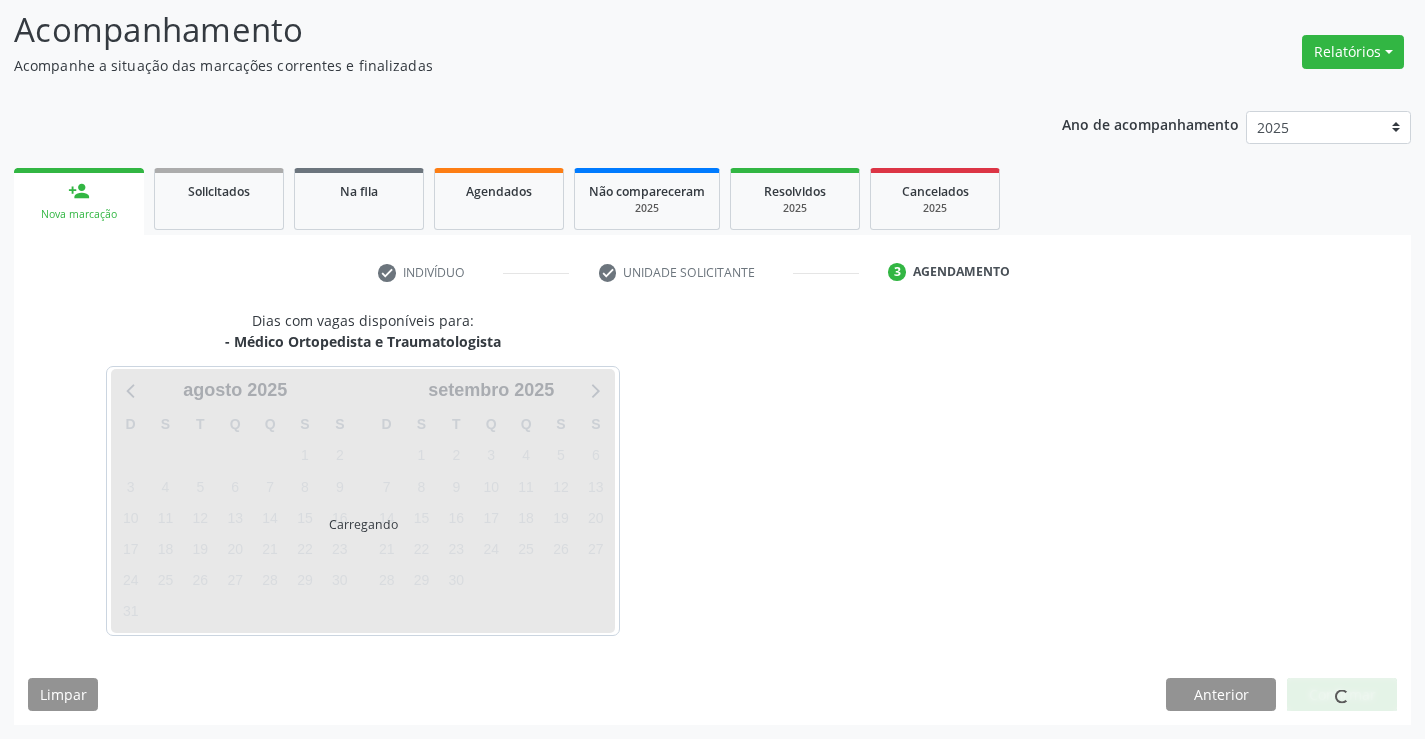 scroll, scrollTop: 131, scrollLeft: 0, axis: vertical 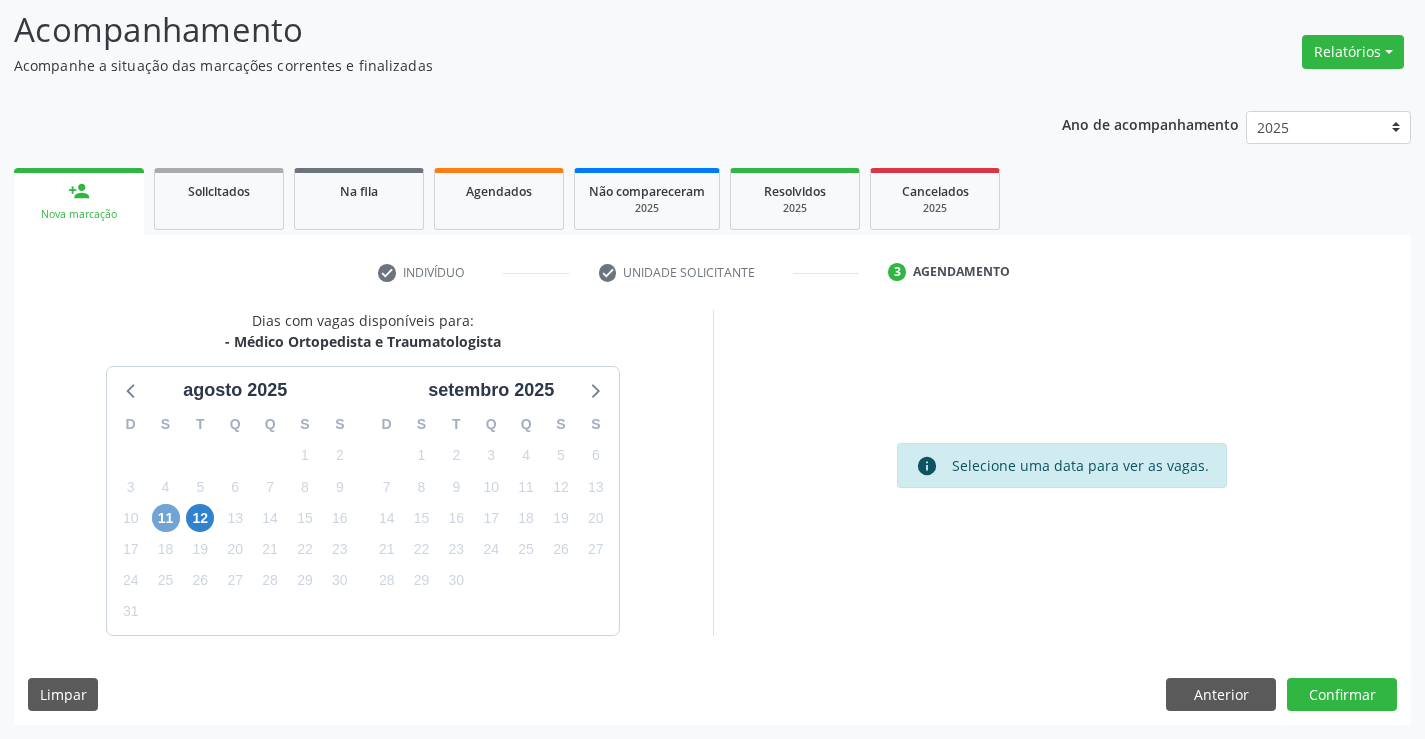 click on "11" at bounding box center (166, 518) 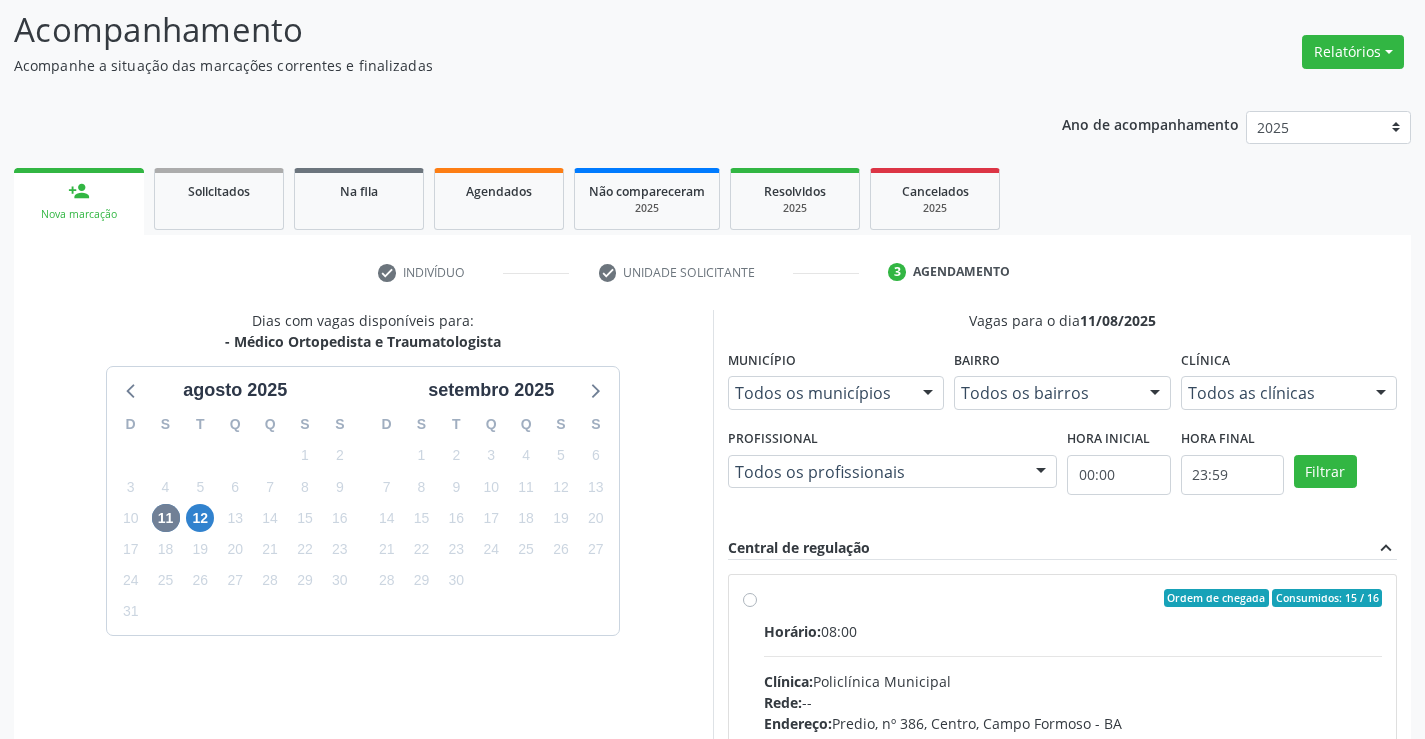 click on "Horário:   08:00" at bounding box center [1073, 631] 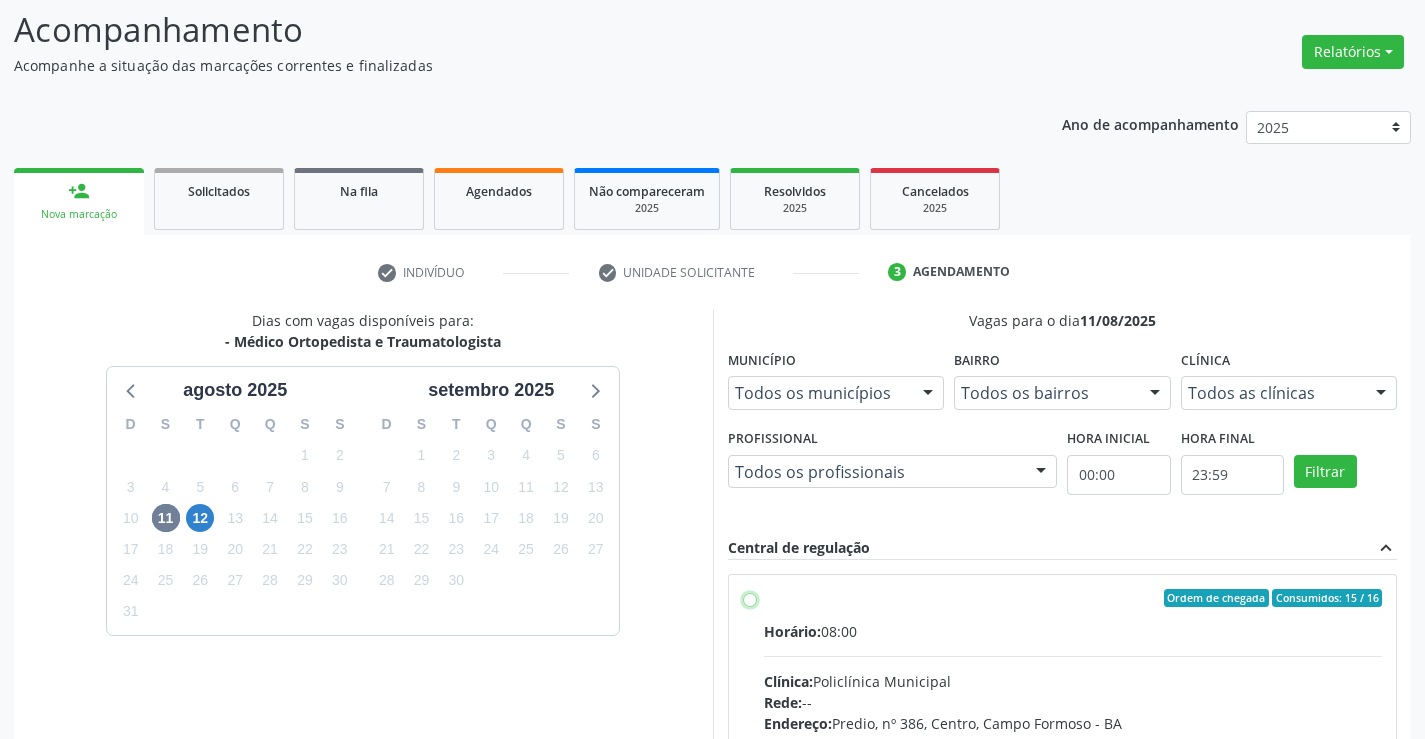 radio on "true" 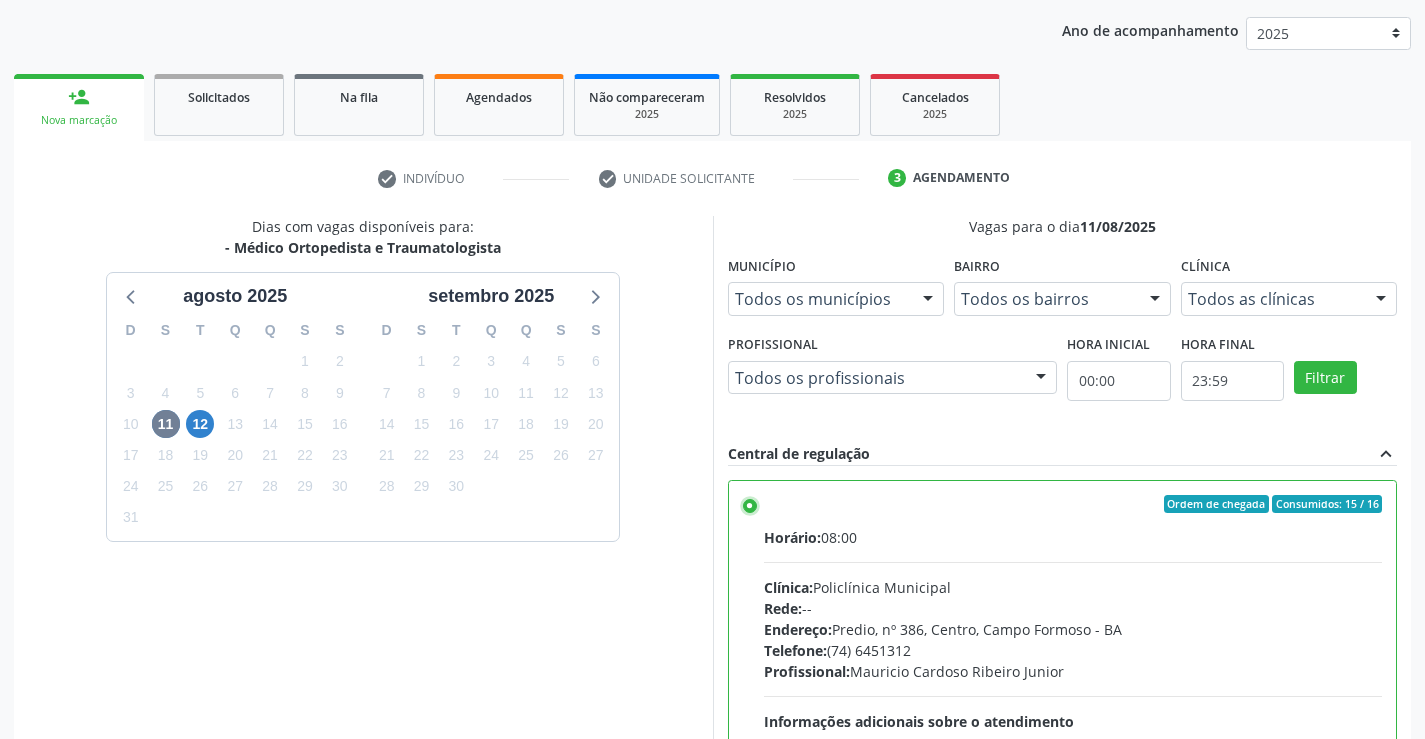 scroll, scrollTop: 456, scrollLeft: 0, axis: vertical 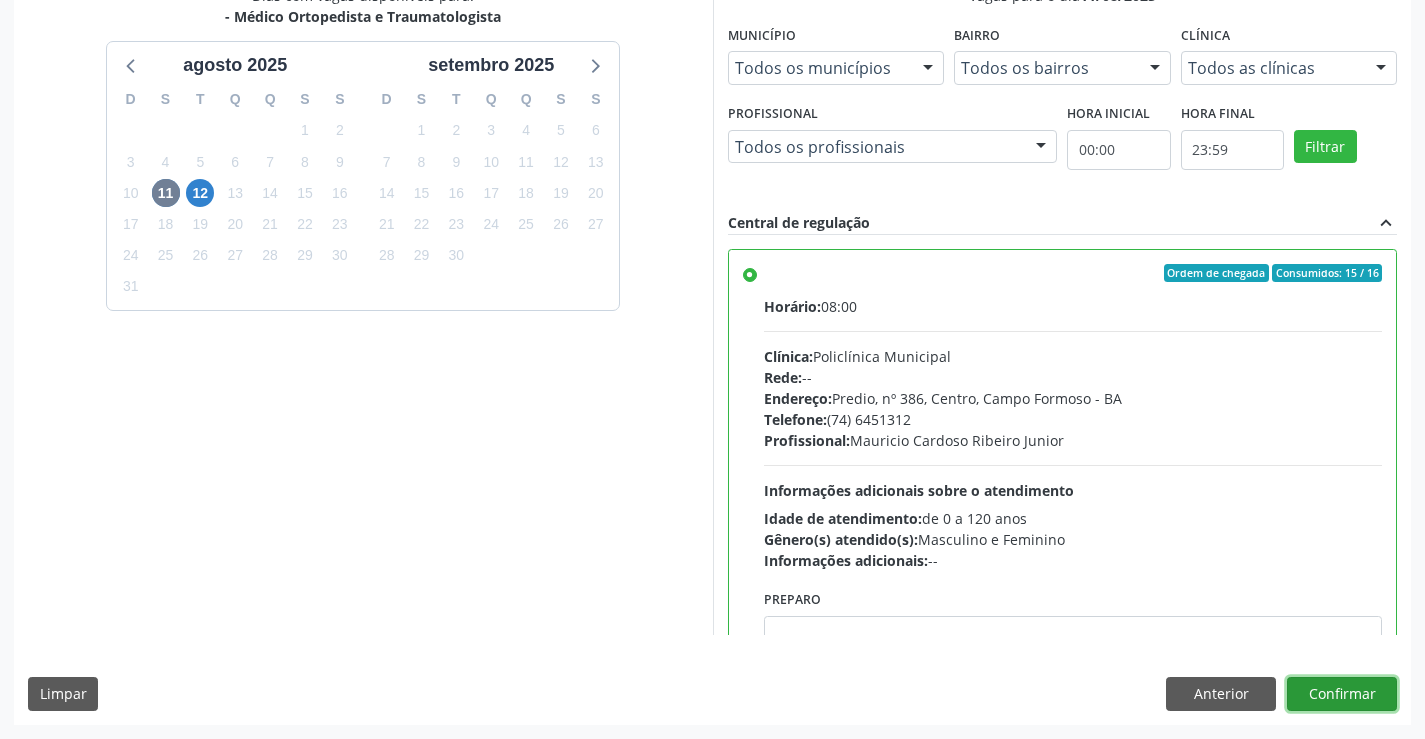 click on "Confirmar" at bounding box center (1342, 694) 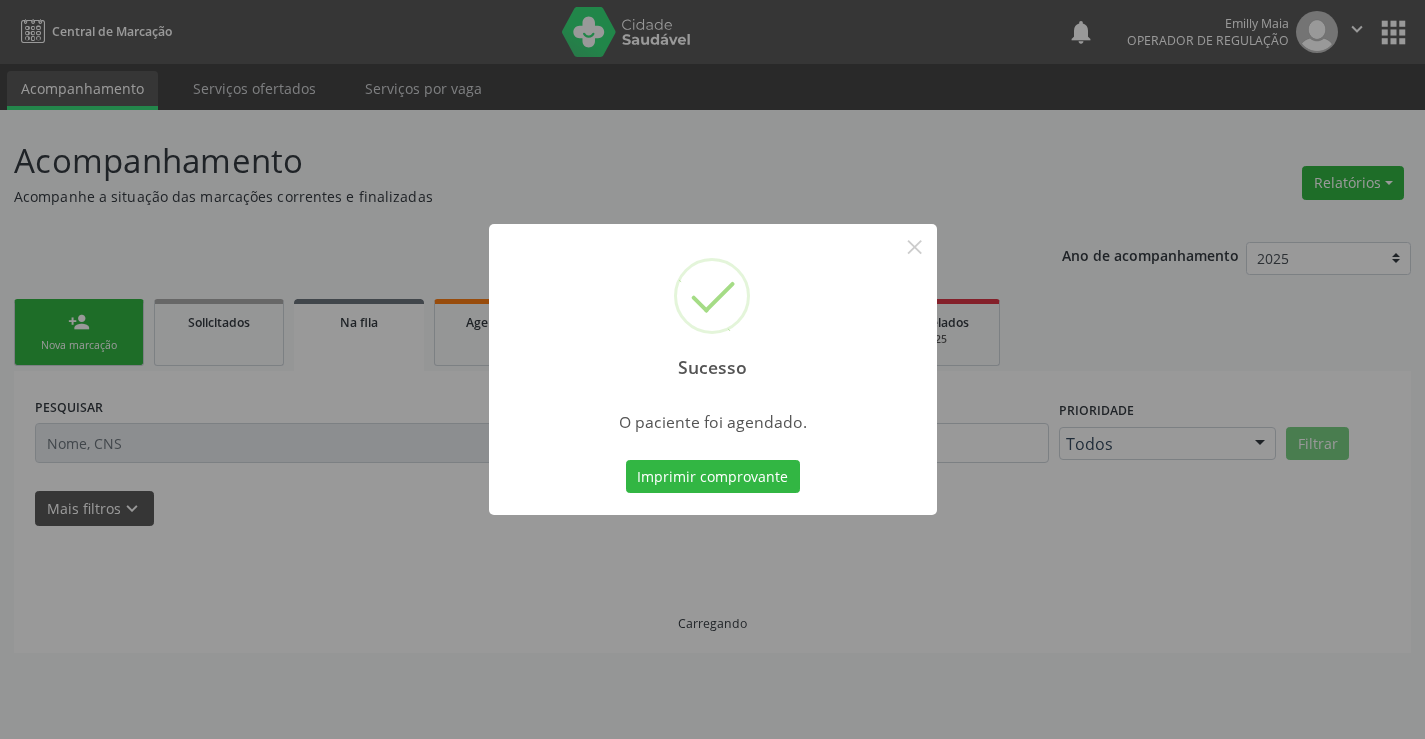scroll, scrollTop: 0, scrollLeft: 0, axis: both 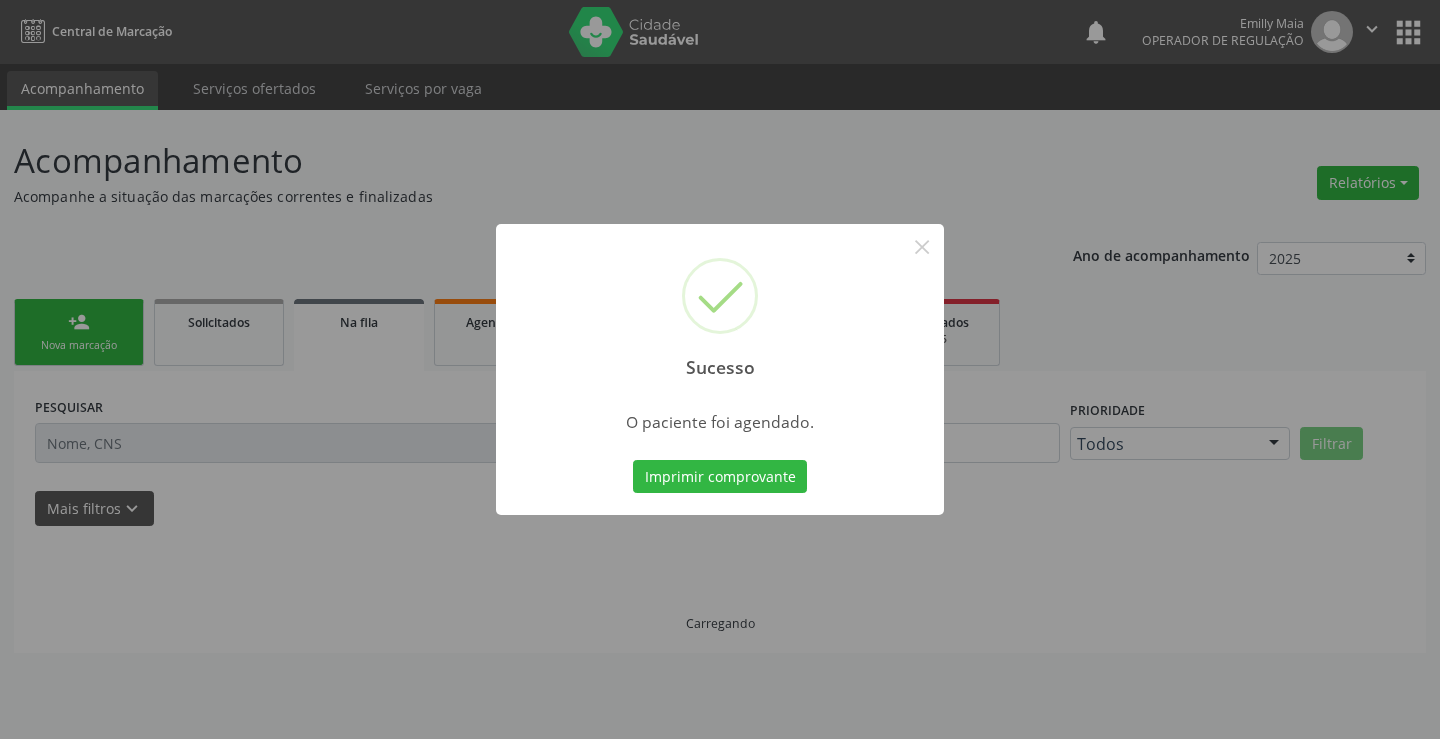 type 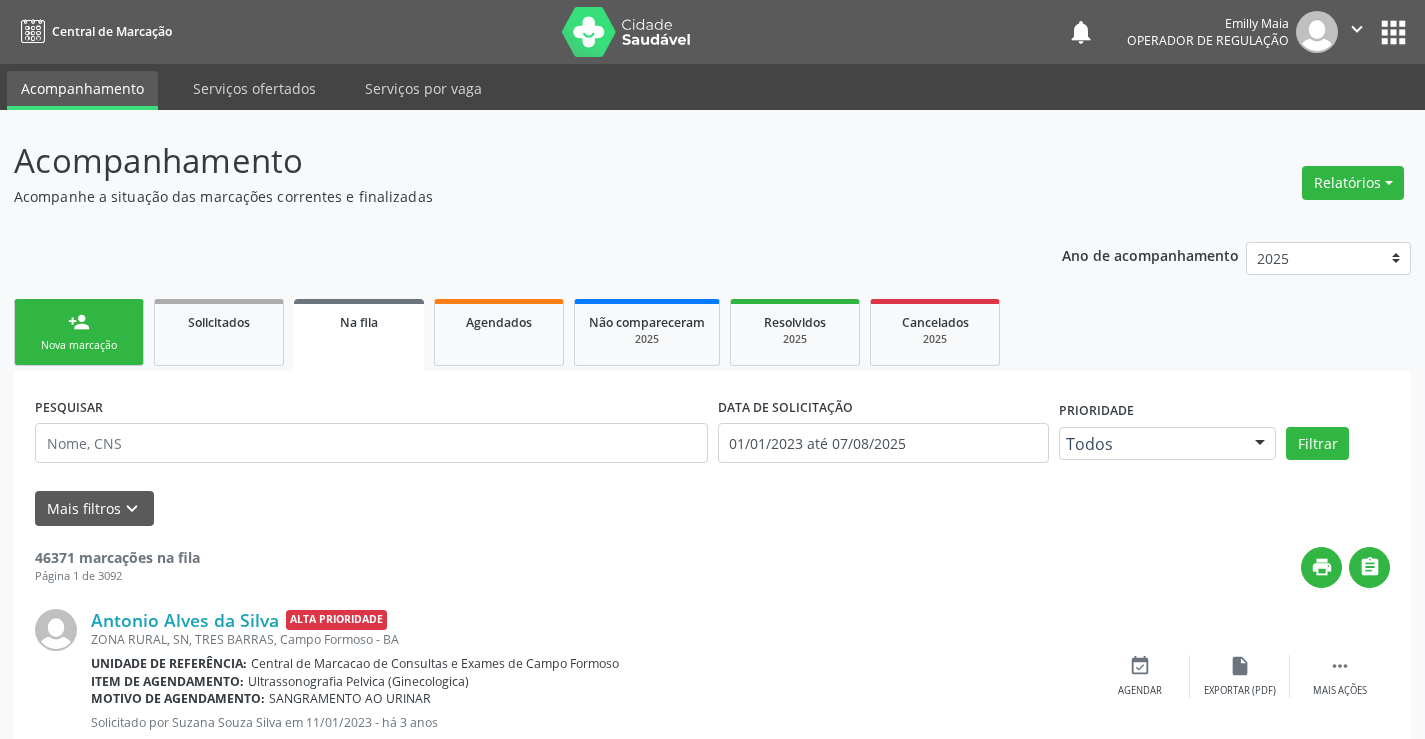 click on "person_add
Nova marcação" at bounding box center (79, 332) 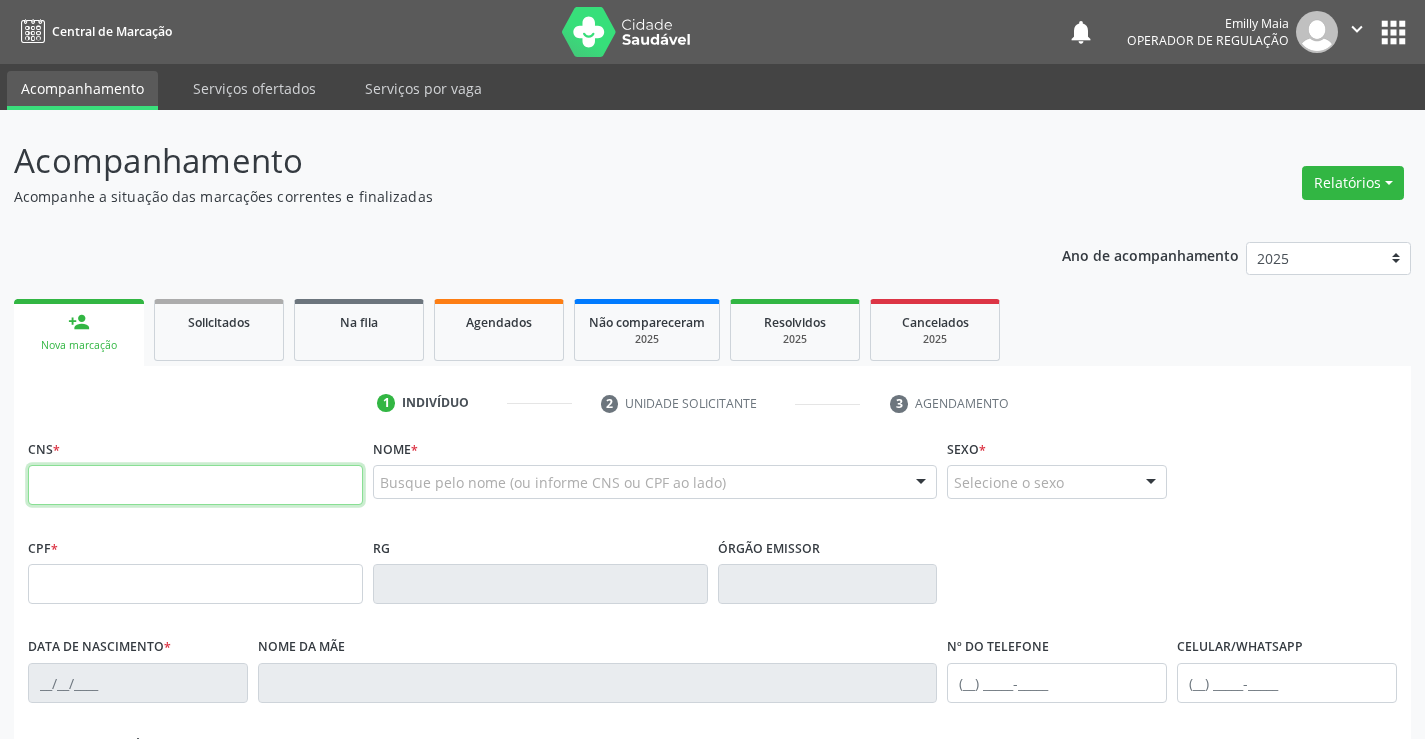 click at bounding box center (195, 485) 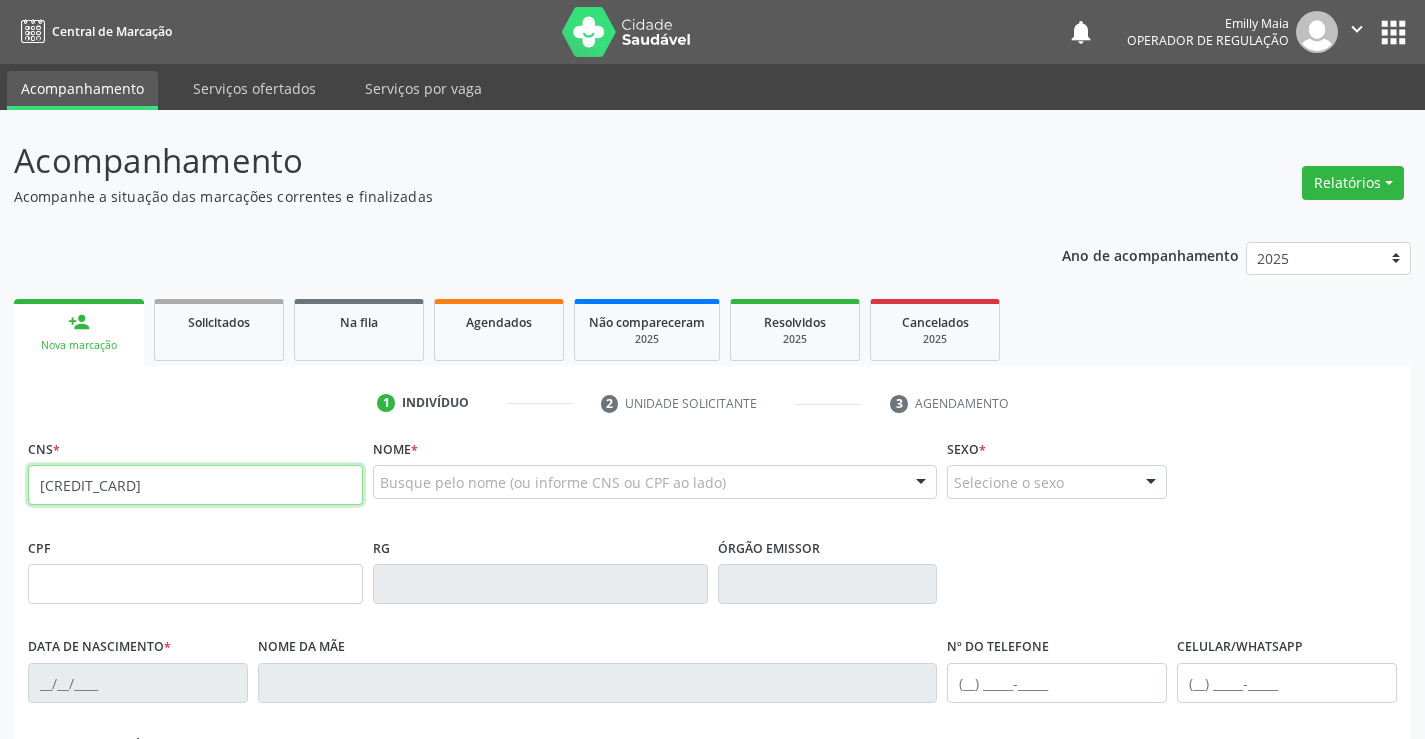 type on "[CREDIT_CARD]" 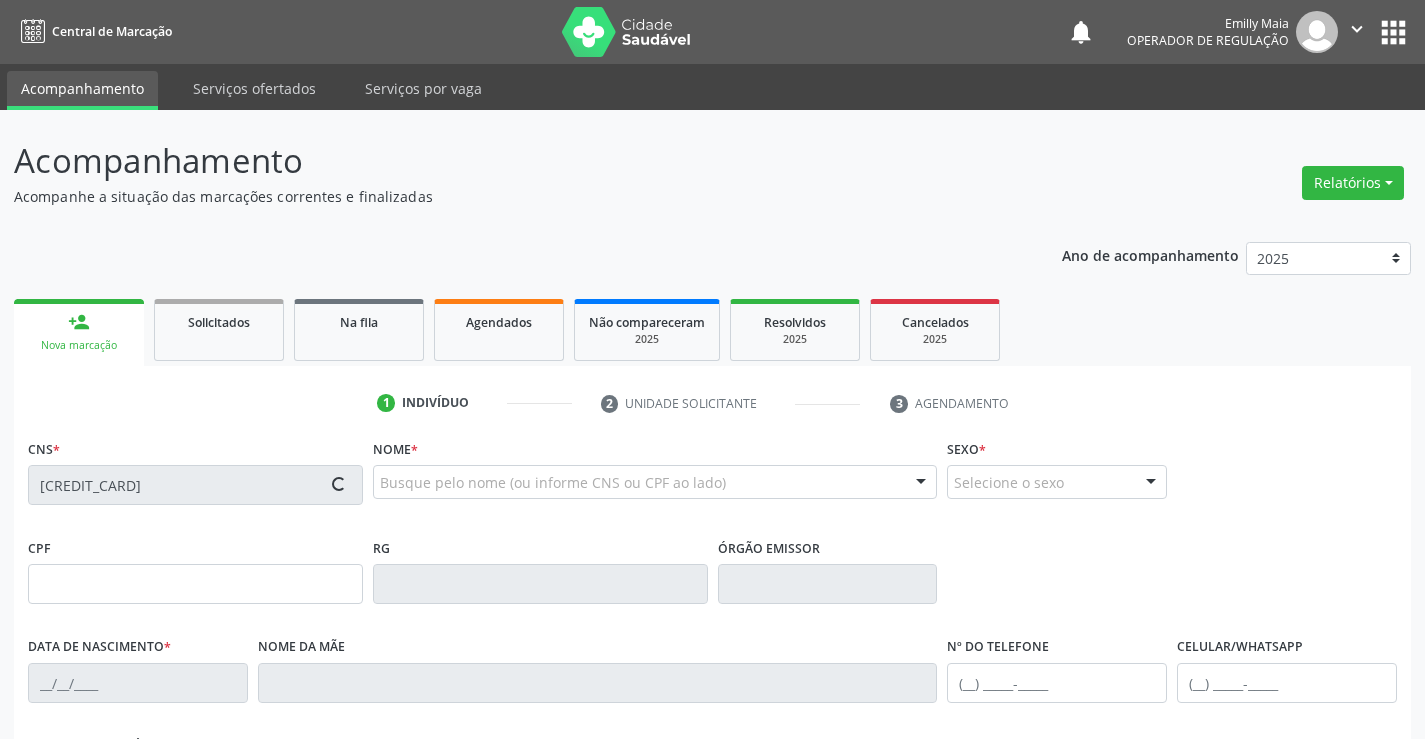 type on "[CREDIT_CARD]" 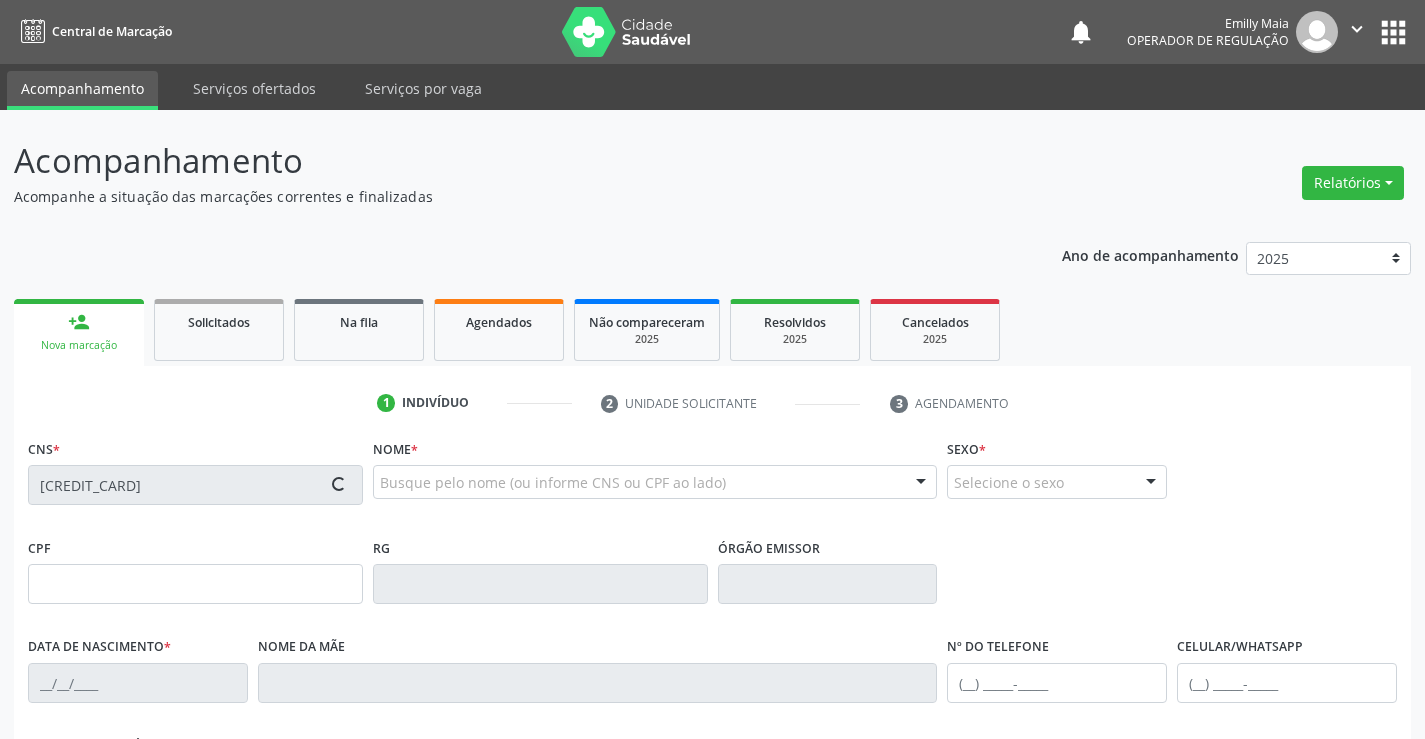 type on "[DATE]" 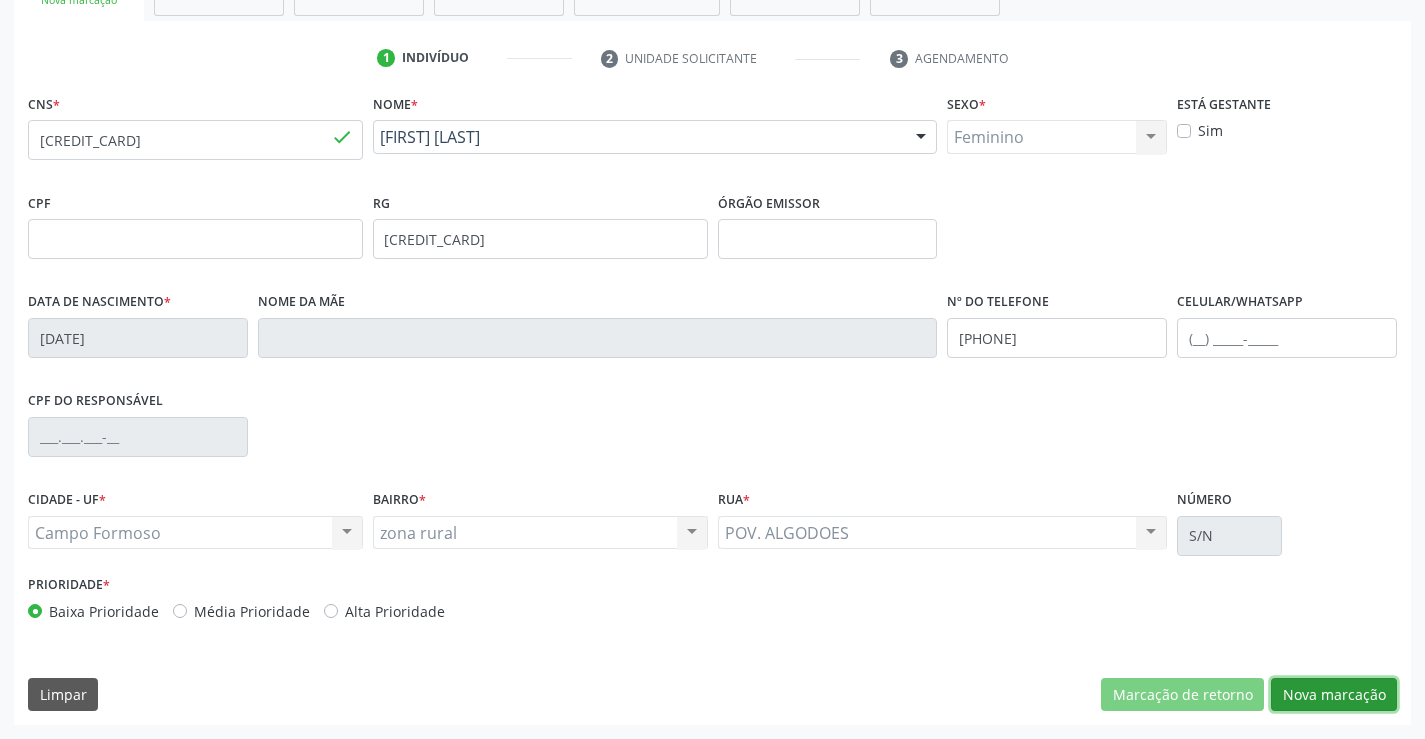 click on "Nova marcação" at bounding box center (1334, 695) 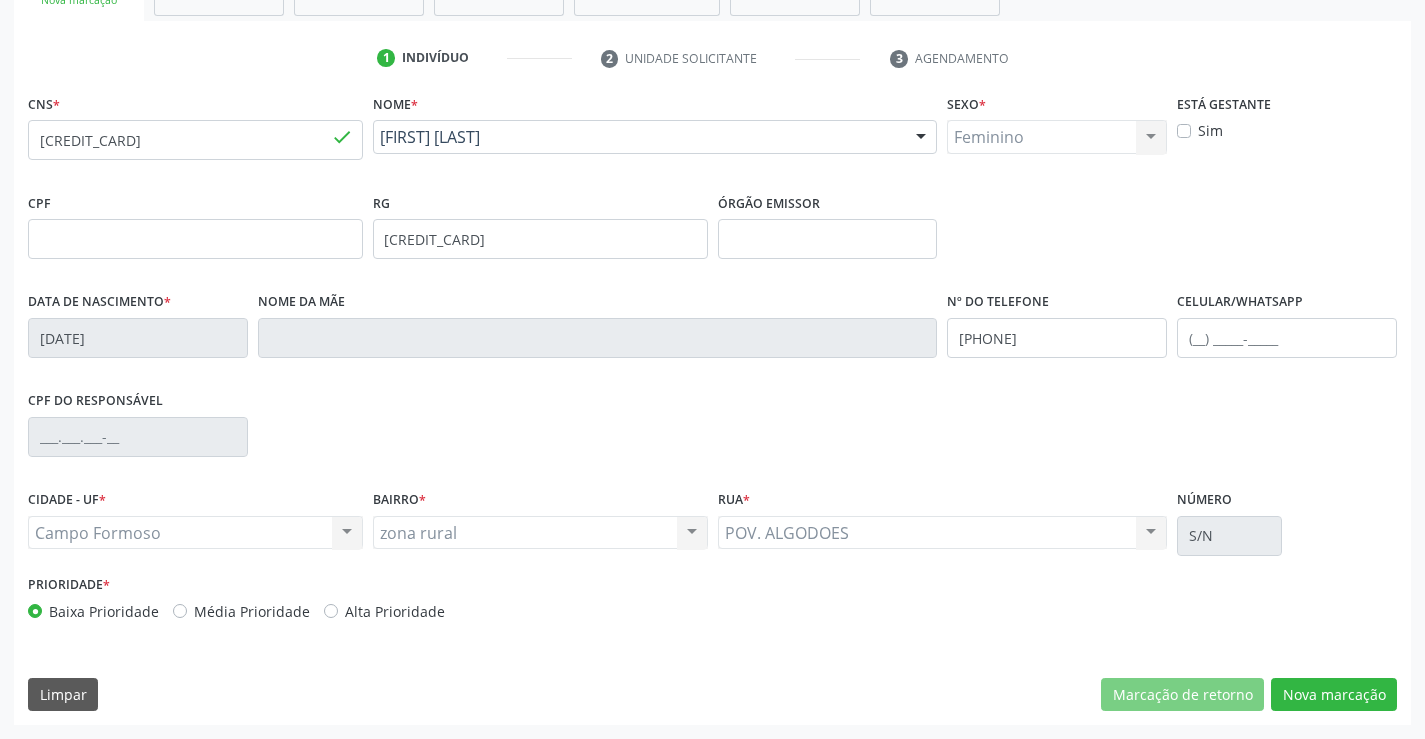 scroll, scrollTop: 167, scrollLeft: 0, axis: vertical 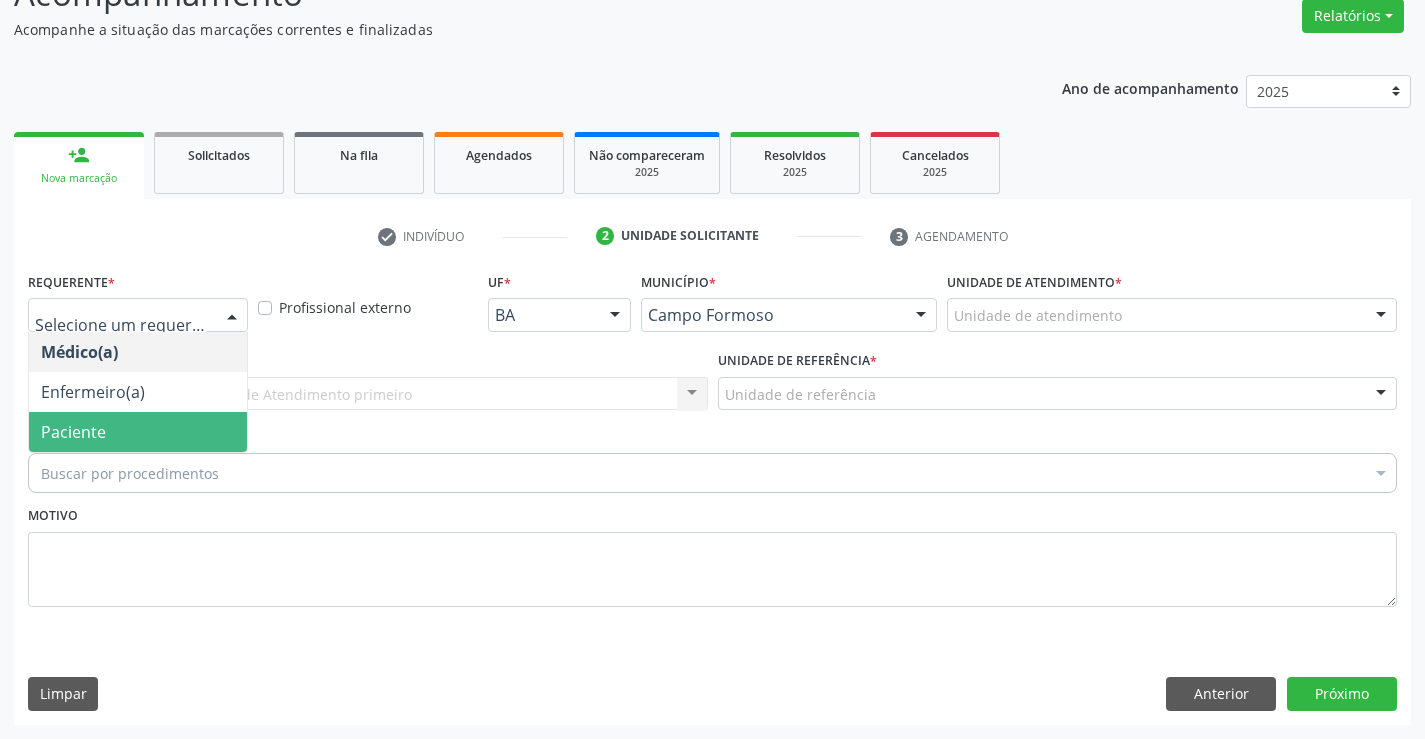 click on "Paciente" at bounding box center [138, 432] 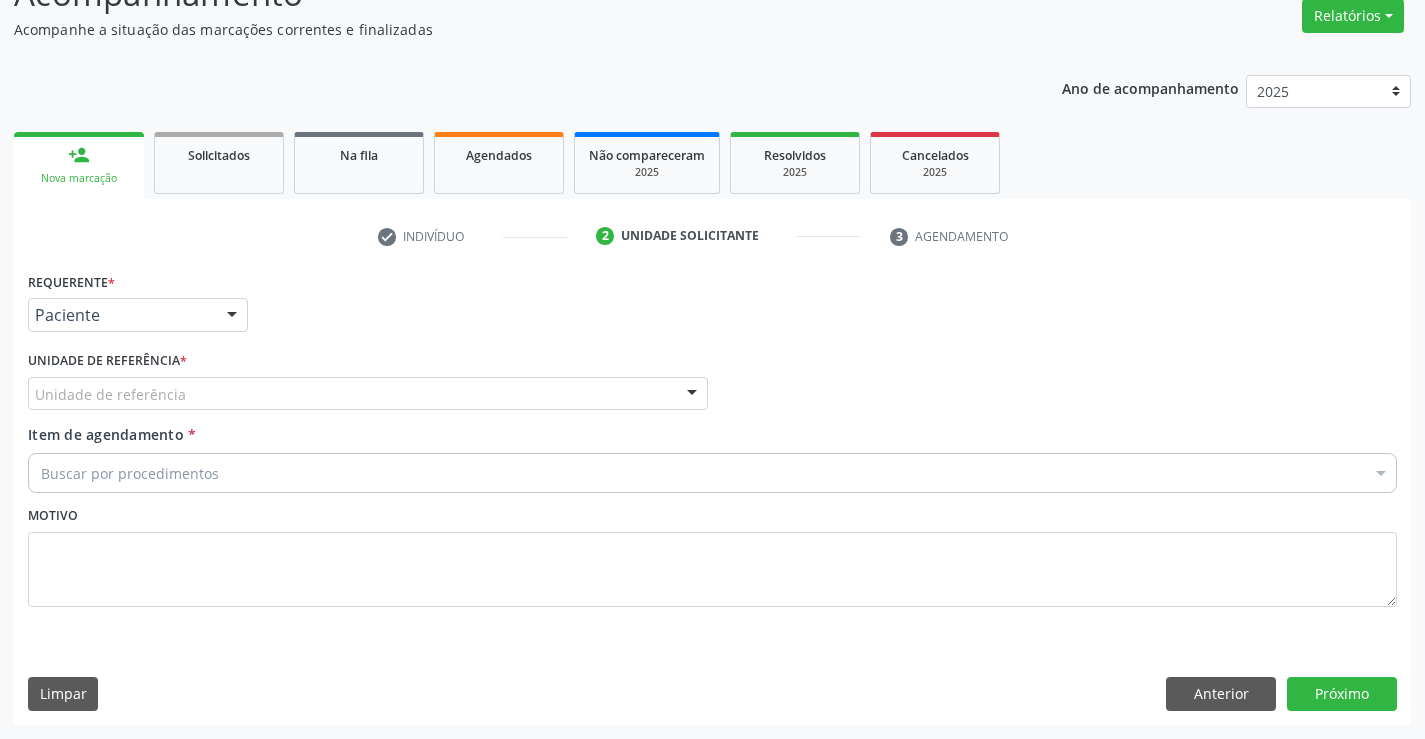 click on "Unidade de referência" at bounding box center [368, 394] 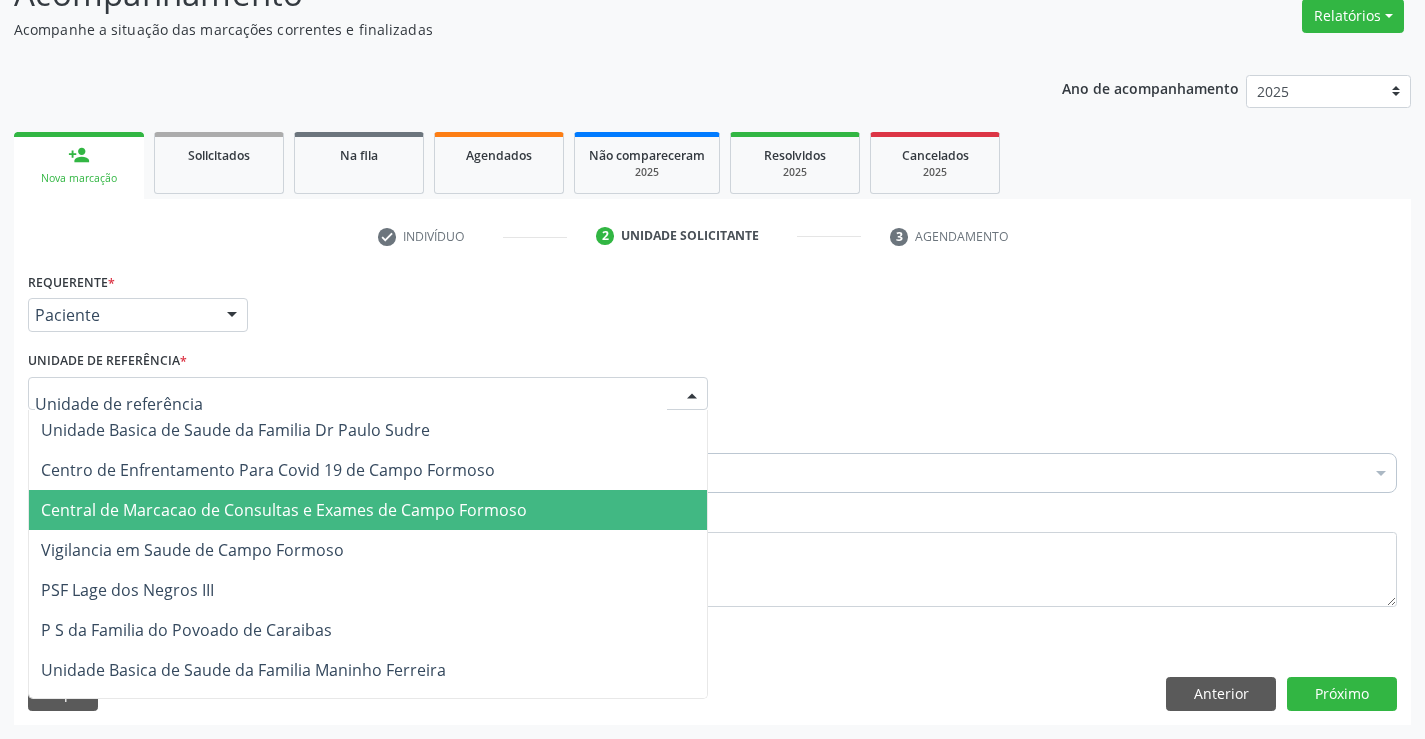 click on "Central de Marcacao de Consultas e Exames de Campo Formoso" at bounding box center [284, 510] 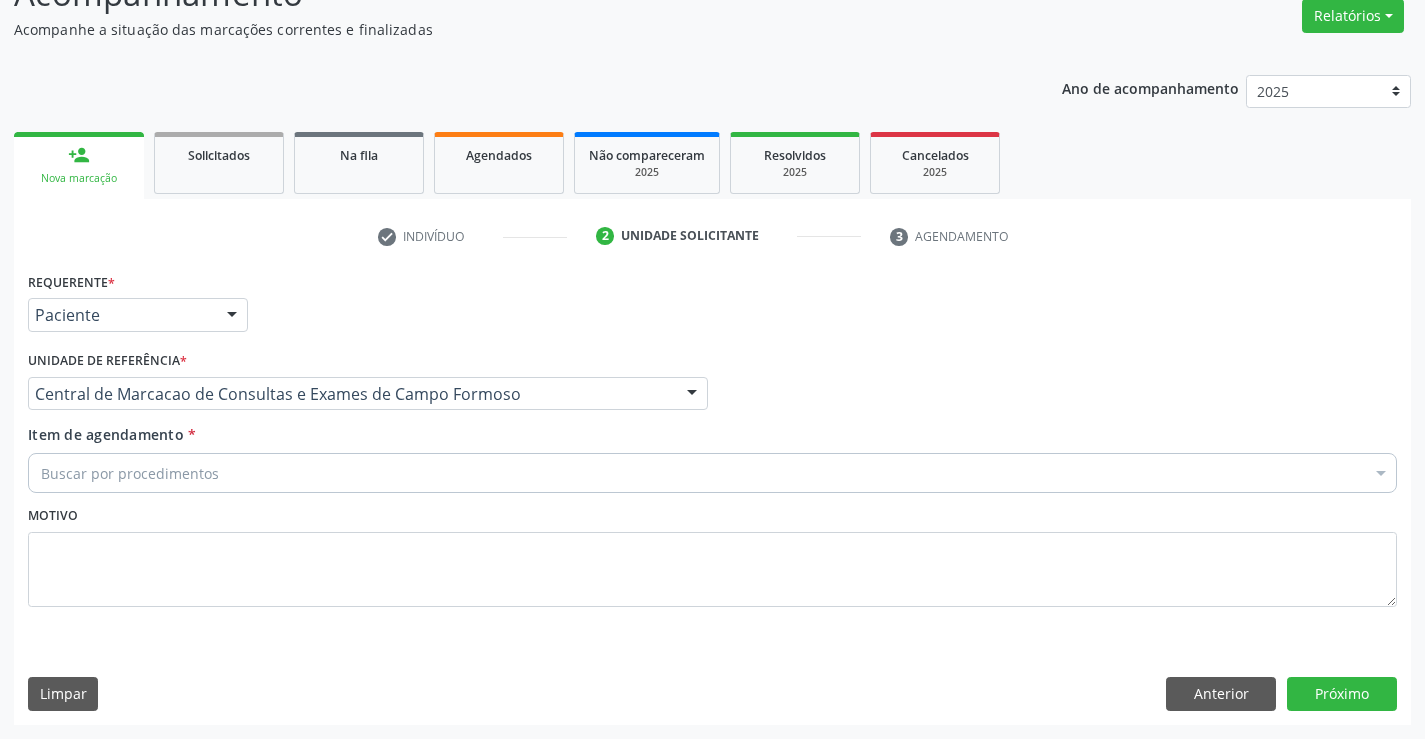 click on "Buscar por procedimentos" at bounding box center [712, 473] 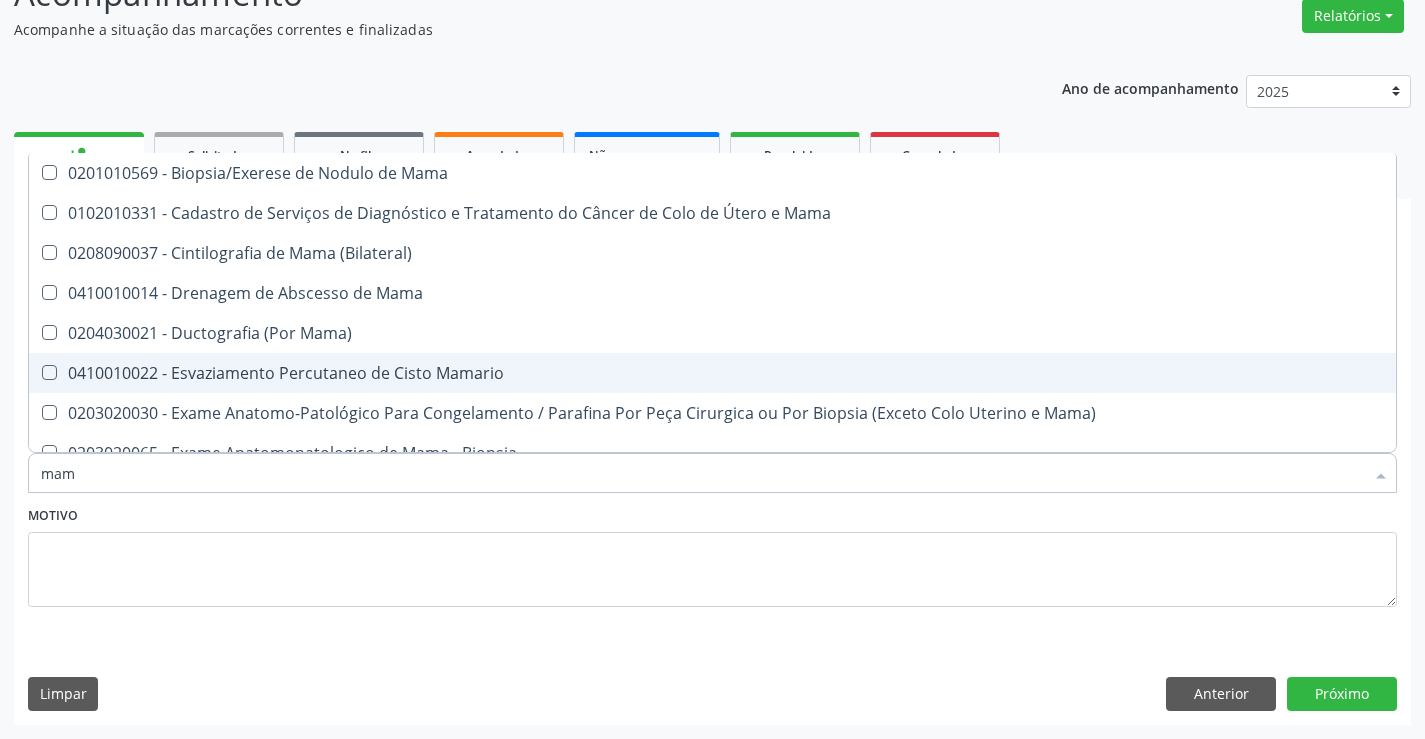 type on "mamo" 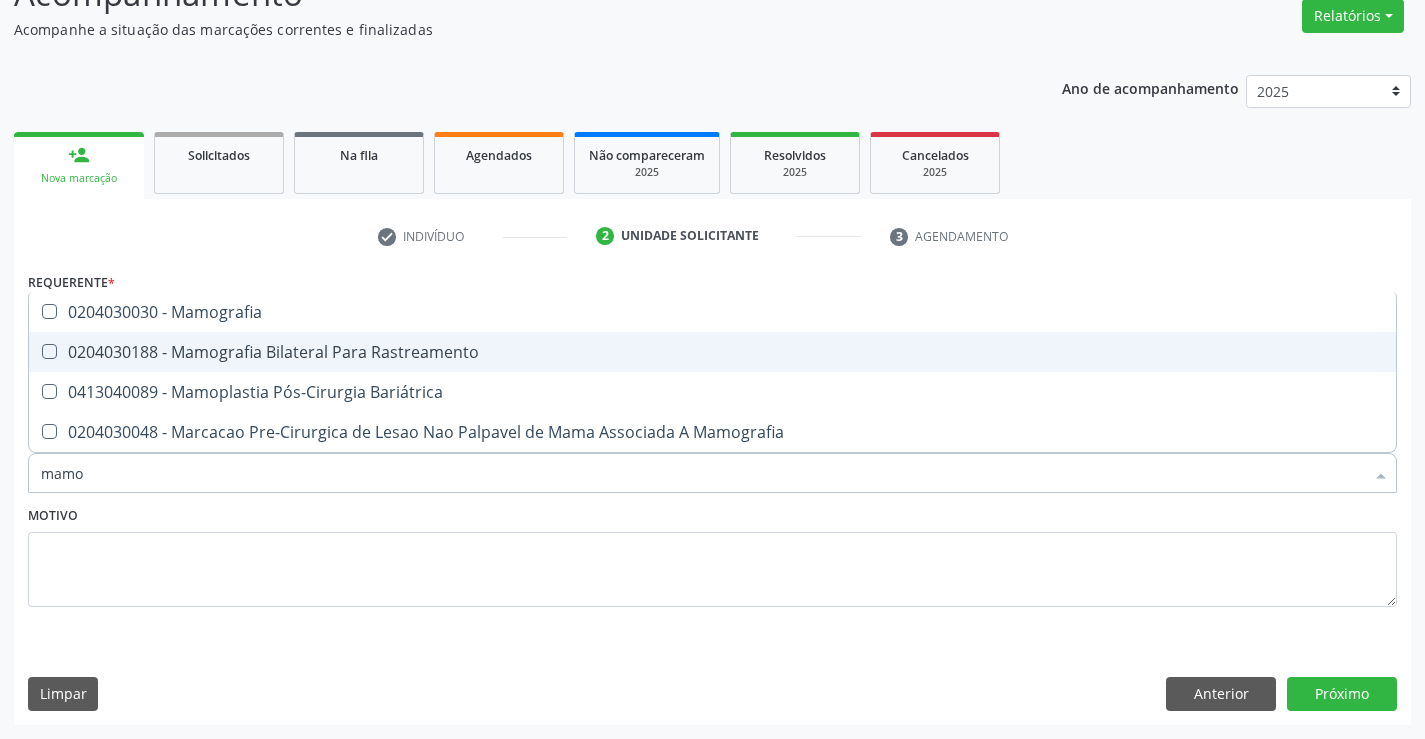 click on "0204030188 - Mamografia Bilateral Para Rastreamento" at bounding box center (712, 352) 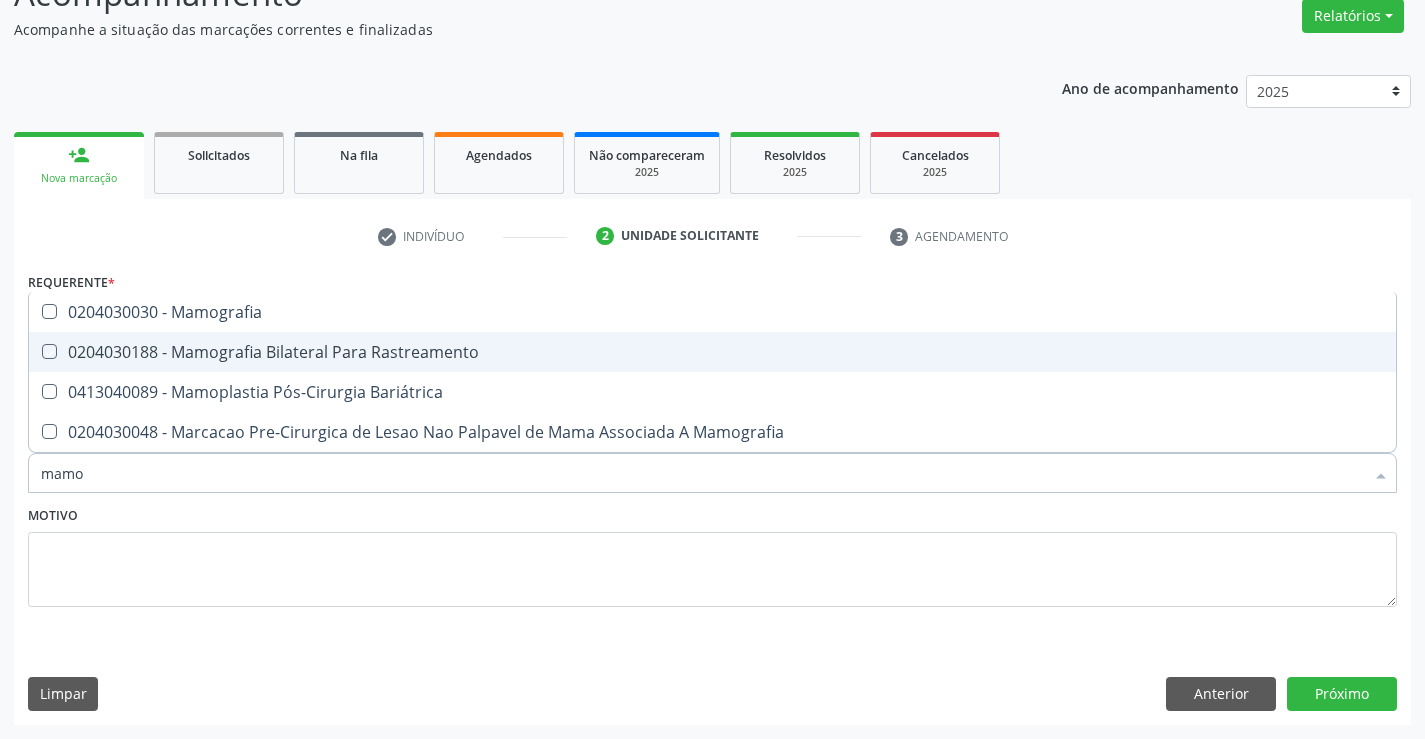 checkbox on "true" 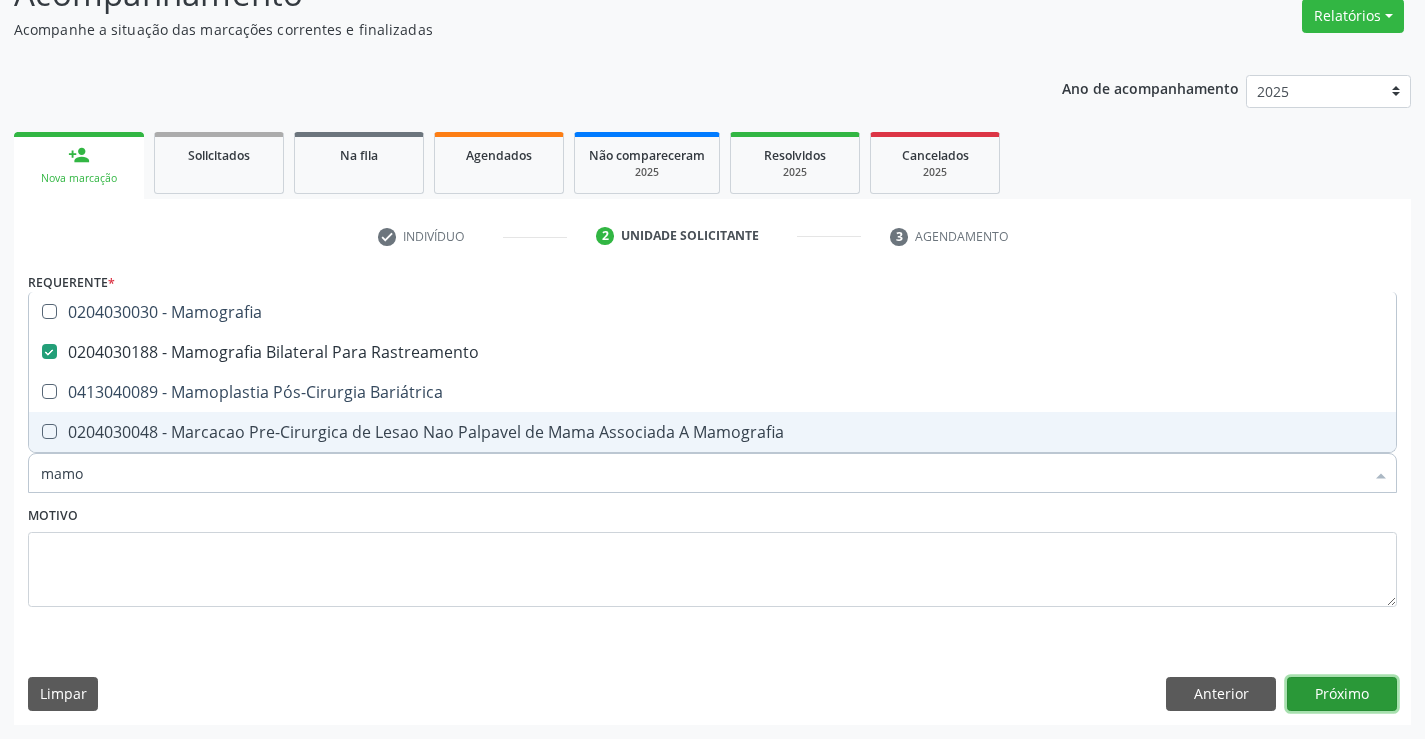 click on "Próximo" at bounding box center [1342, 694] 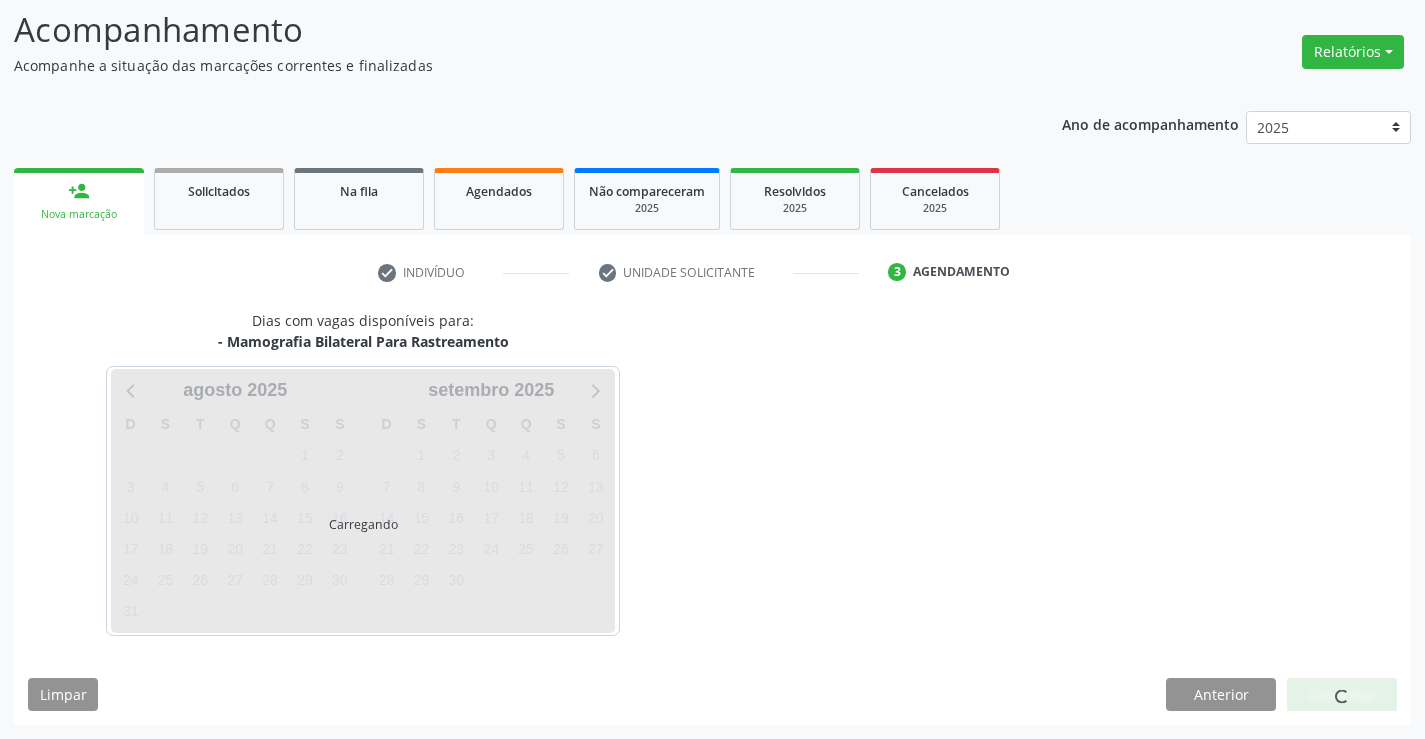scroll, scrollTop: 131, scrollLeft: 0, axis: vertical 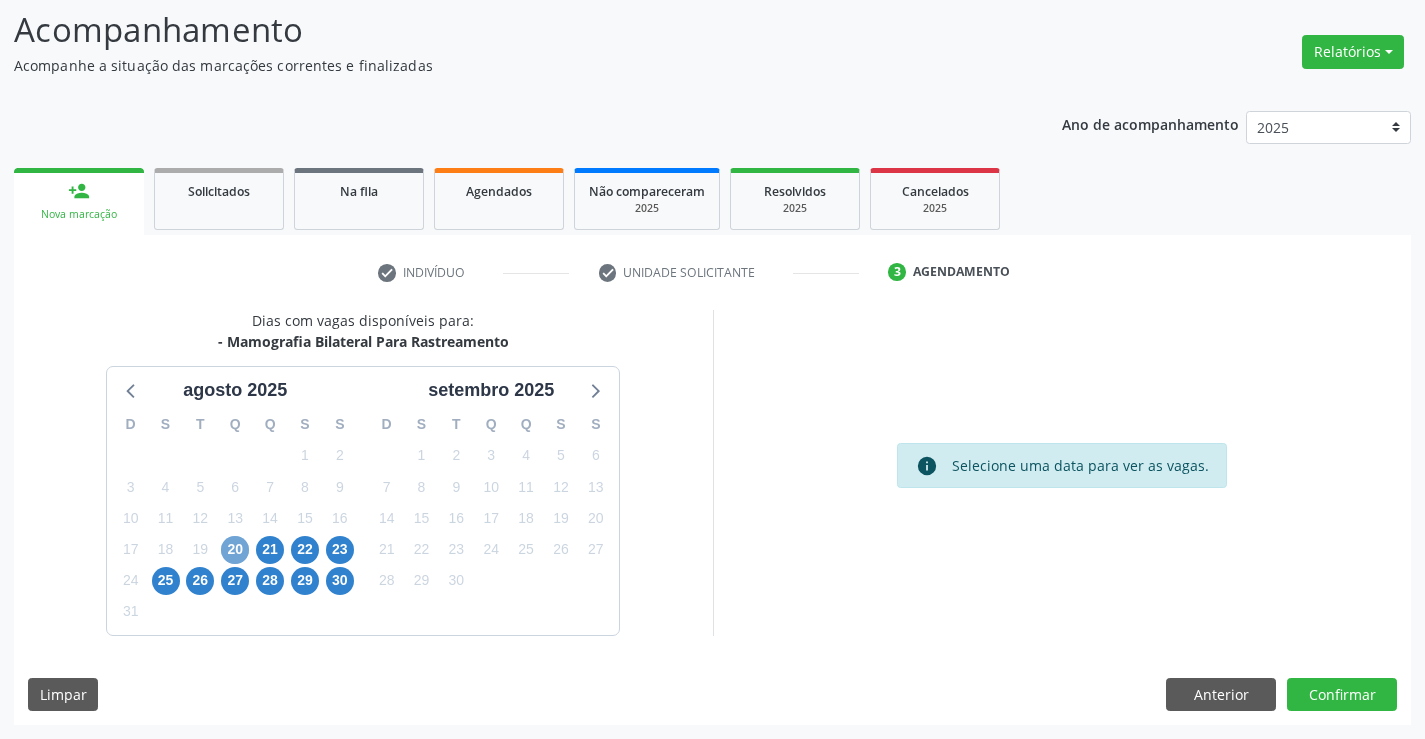 click on "20" at bounding box center [235, 550] 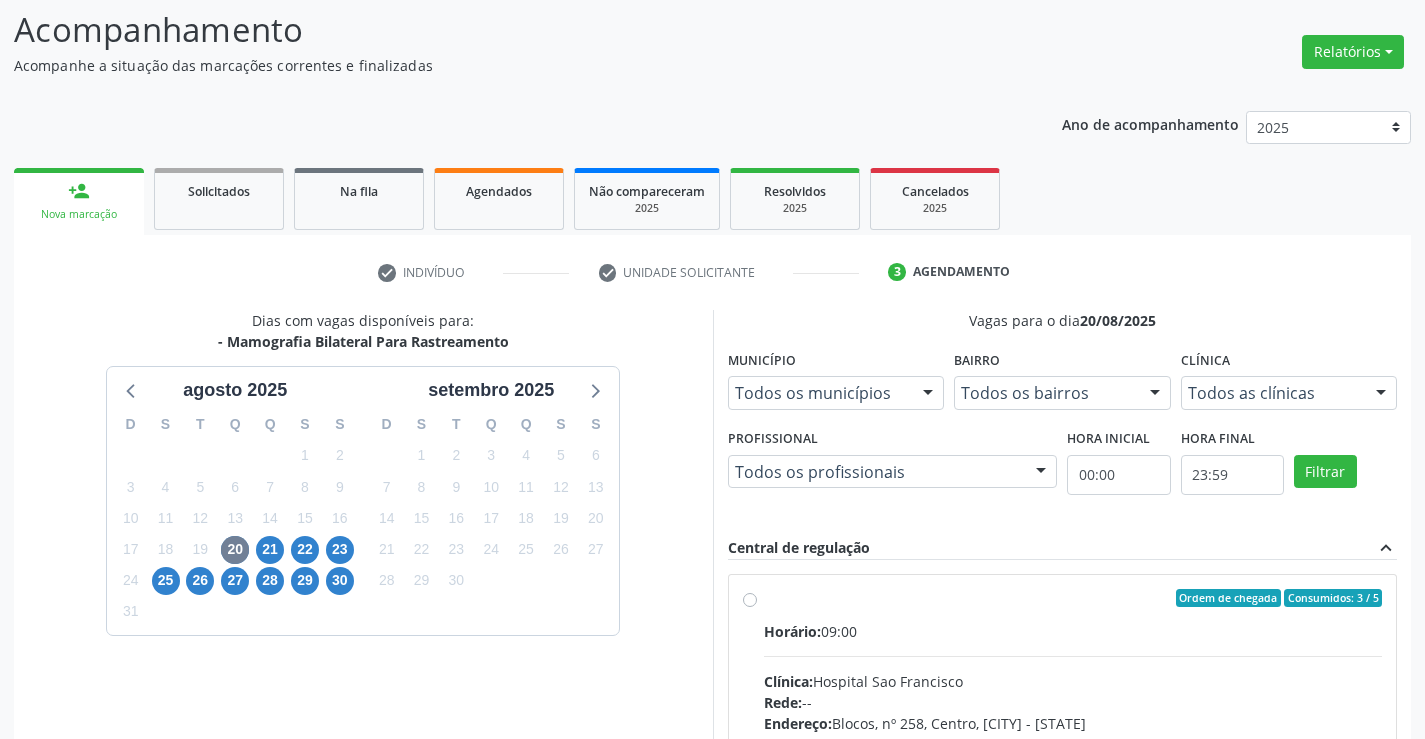 click on "Horário:   09:00
Clínica:  Hospital Sao Francisco
Rede:
--
Endereço:   Blocos, nº 258, Centro, [CITY] - [STATE]
Telefone:   [PHONE]
Profissional:
[FIRST] [LAST]
Informações adicionais sobre o atendimento
Idade de atendimento:
de 0 a 120 anos
Gênero(s) atendido(s):
Masculino e Feminino
Informações adicionais:
--" at bounding box center (1073, 758) 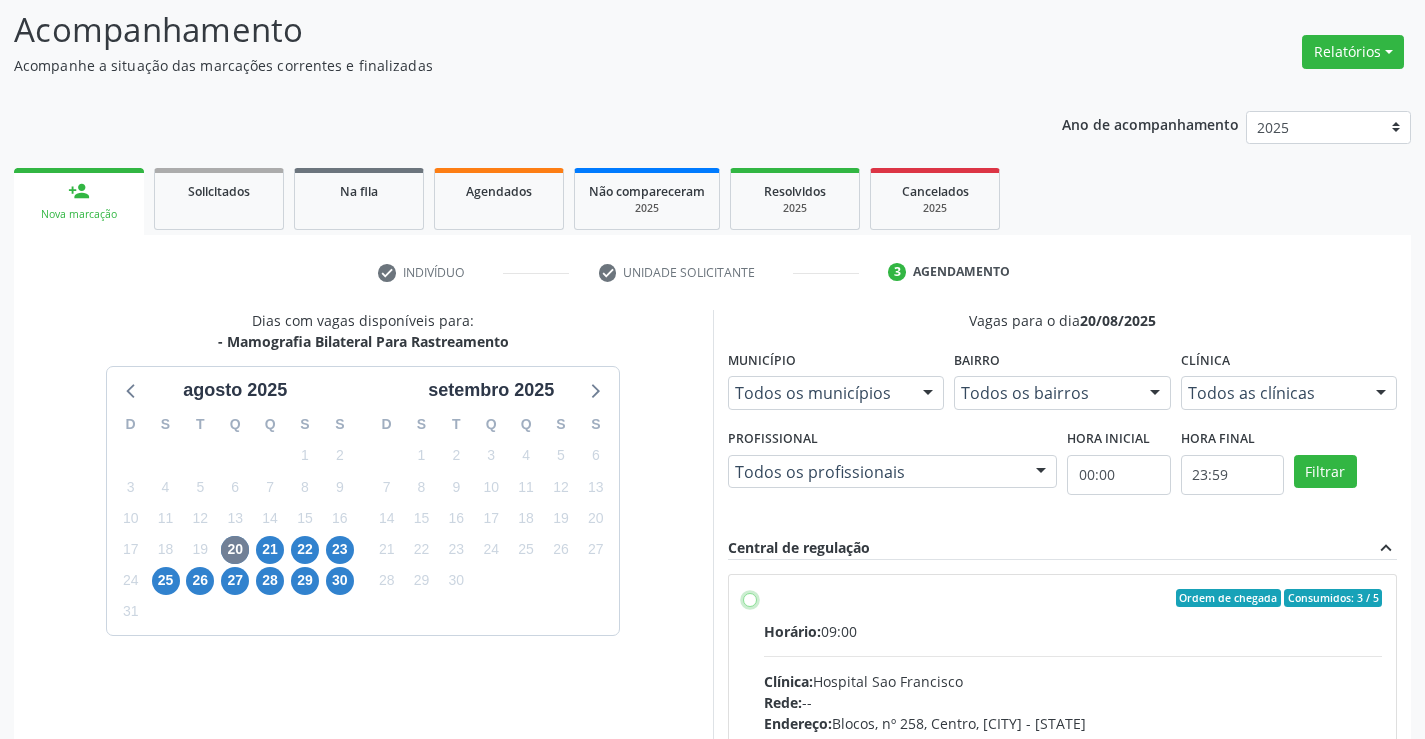 click on "Ordem de chegada
Consumidos: 3 / 5
Horário:   09:00
Clínica:  Hospital Sao Francisco
Rede:
--
Endereço:   Blocos, nº 258, Centro, [CITY] - [STATE]
Telefone:   [PHONE]
Profissional:
[FIRST] [LAST]
Informações adicionais sobre o atendimento
Idade de atendimento:
de 0 a 120 anos
Gênero(s) atendido(s):
Masculino e Feminino
Informações adicionais:
--" at bounding box center (750, 598) 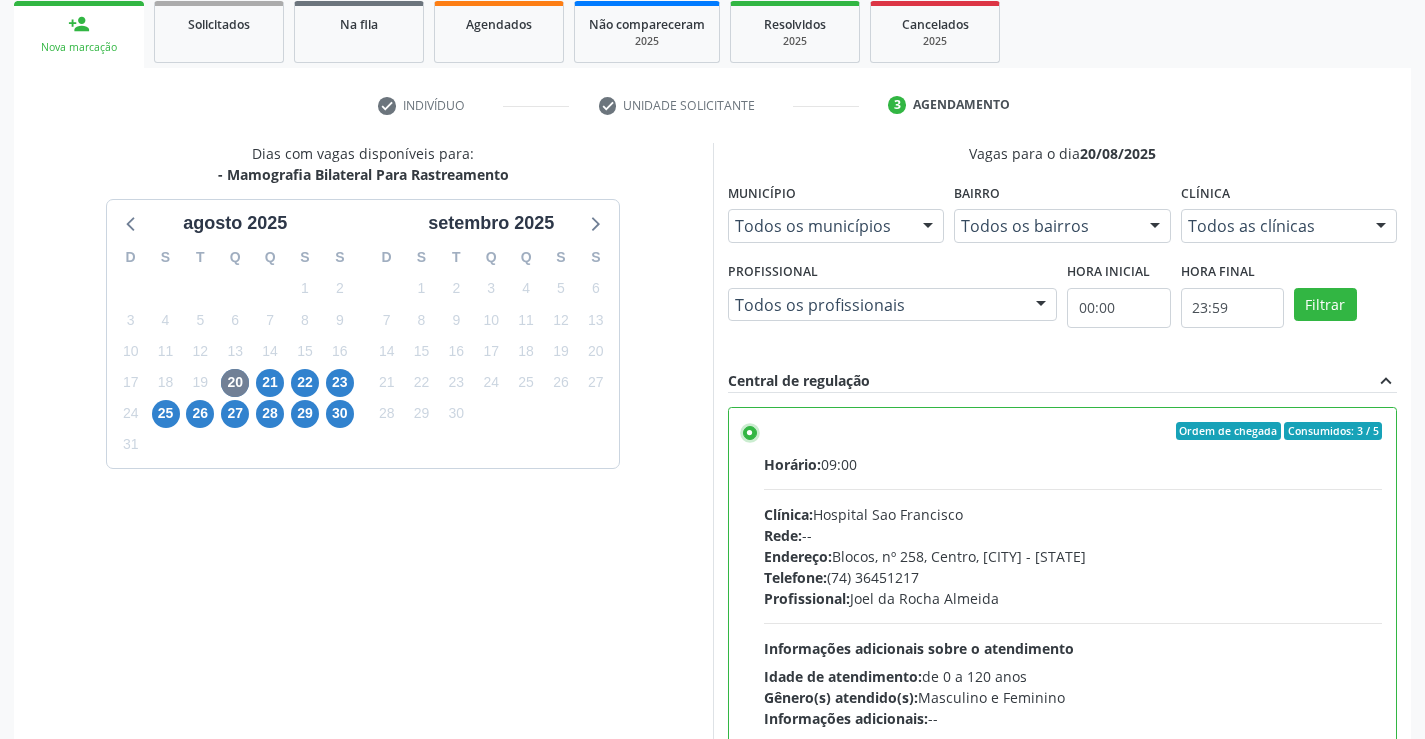 scroll, scrollTop: 456, scrollLeft: 0, axis: vertical 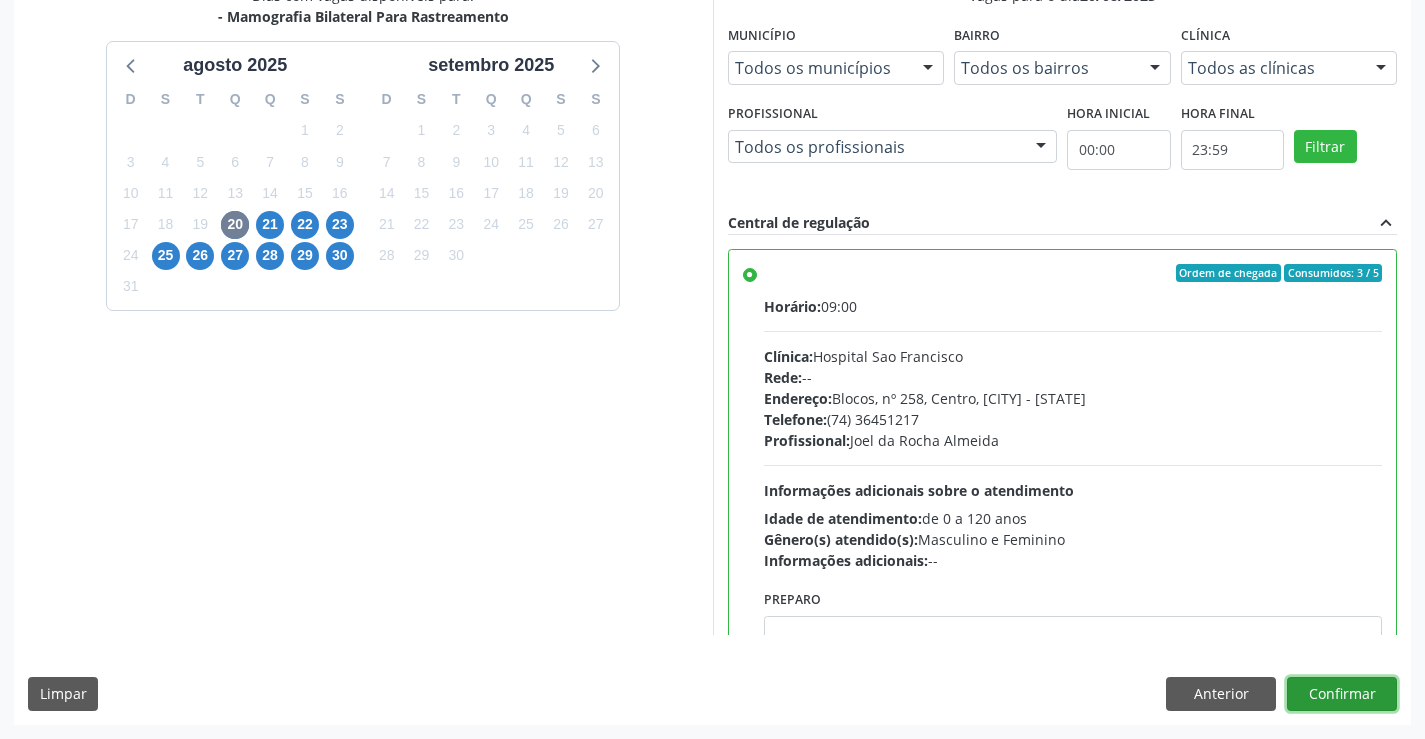 click on "Confirmar" at bounding box center [1342, 694] 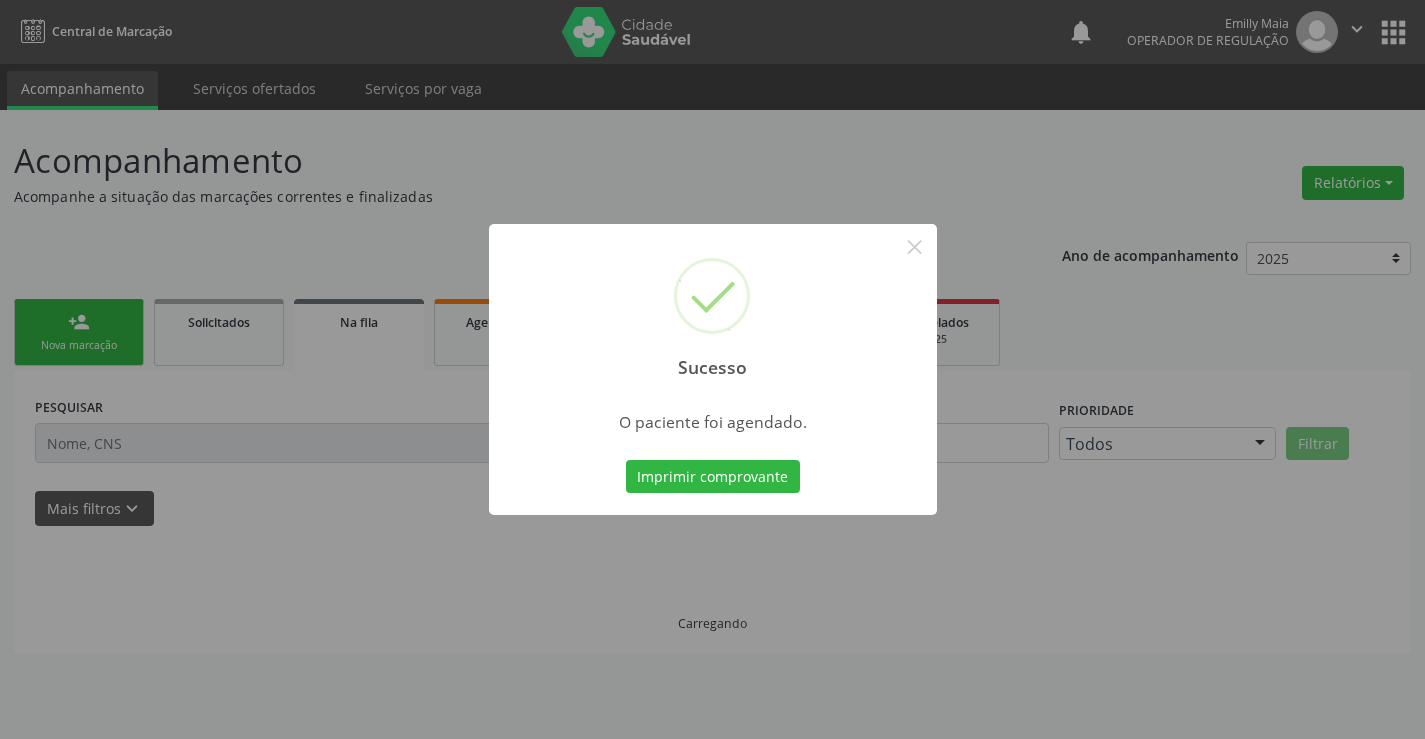 scroll, scrollTop: 0, scrollLeft: 0, axis: both 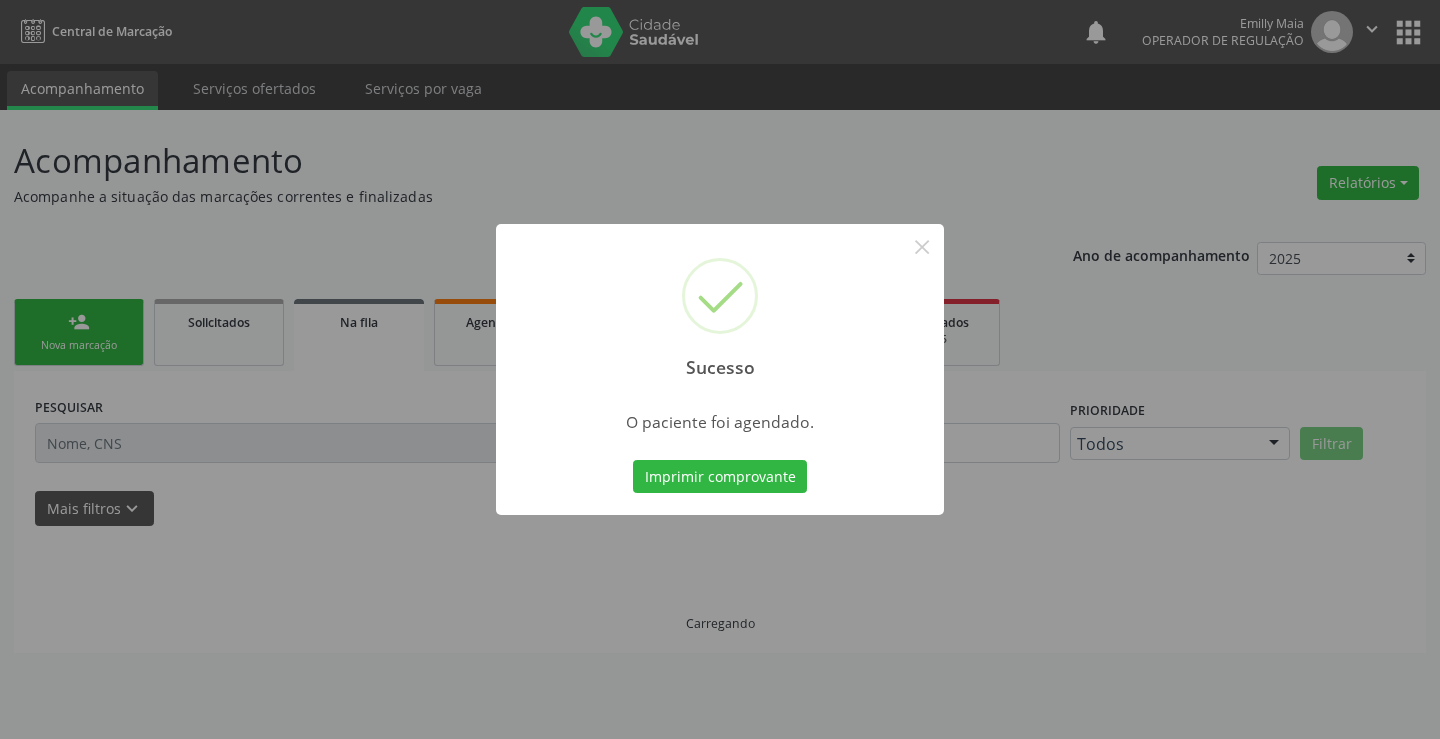 type 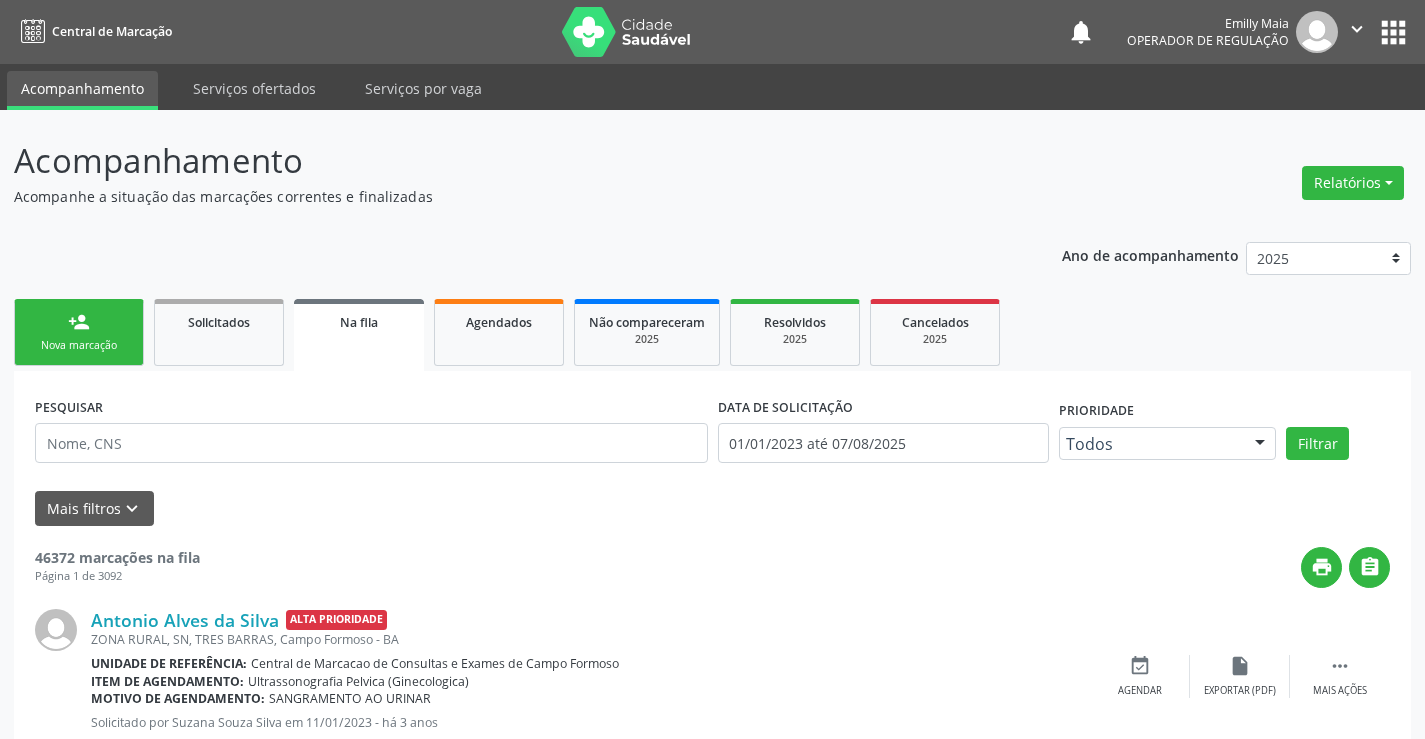 click on "person_add
Nova marcação" at bounding box center (79, 332) 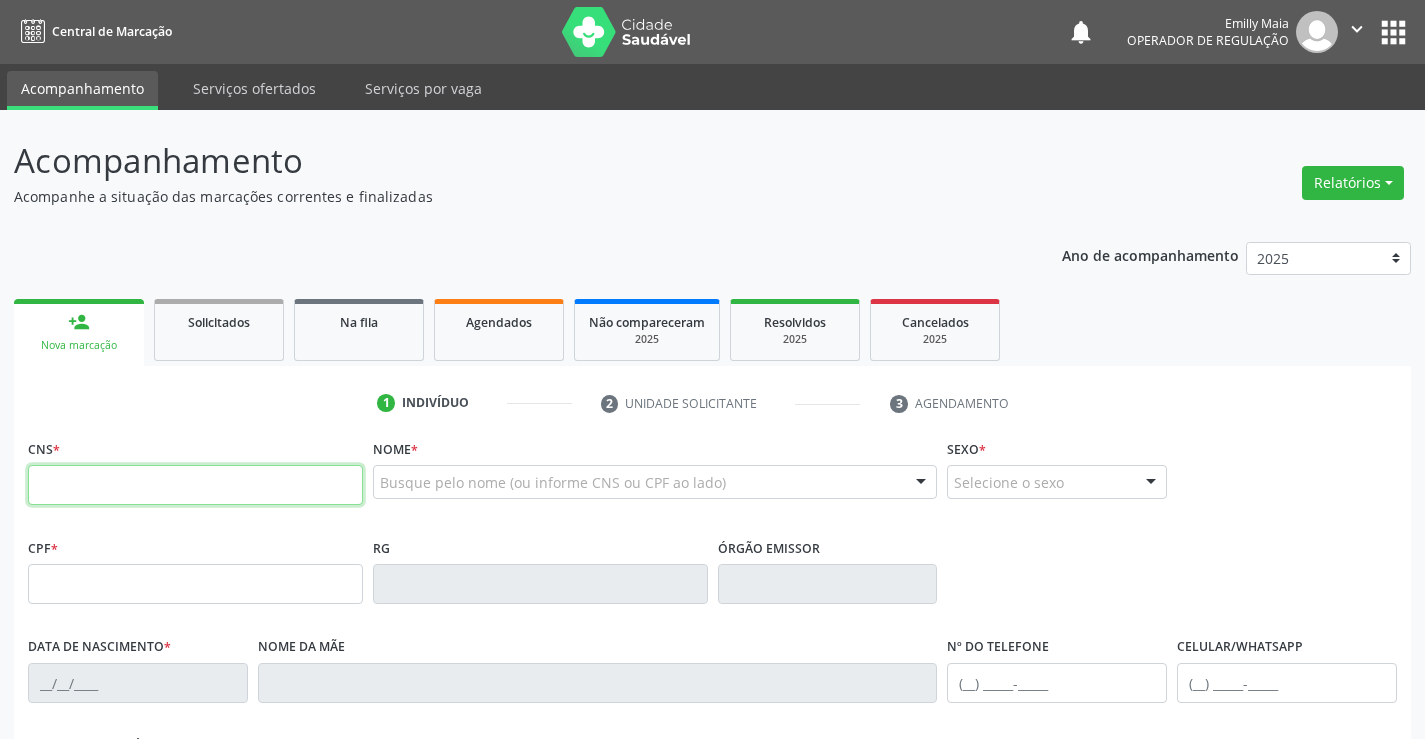 click at bounding box center [195, 485] 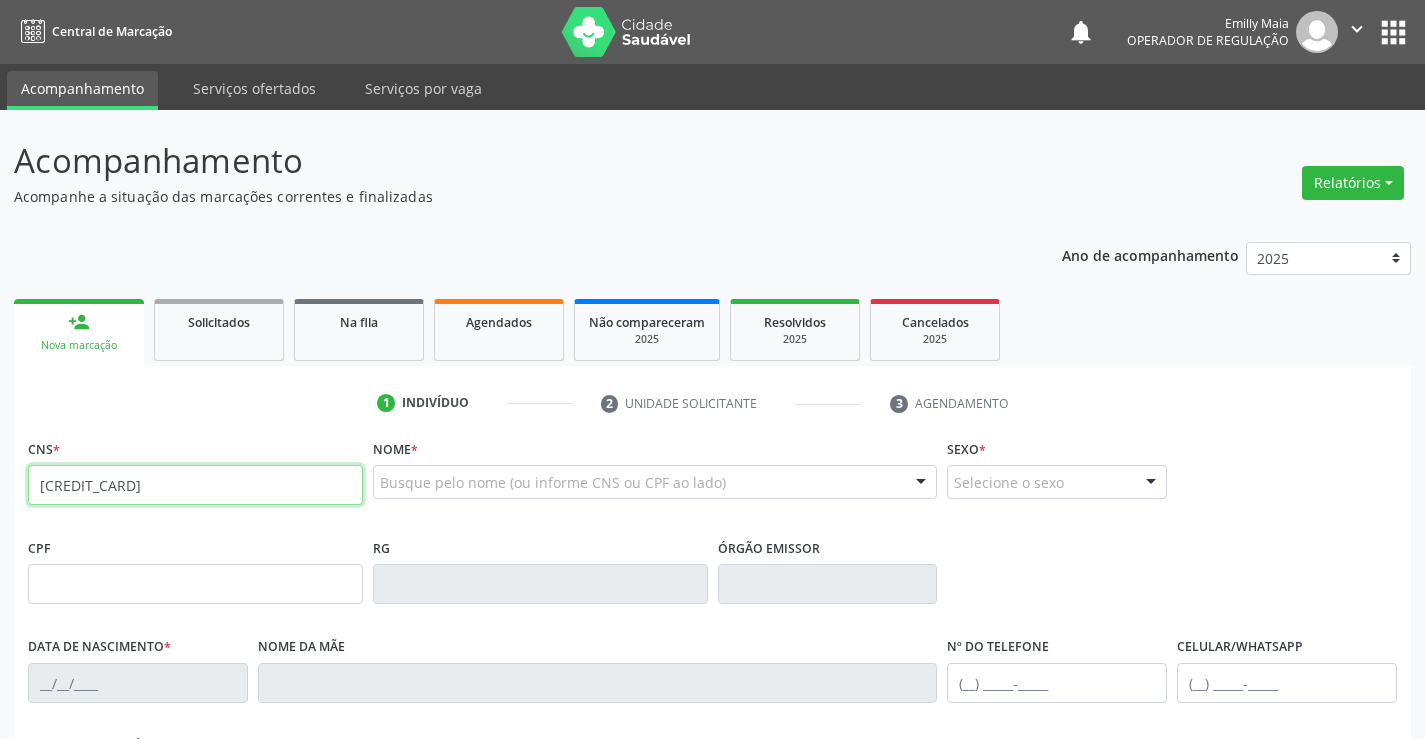 type on "[CREDIT_CARD]" 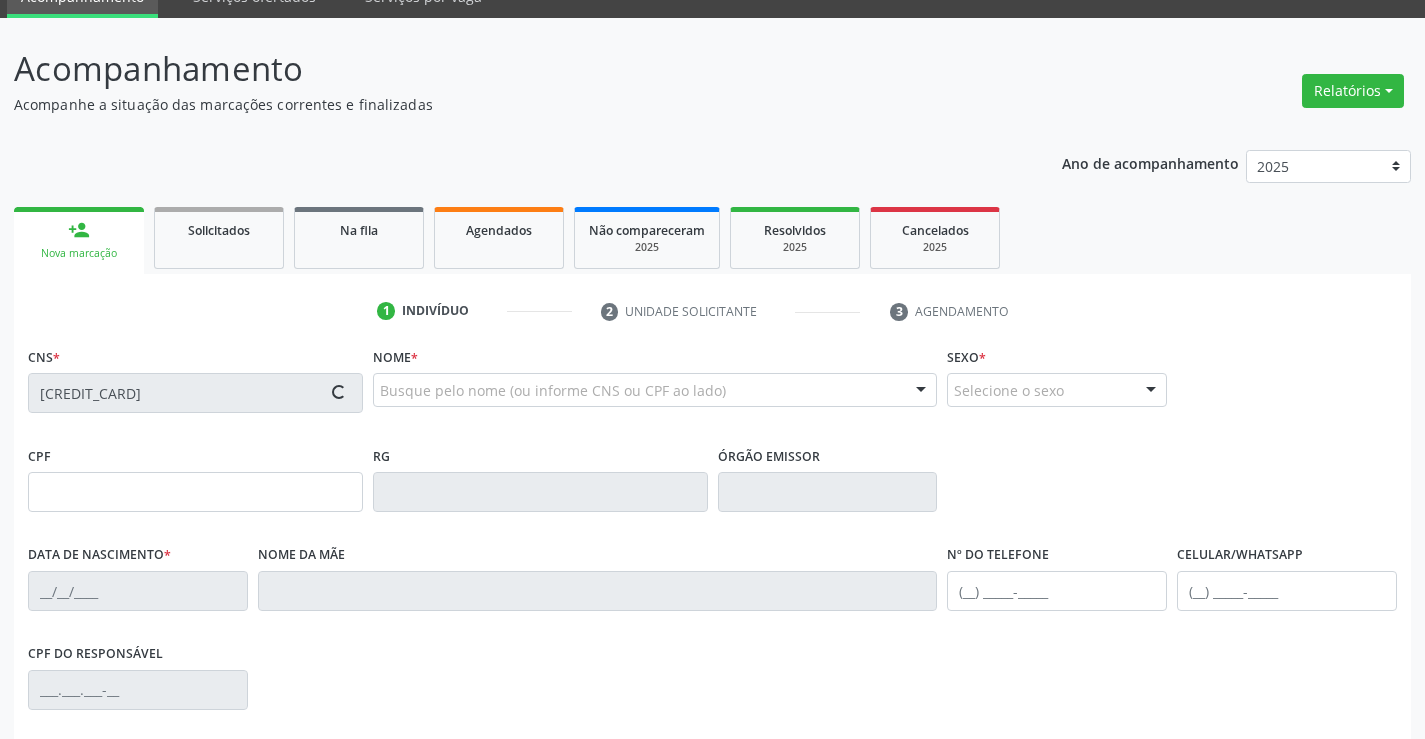 type on "[PASSPORT]" 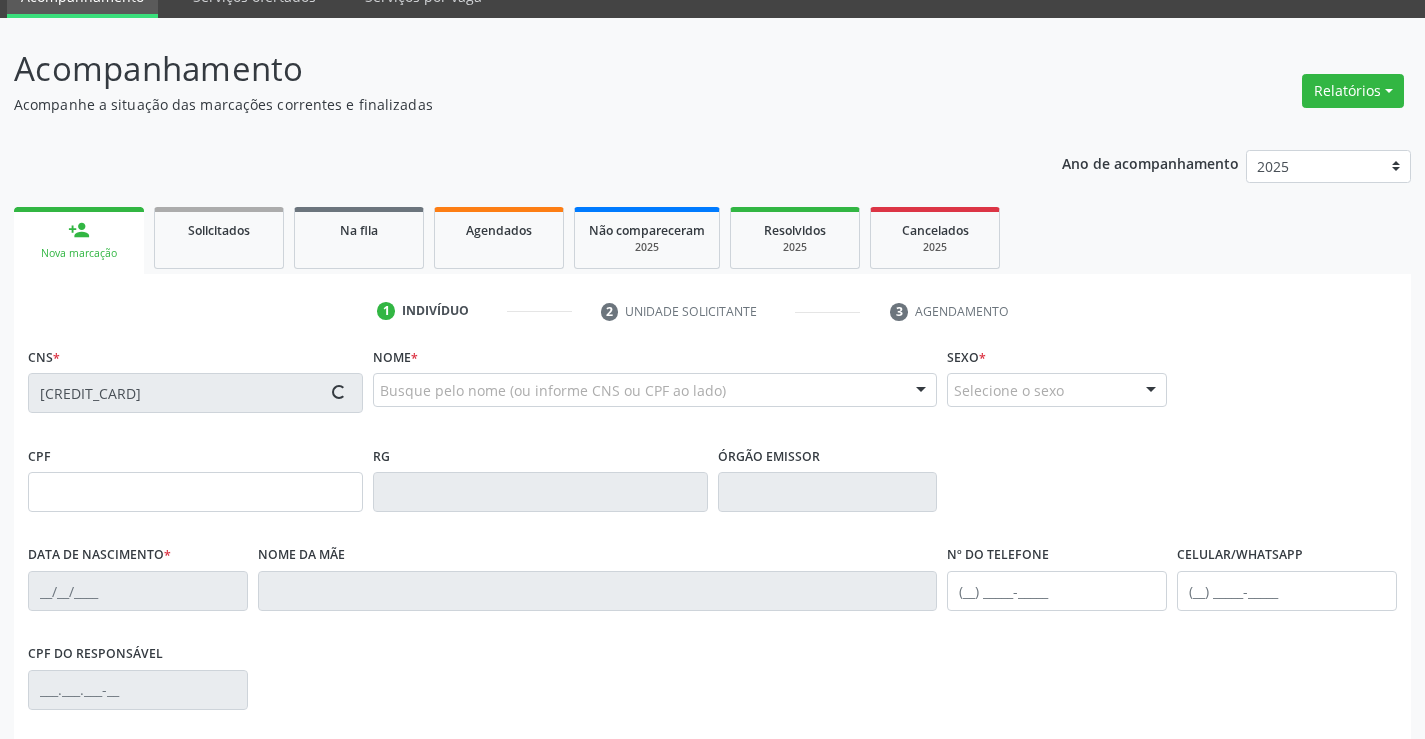 type on "[DATE]" 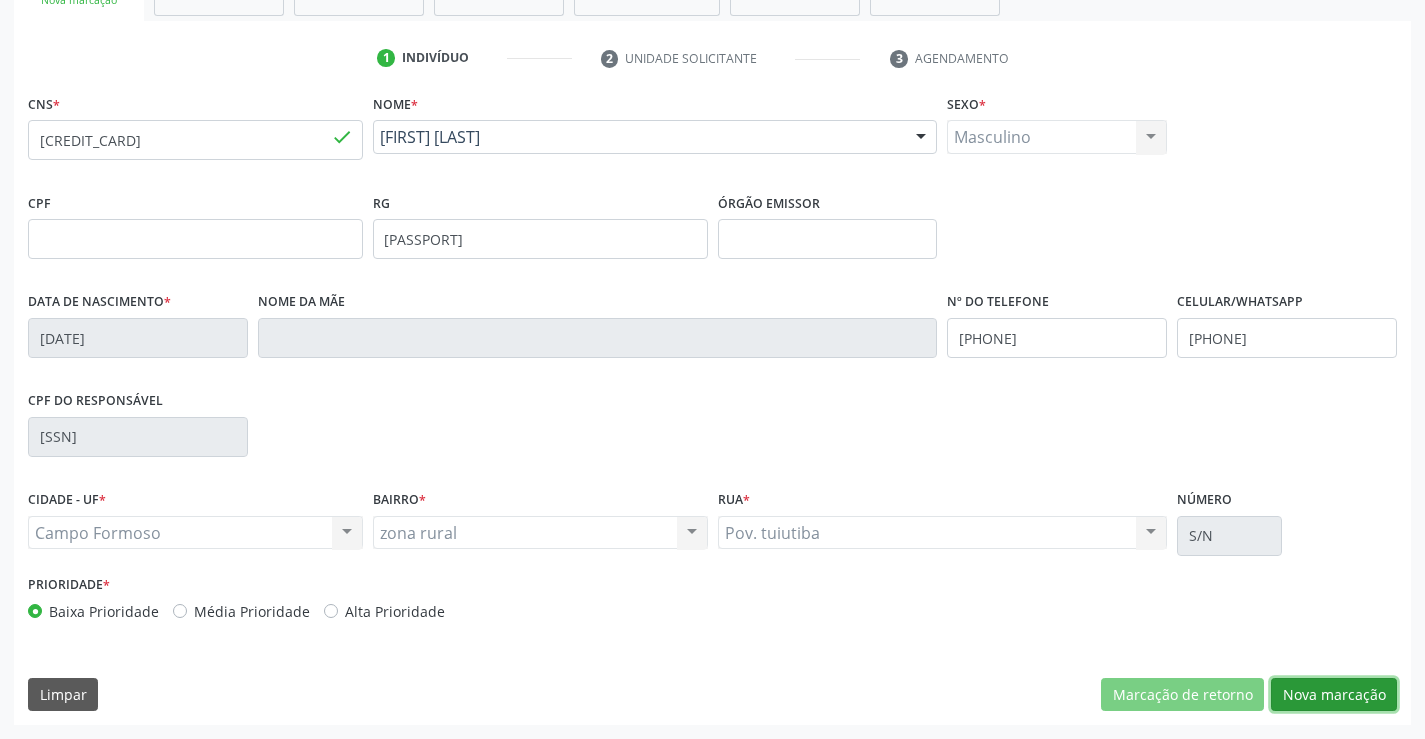 click on "Nova marcação" at bounding box center [1334, 695] 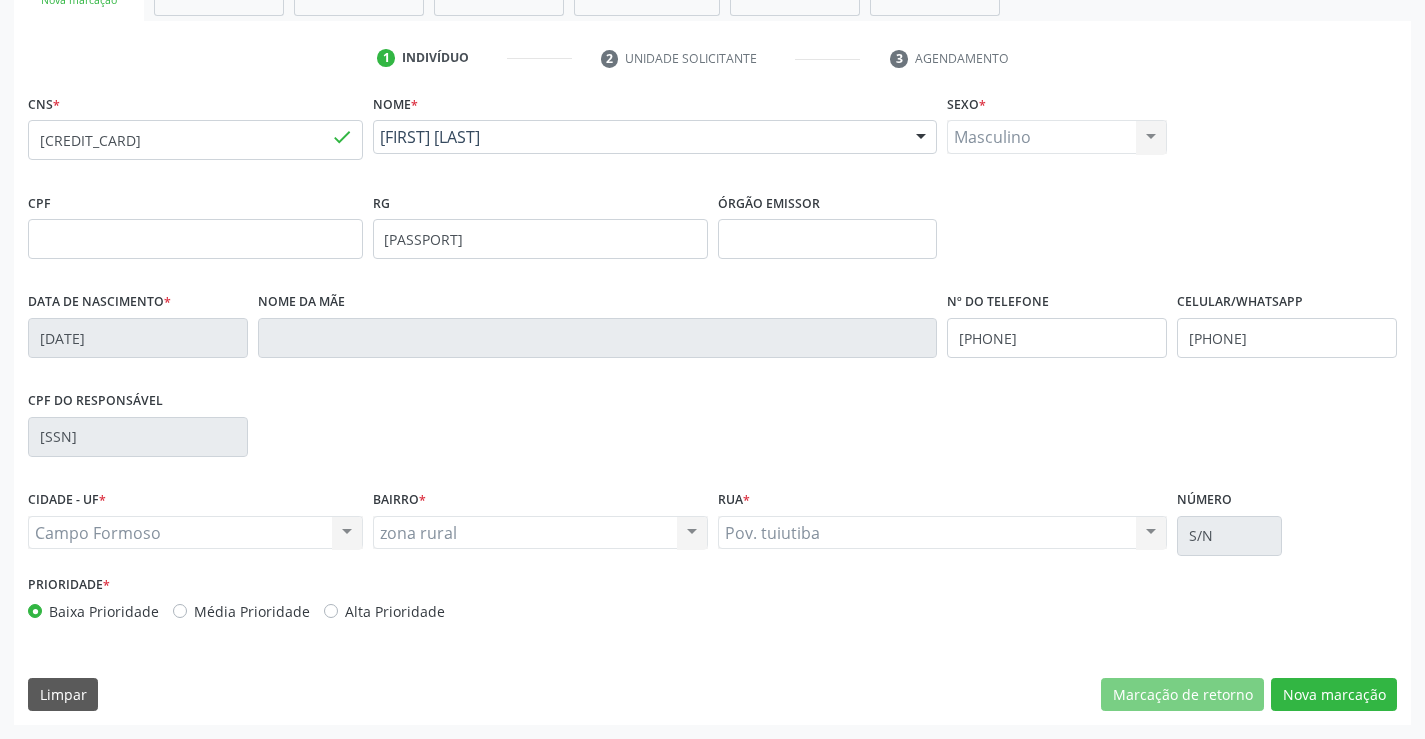 scroll, scrollTop: 167, scrollLeft: 0, axis: vertical 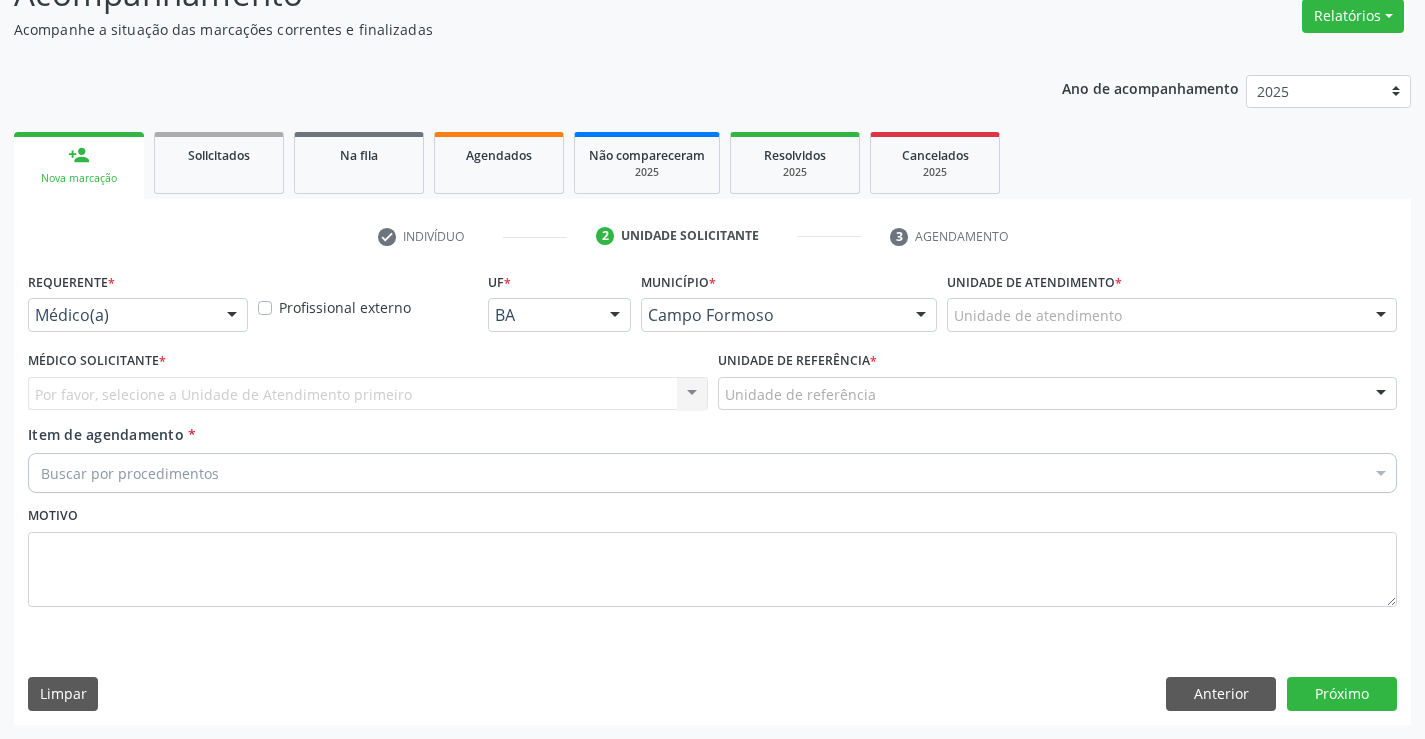 click on "Requerente
*
Médico(a)         Médico(a)   Enfermeiro(a)   Paciente
Nenhum resultado encontrado para: "   "
Não há nenhuma opção para ser exibida." at bounding box center (138, 299) 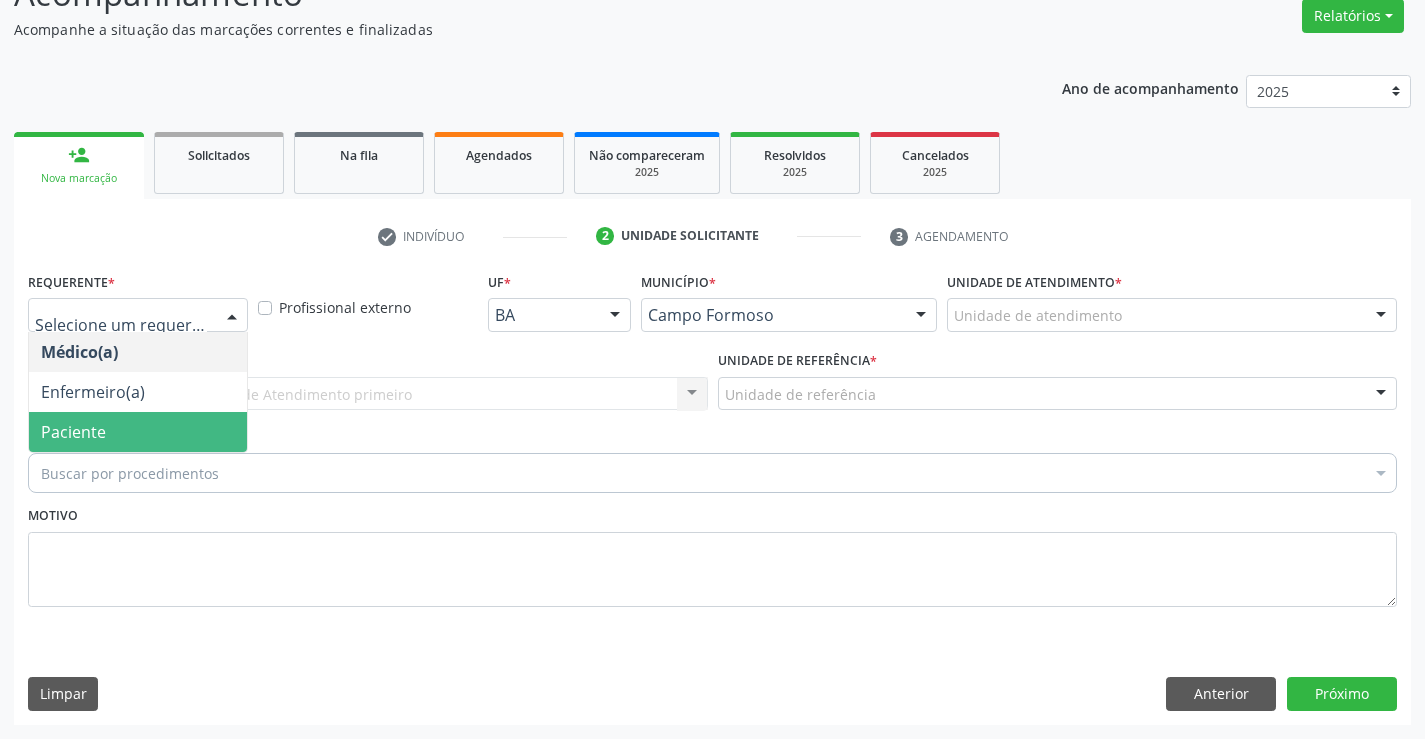 click on "Paciente" at bounding box center (138, 432) 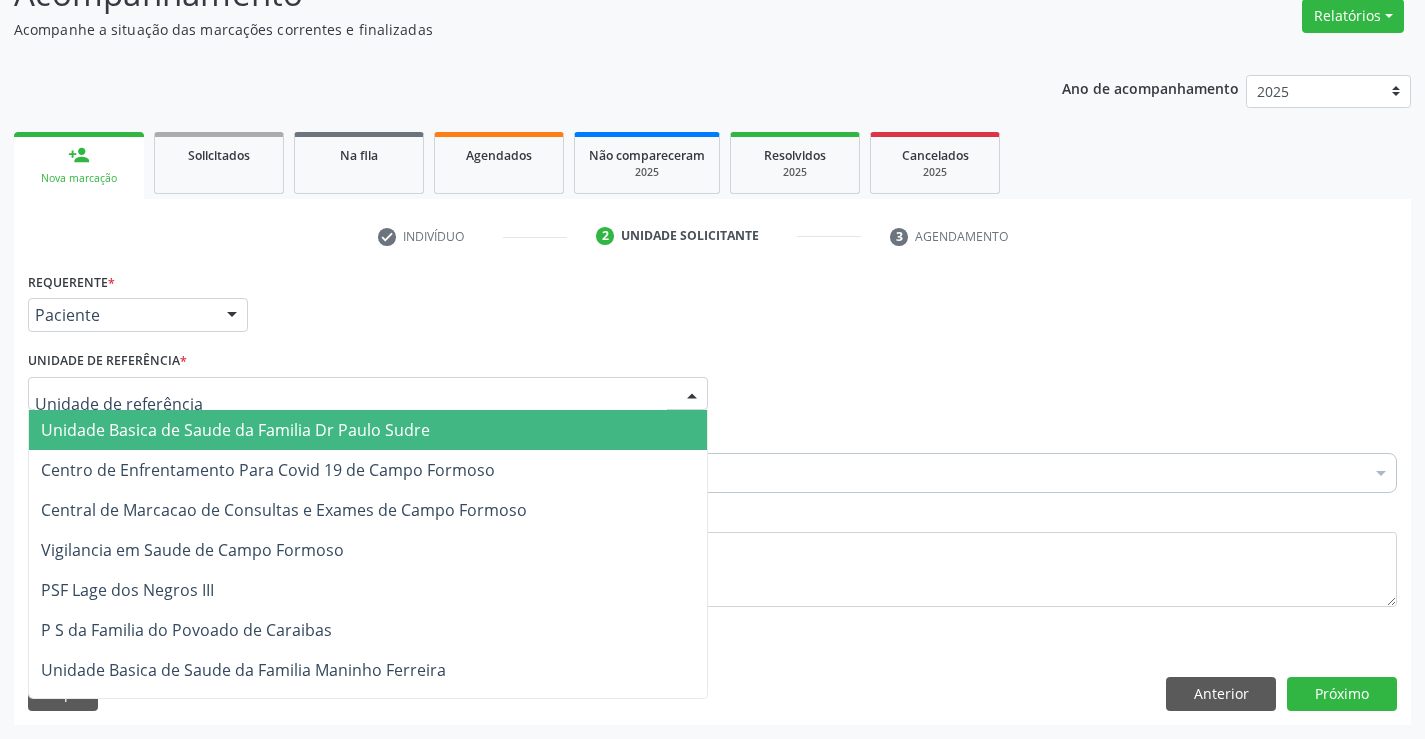click at bounding box center [368, 394] 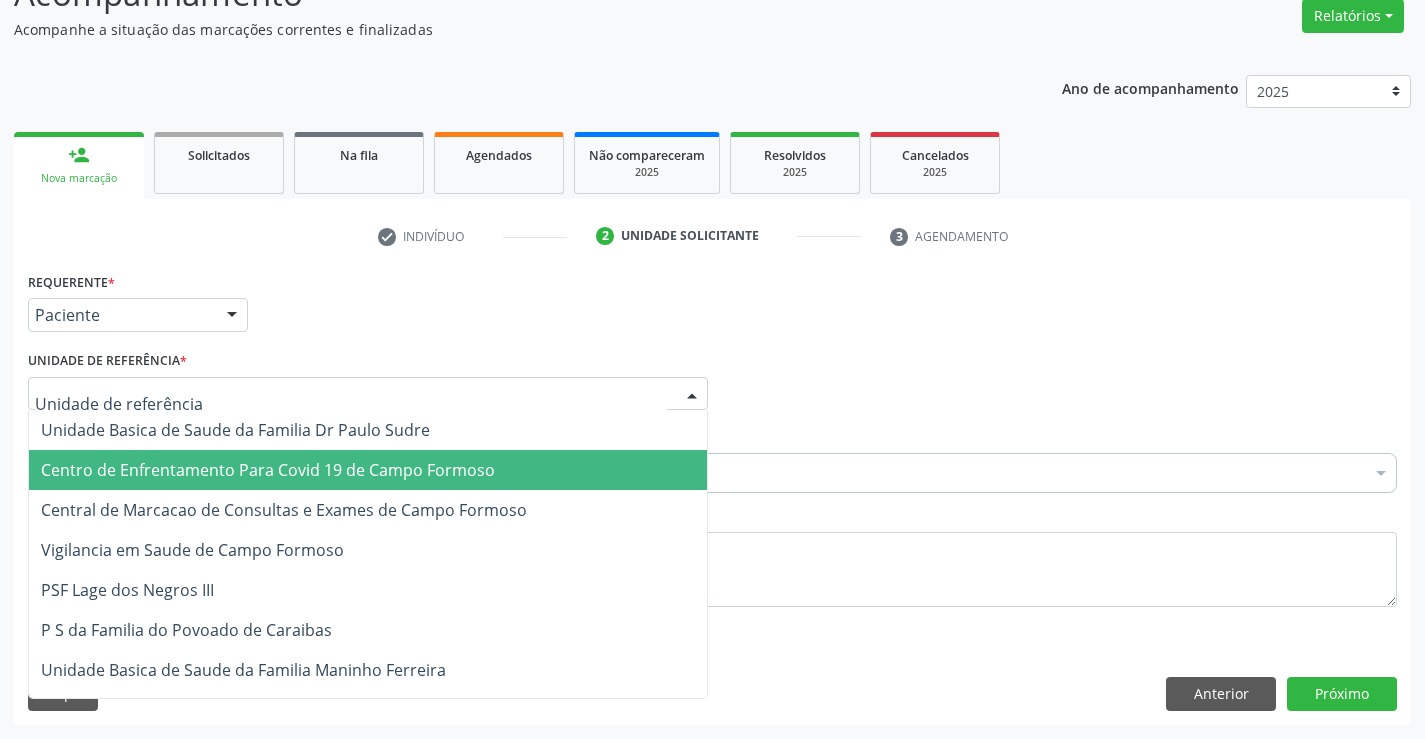 click on "Centro de Enfrentamento Para Covid 19 de Campo Formoso" at bounding box center (368, 470) 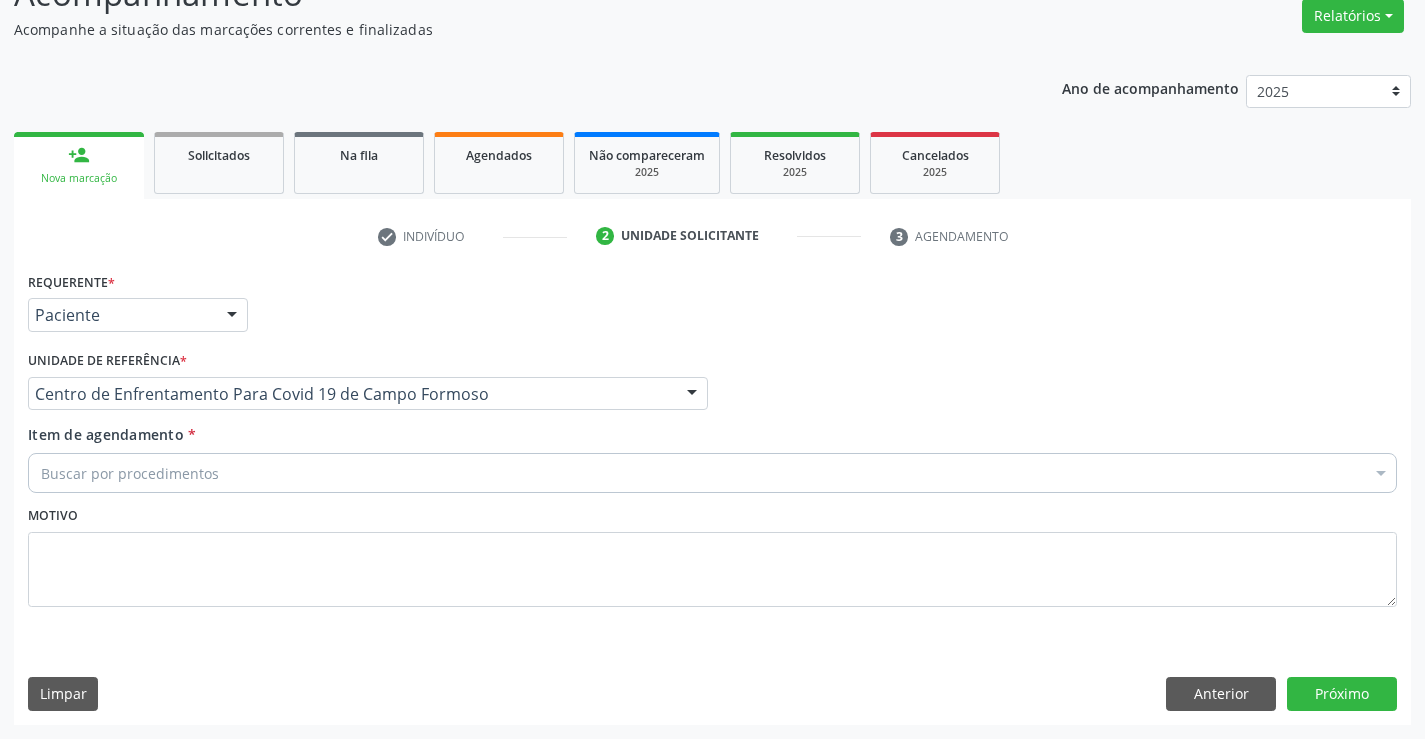click on "Centro de Enfrentamento Para Covid 19 de Campo Formoso" at bounding box center (368, 394) 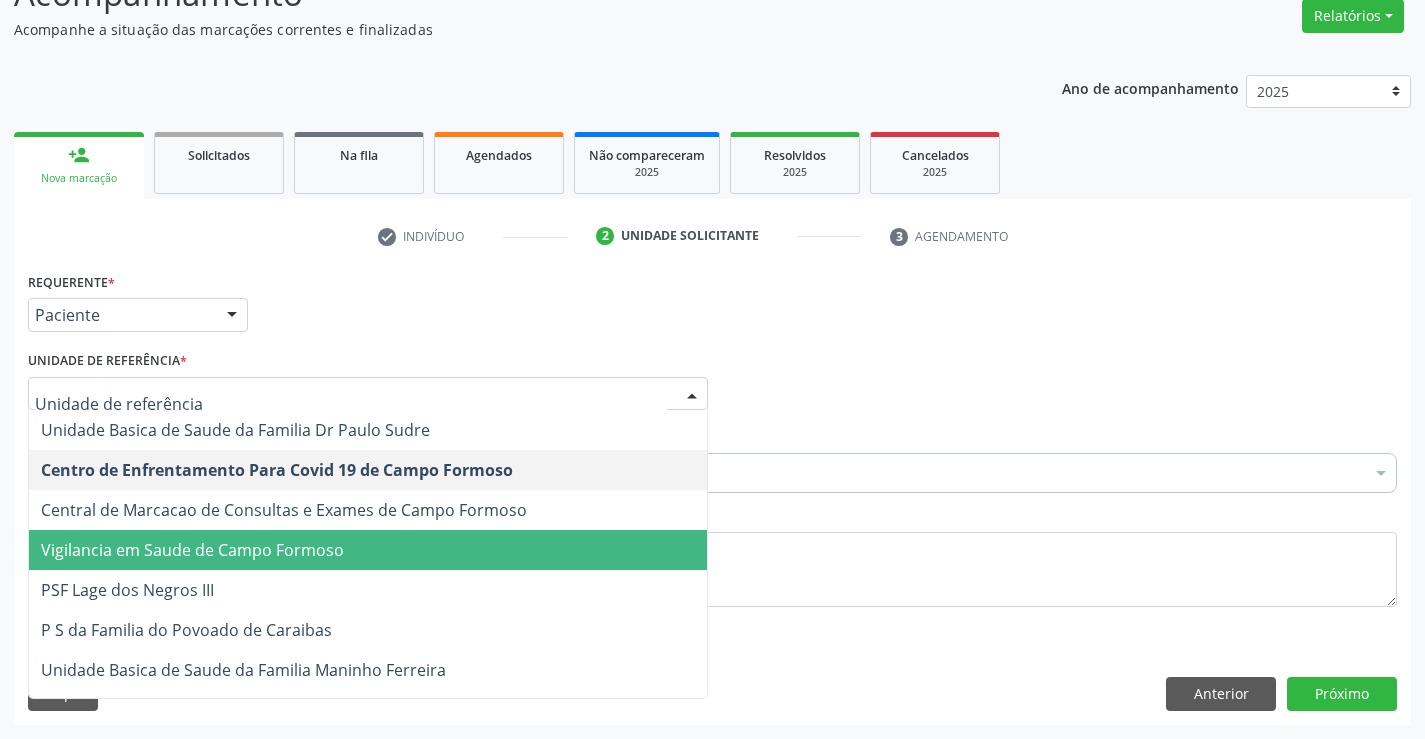 click on "Vigilancia em Saude de Campo Formoso" at bounding box center (368, 550) 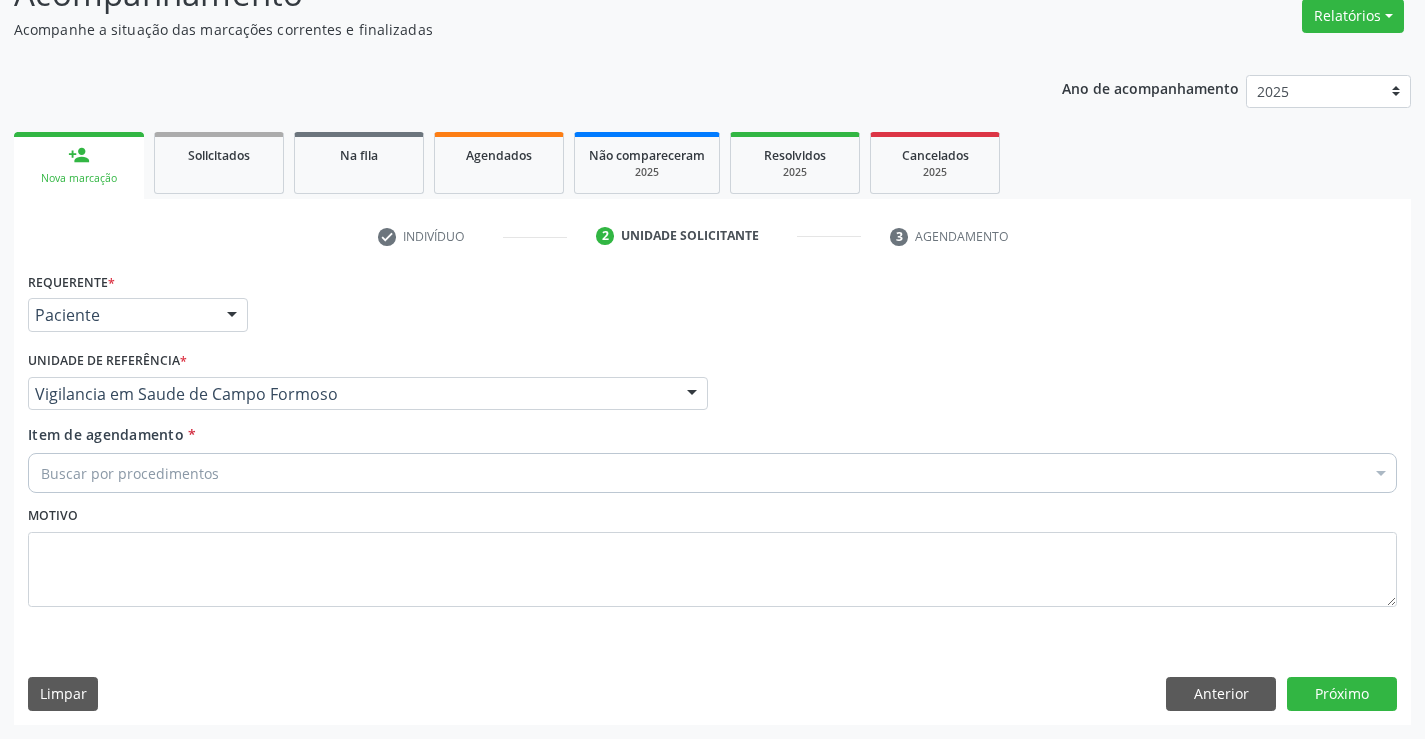 click on "Vigilancia em Saude de Campo Formoso" at bounding box center (368, 394) 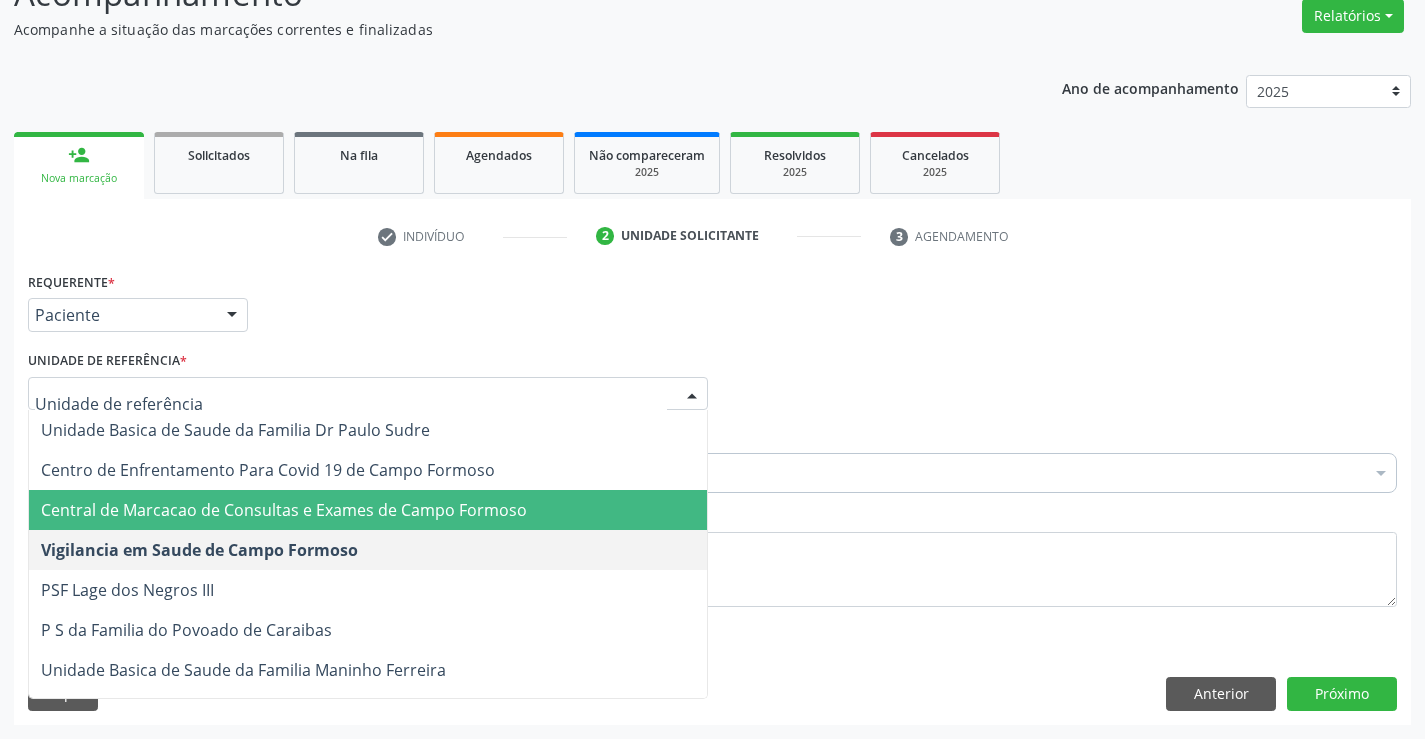 click on "Central de Marcacao de Consultas e Exames de Campo Formoso" at bounding box center [284, 510] 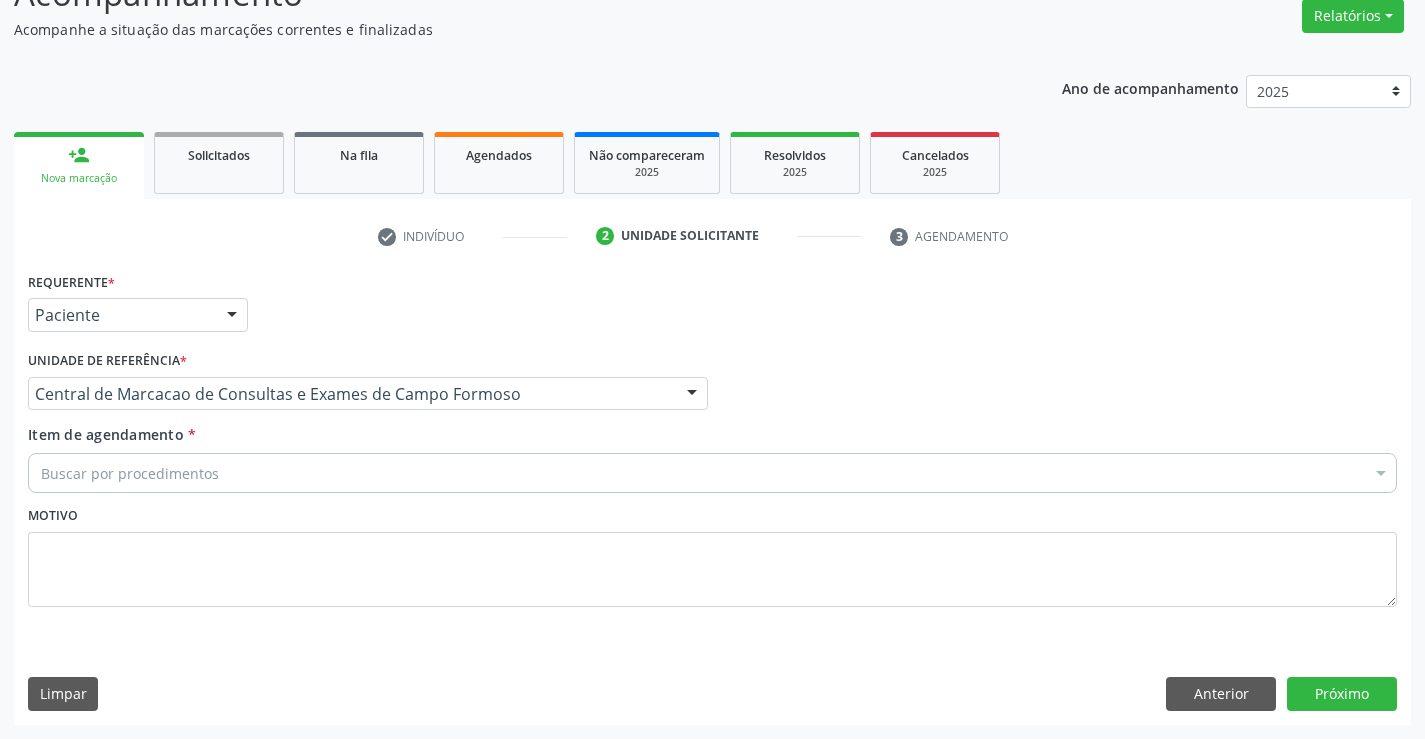 click on "Buscar por procedimentos" at bounding box center [712, 473] 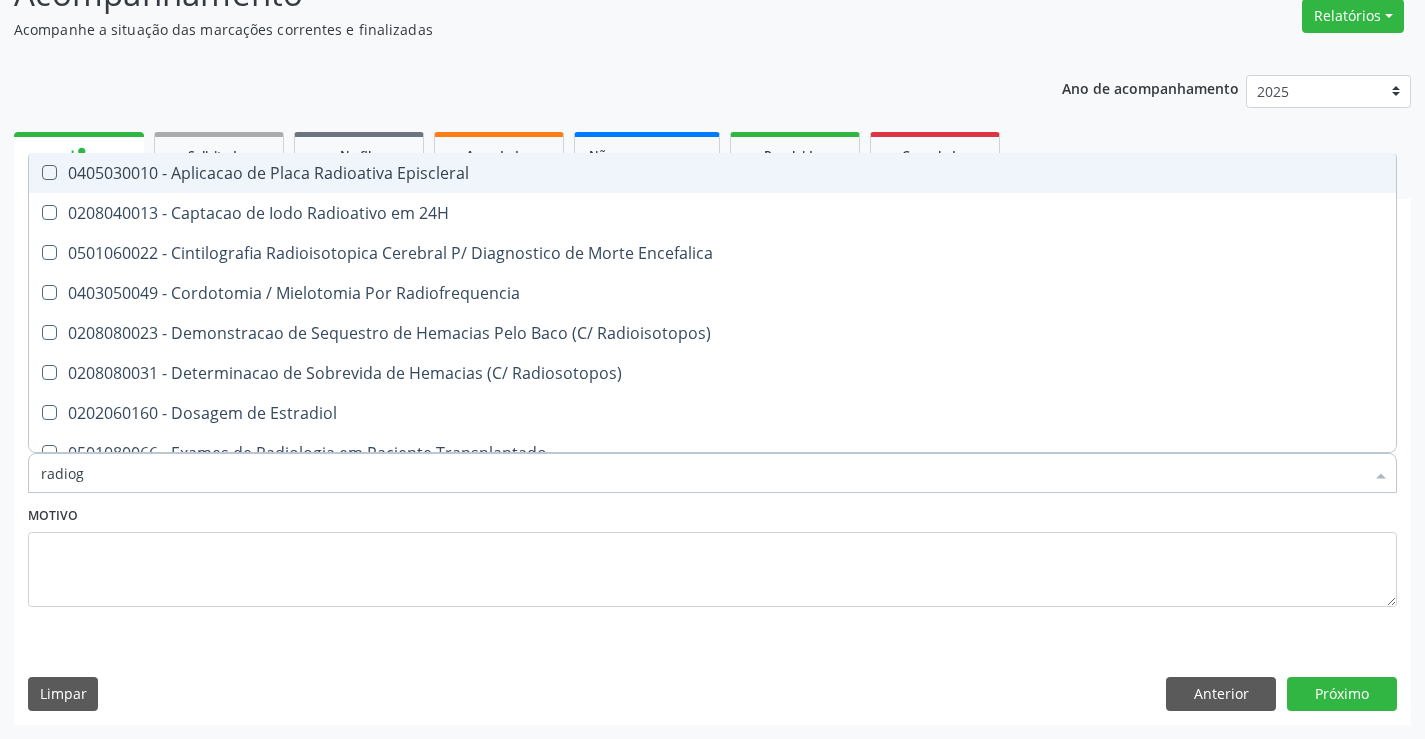 type on "radiogr" 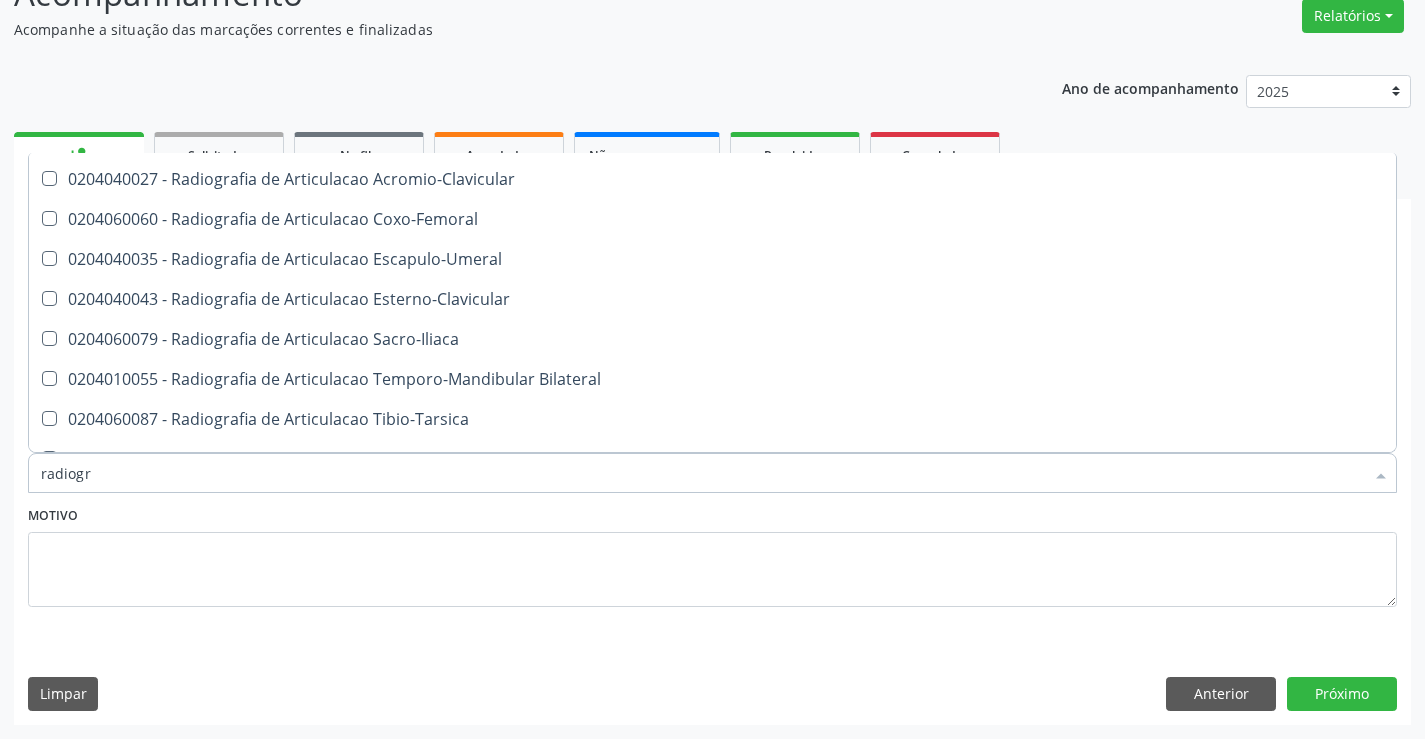 scroll, scrollTop: 500, scrollLeft: 0, axis: vertical 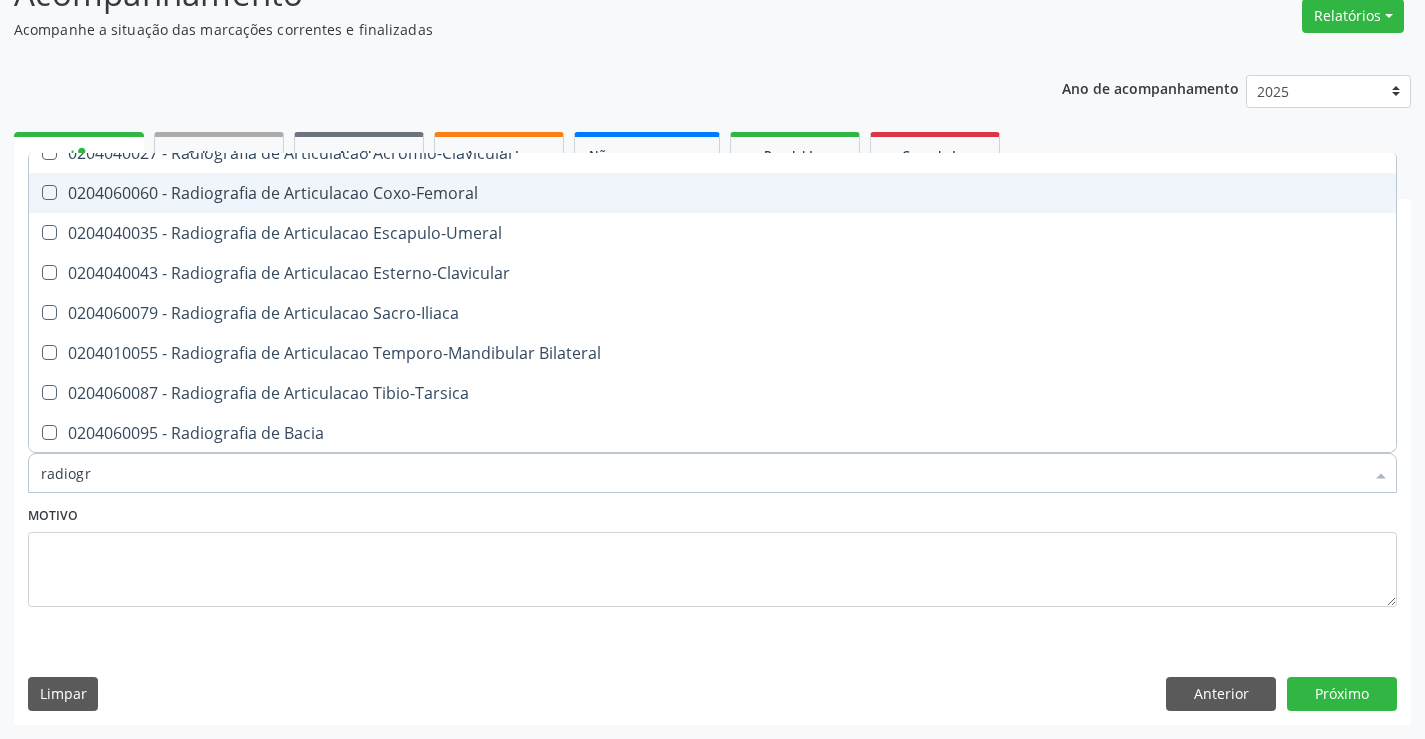 click on "0204060060 - Radiografia de Articulacao Coxo-Femoral" at bounding box center [712, 193] 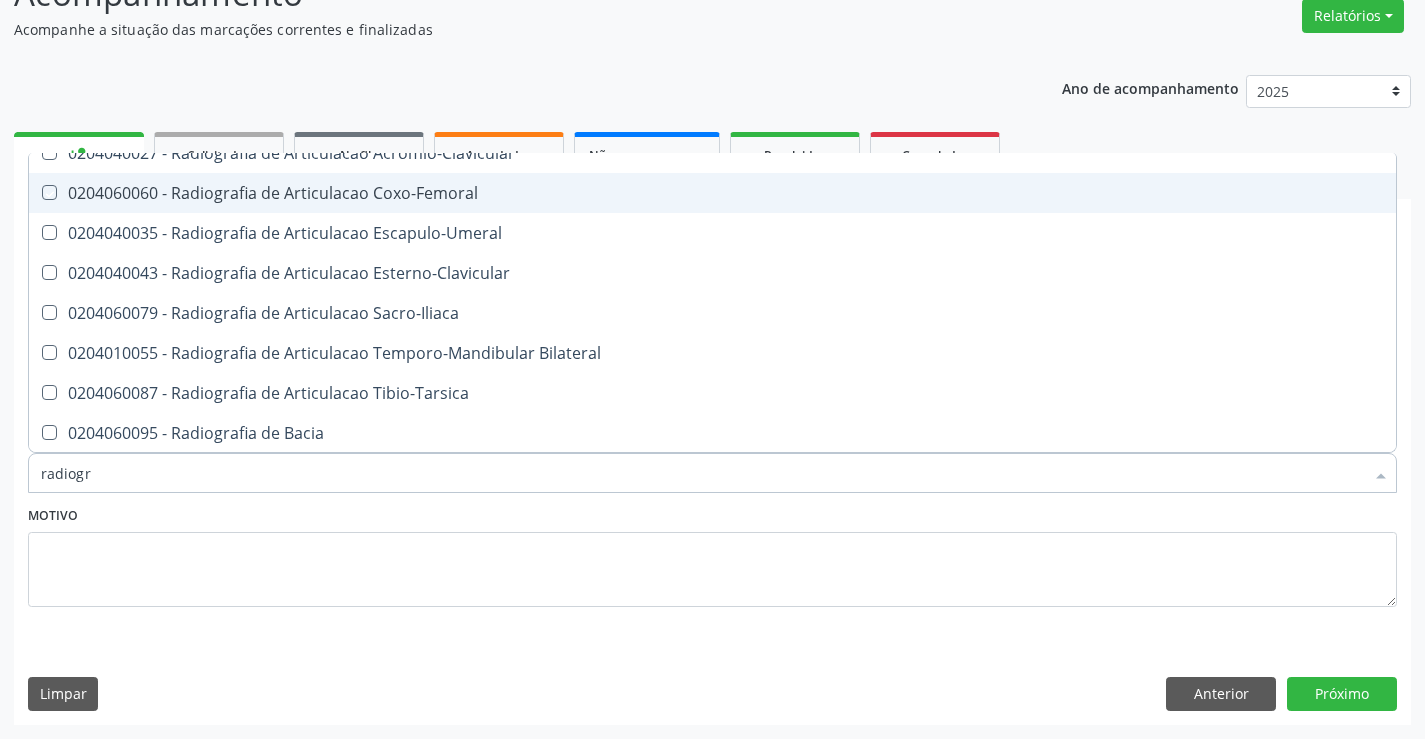 checkbox on "true" 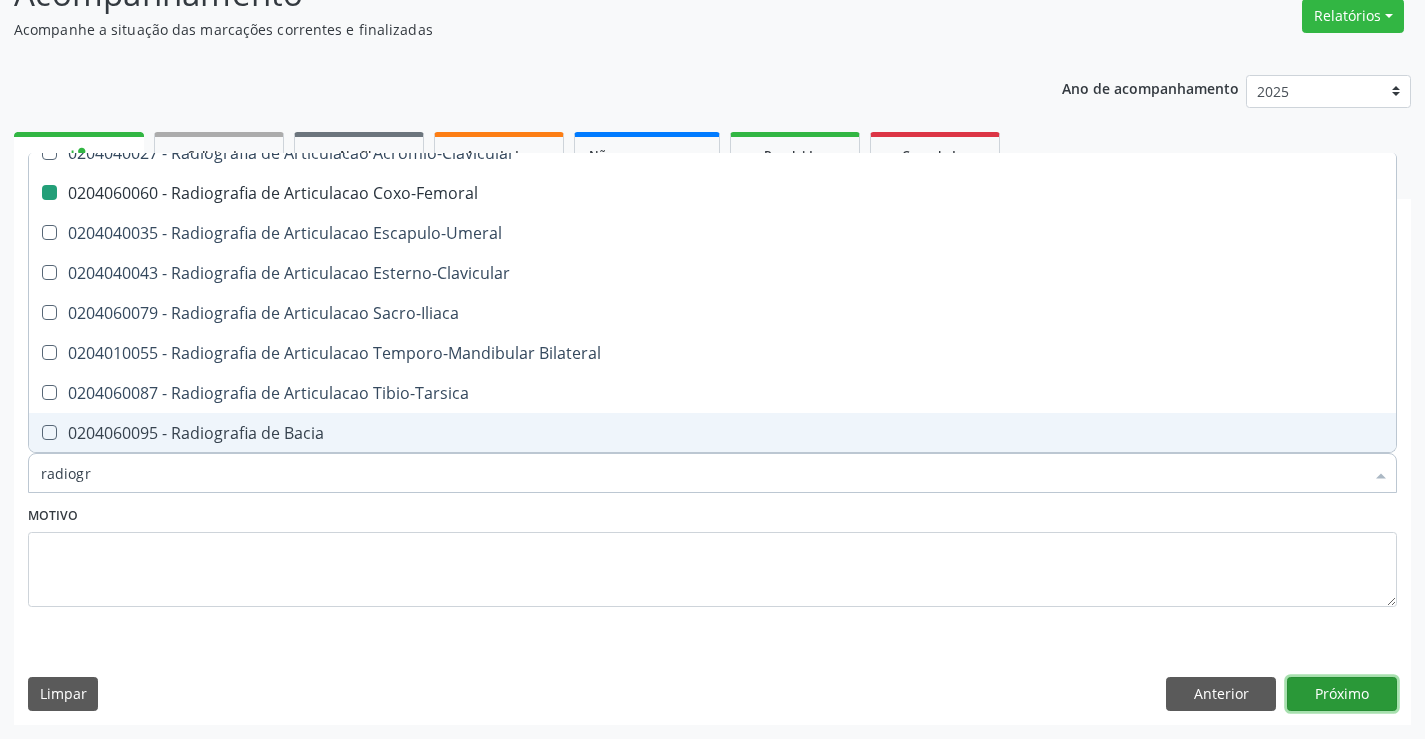 click on "Próximo" at bounding box center (1342, 694) 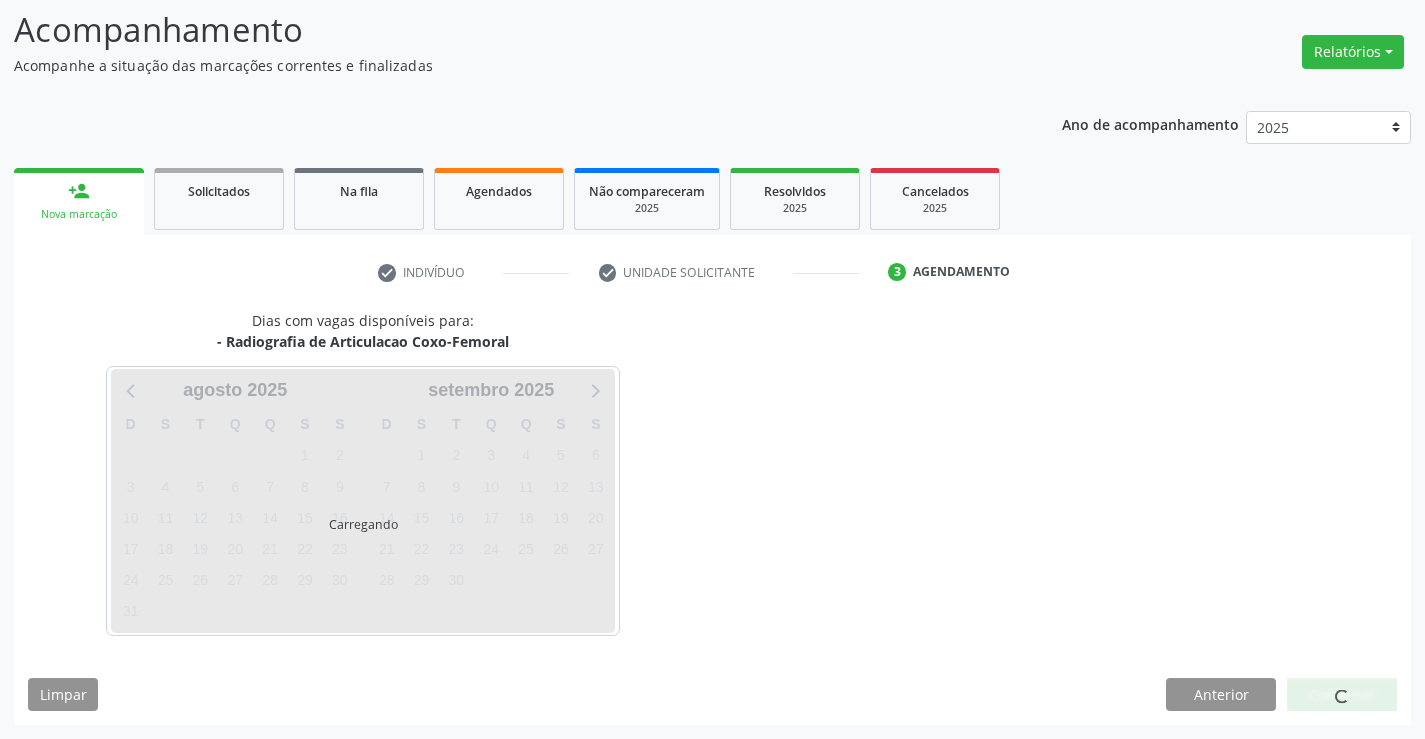 scroll, scrollTop: 131, scrollLeft: 0, axis: vertical 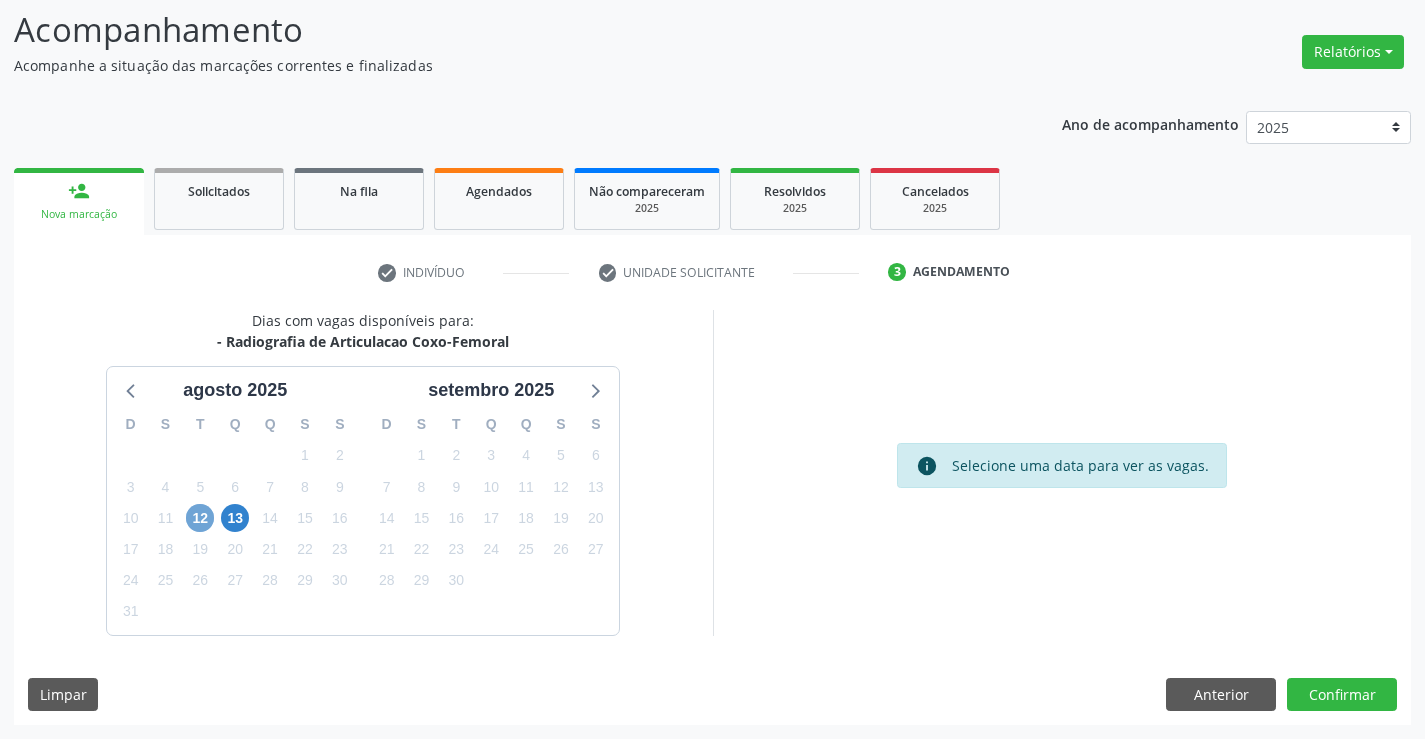 click on "12" at bounding box center (200, 518) 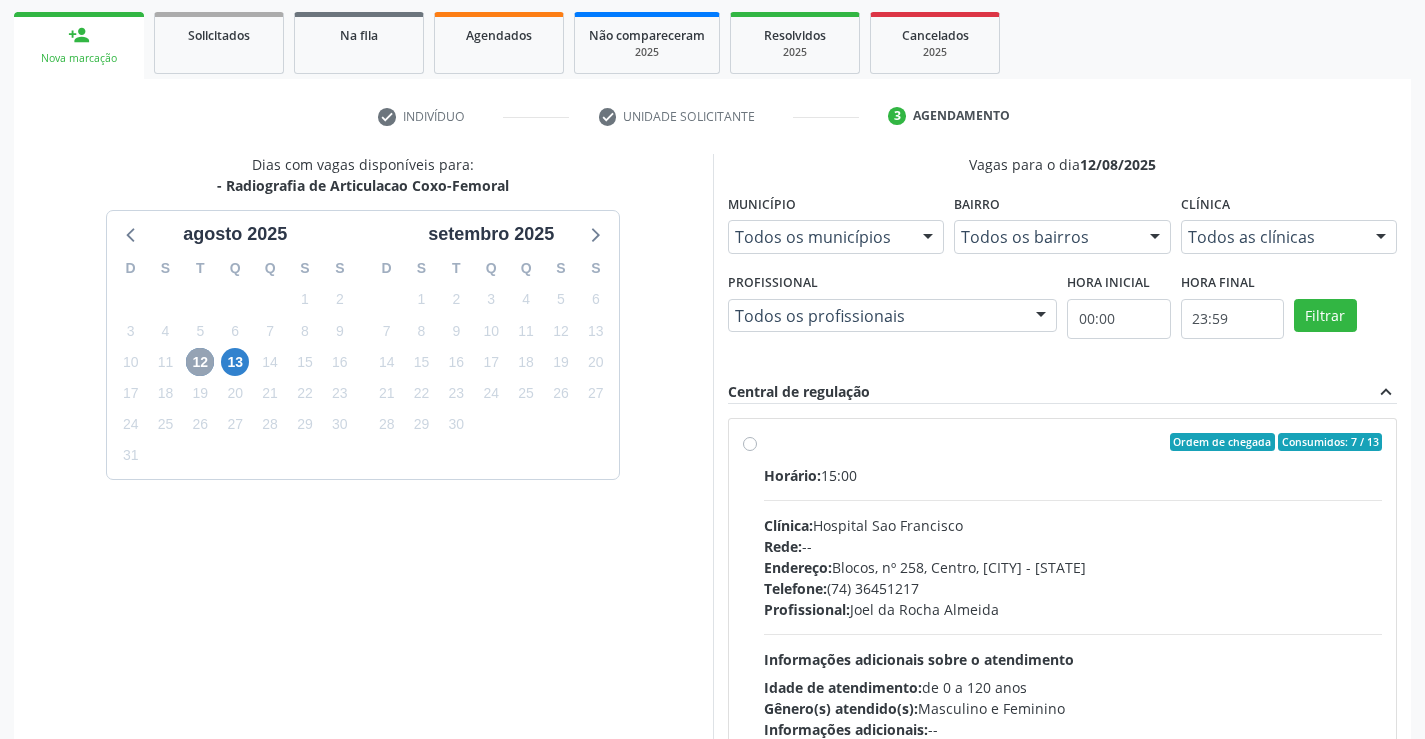 scroll, scrollTop: 331, scrollLeft: 0, axis: vertical 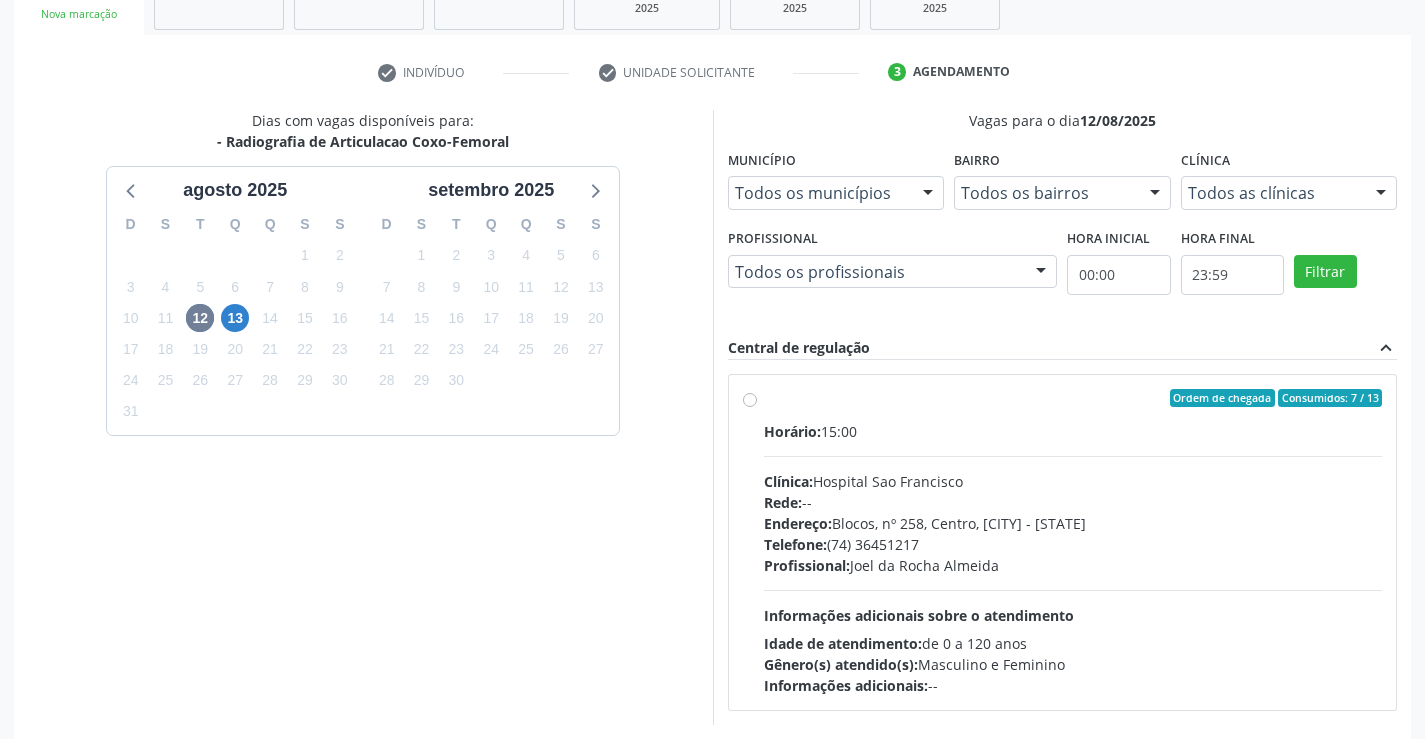 click on "Horário:   15:00" at bounding box center [1073, 431] 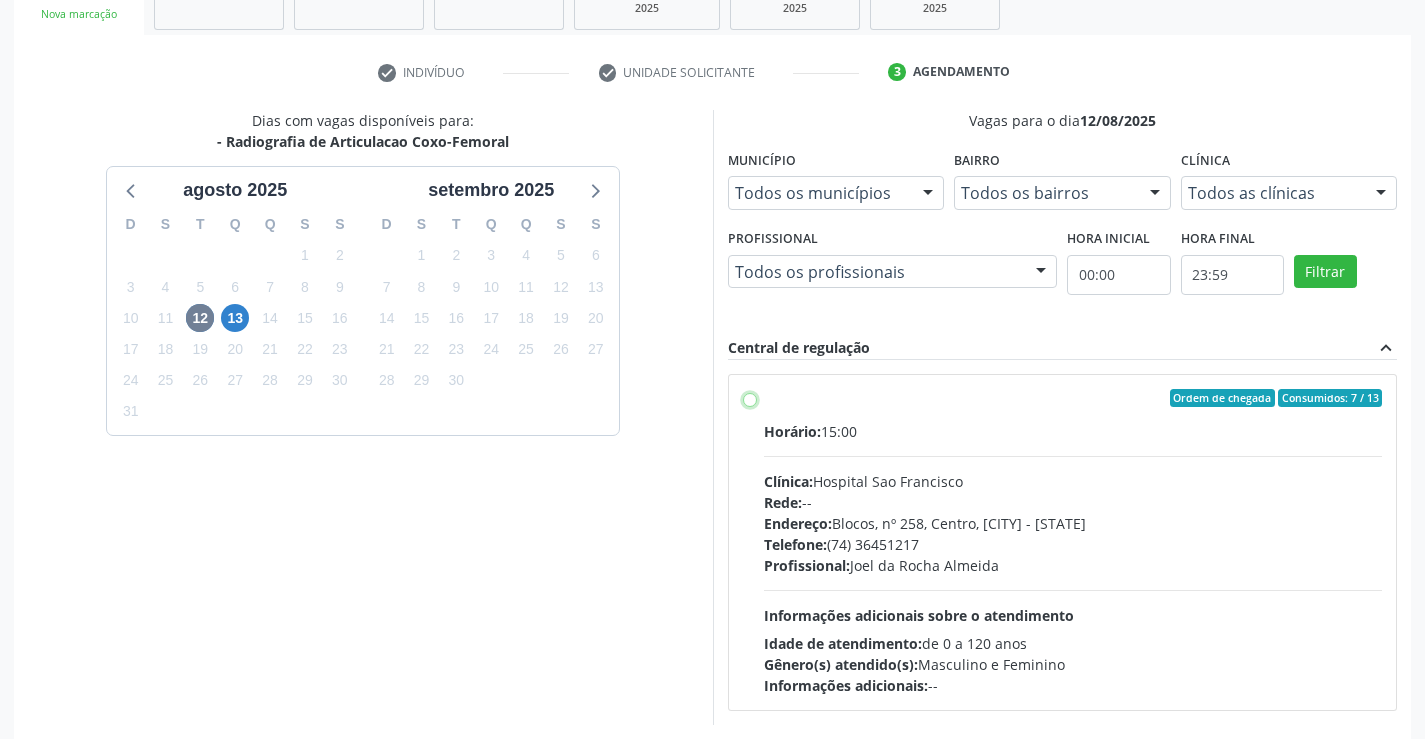radio on "true" 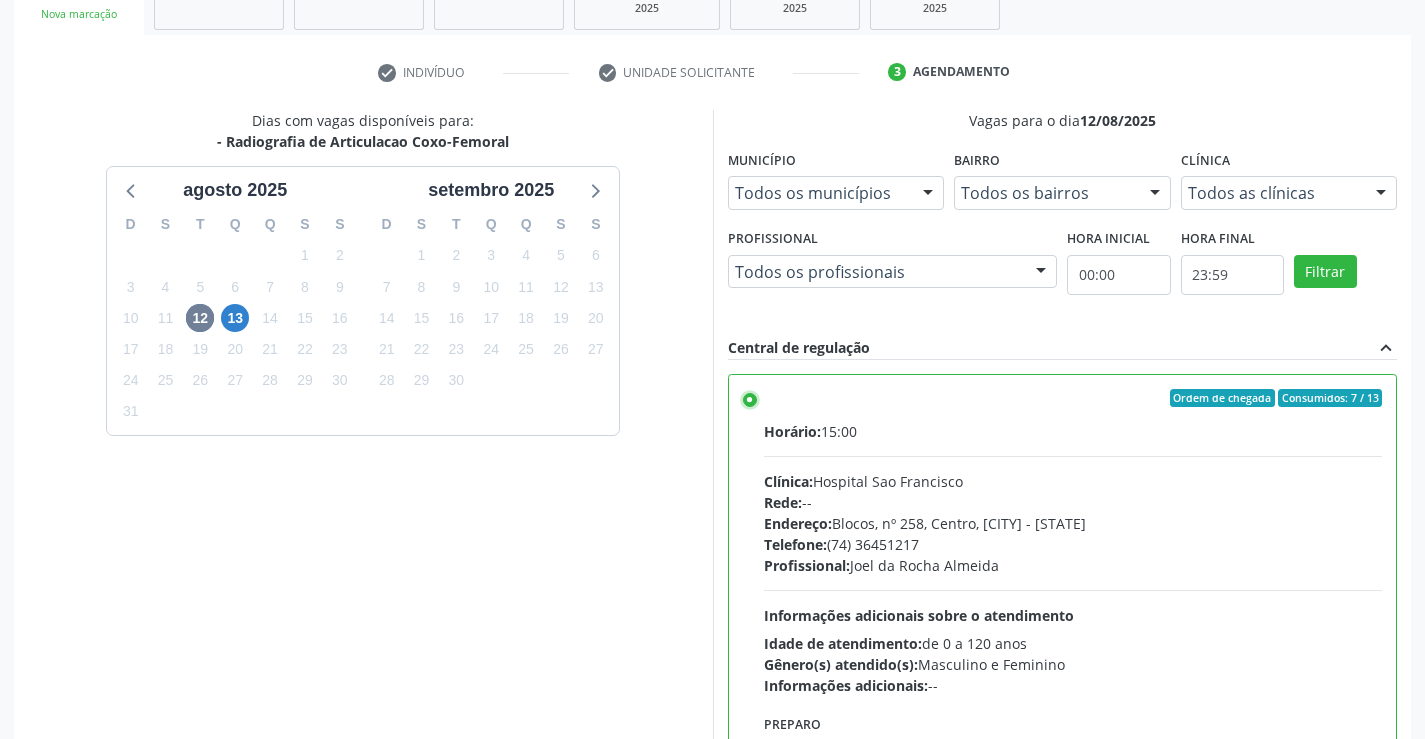 scroll, scrollTop: 456, scrollLeft: 0, axis: vertical 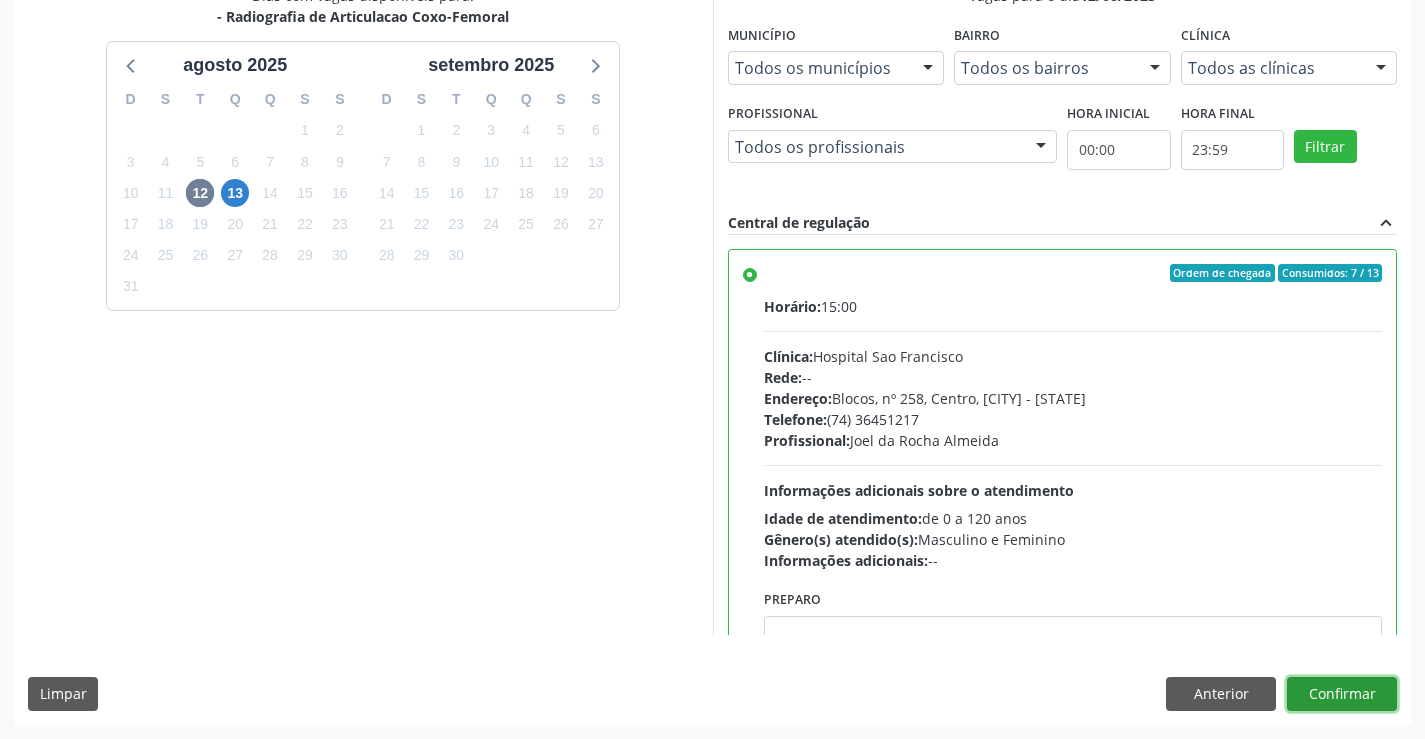 click on "Confirmar" at bounding box center (1342, 694) 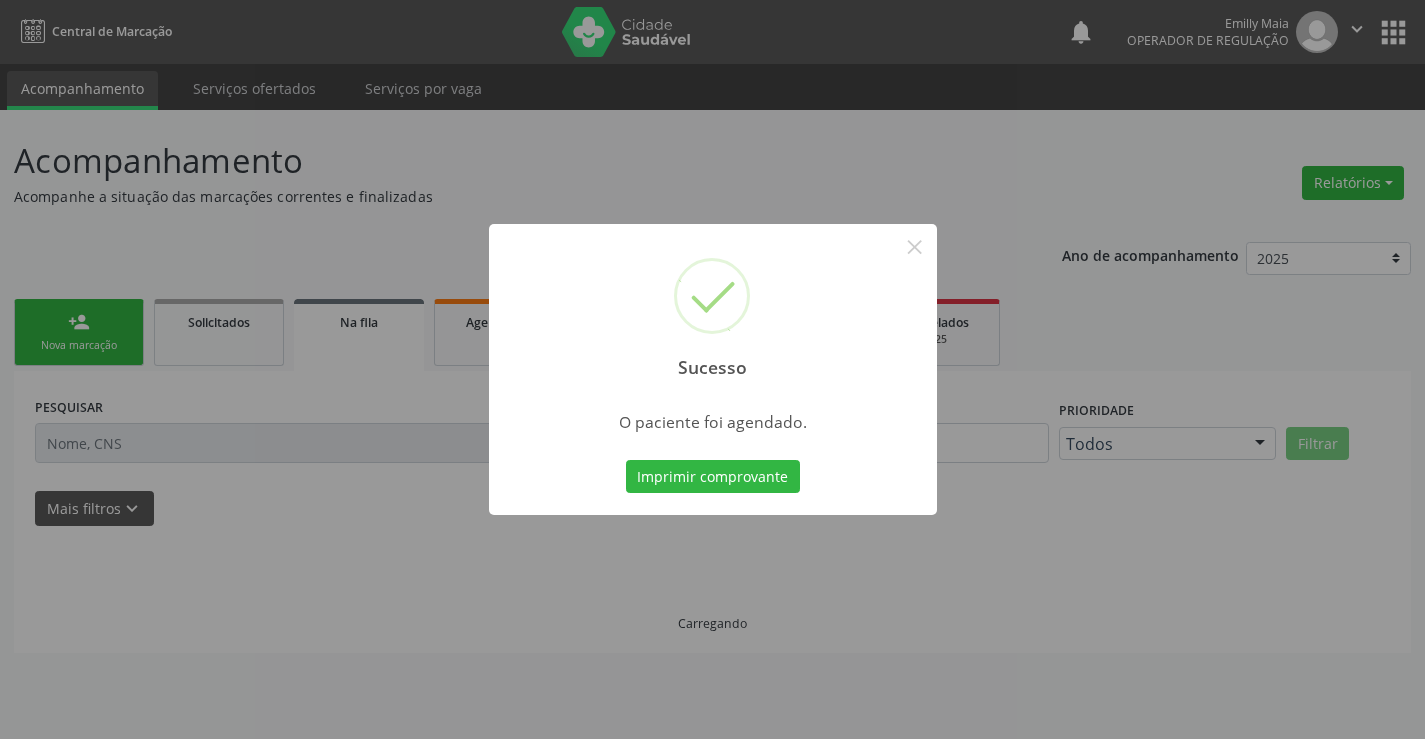 scroll, scrollTop: 0, scrollLeft: 0, axis: both 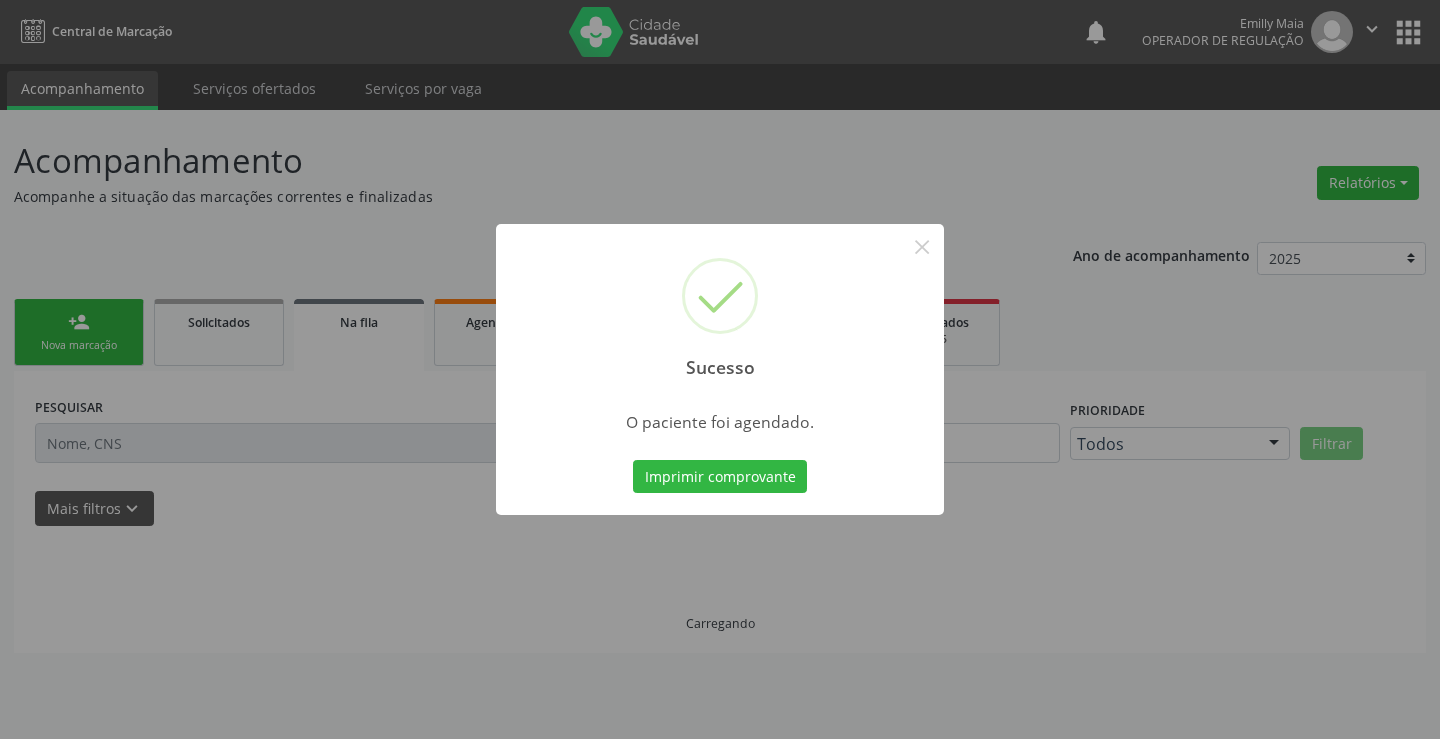 type 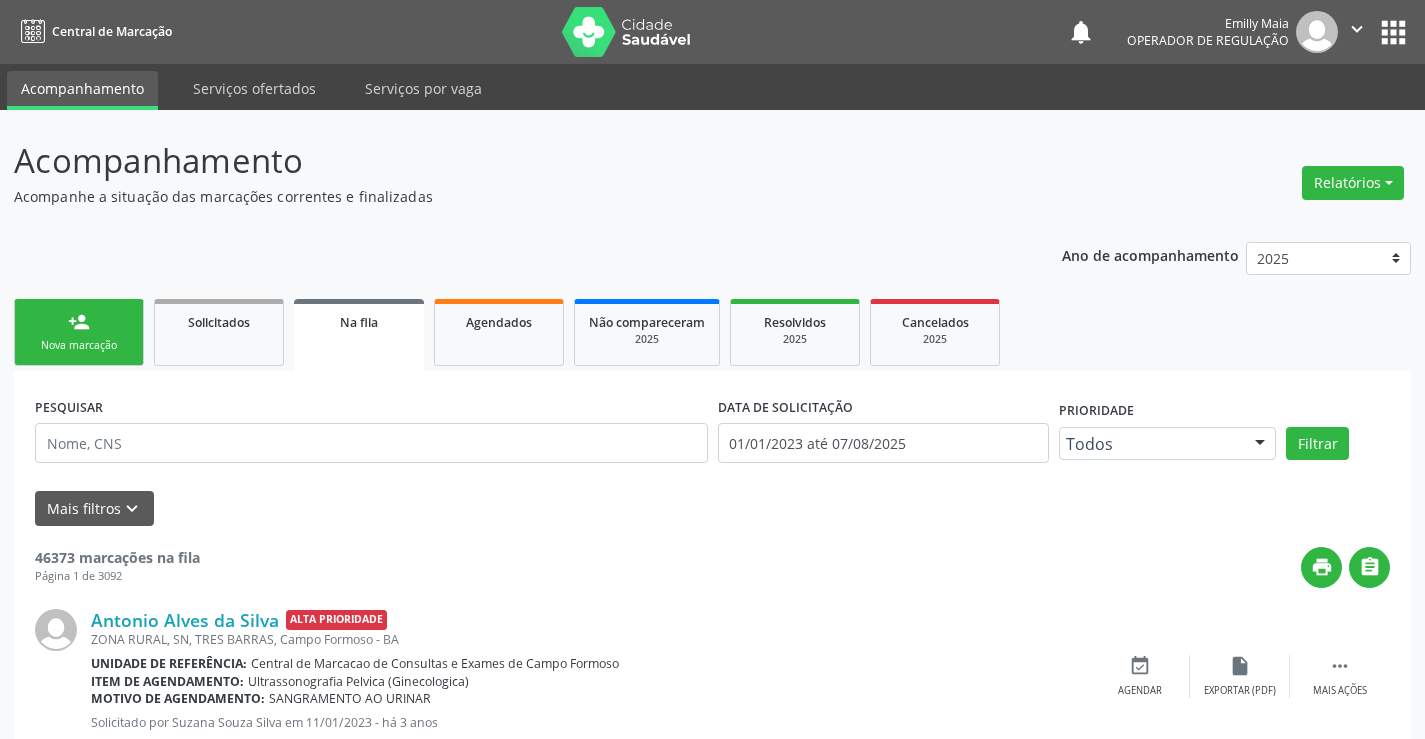 click on "person_add" at bounding box center [79, 322] 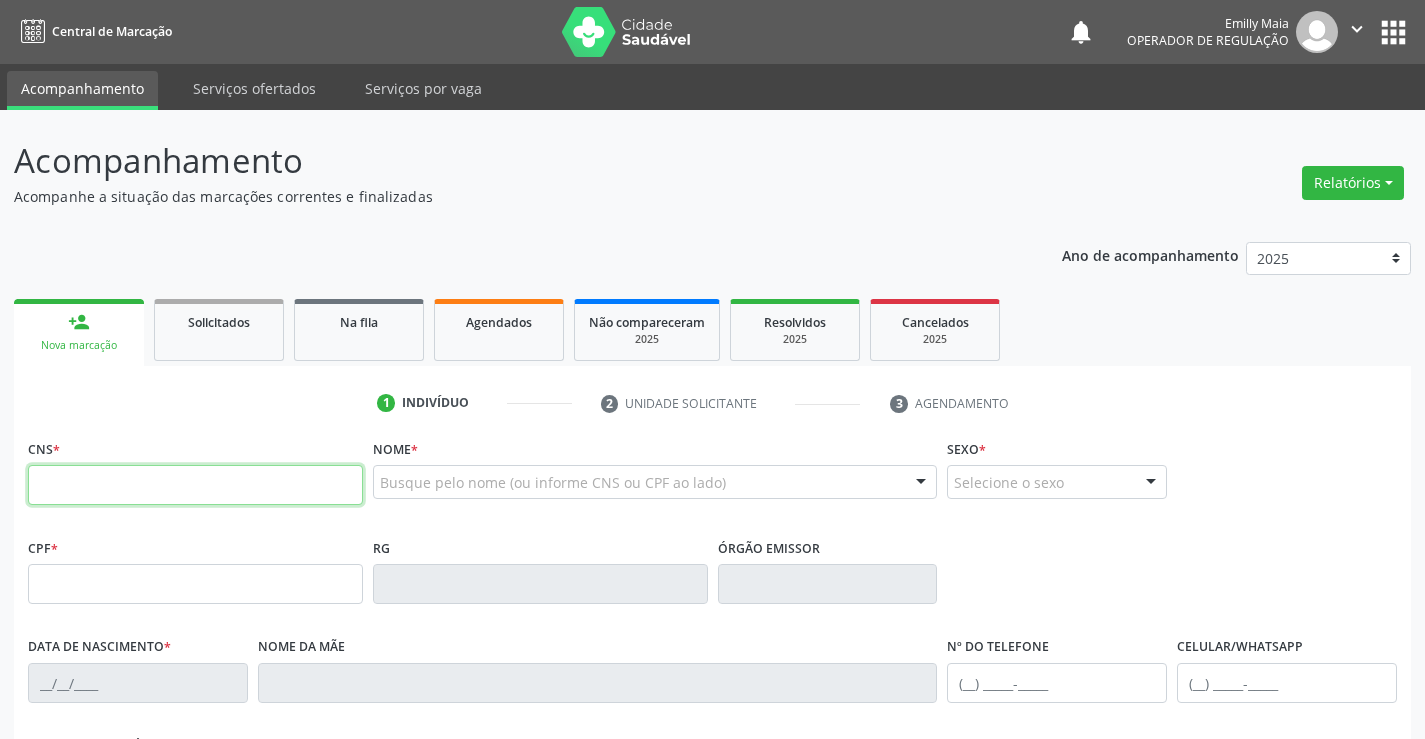 click at bounding box center (195, 485) 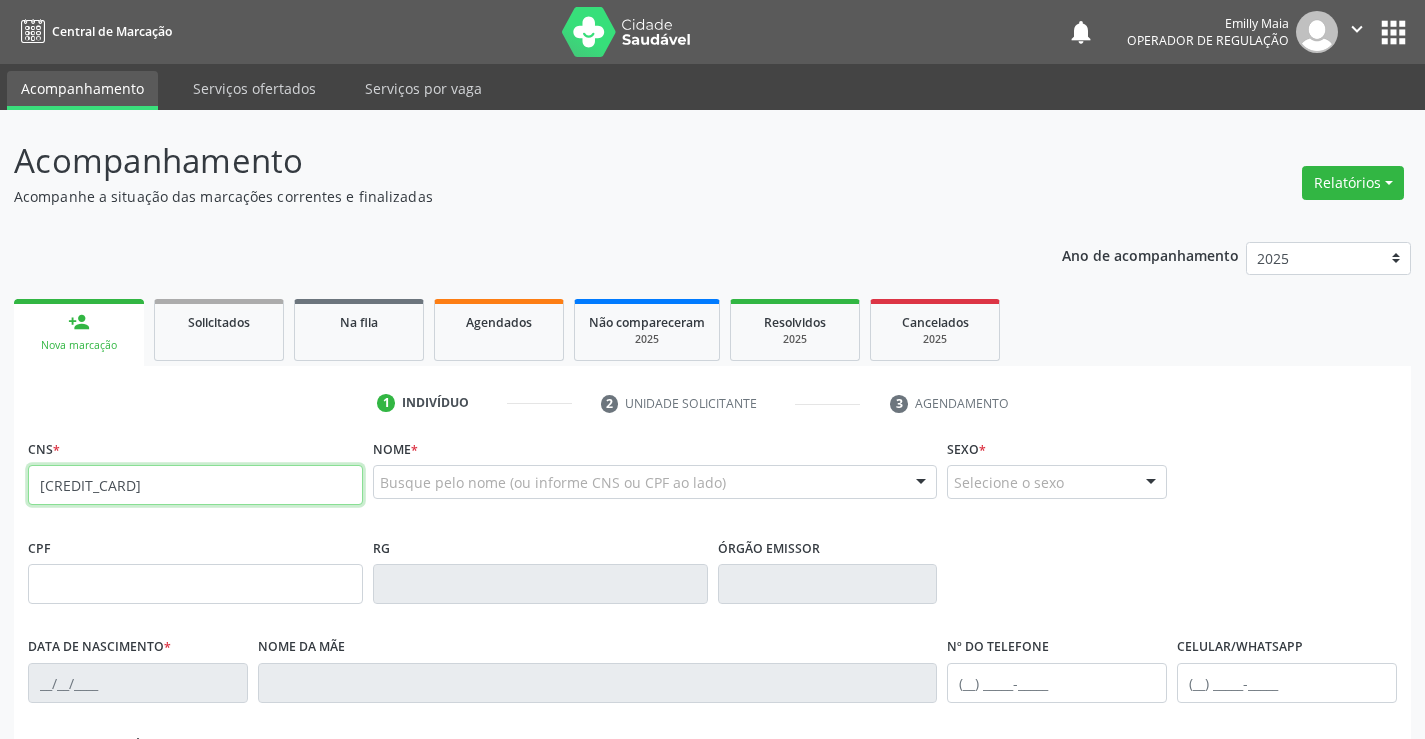 type on "[CREDIT_CARD]" 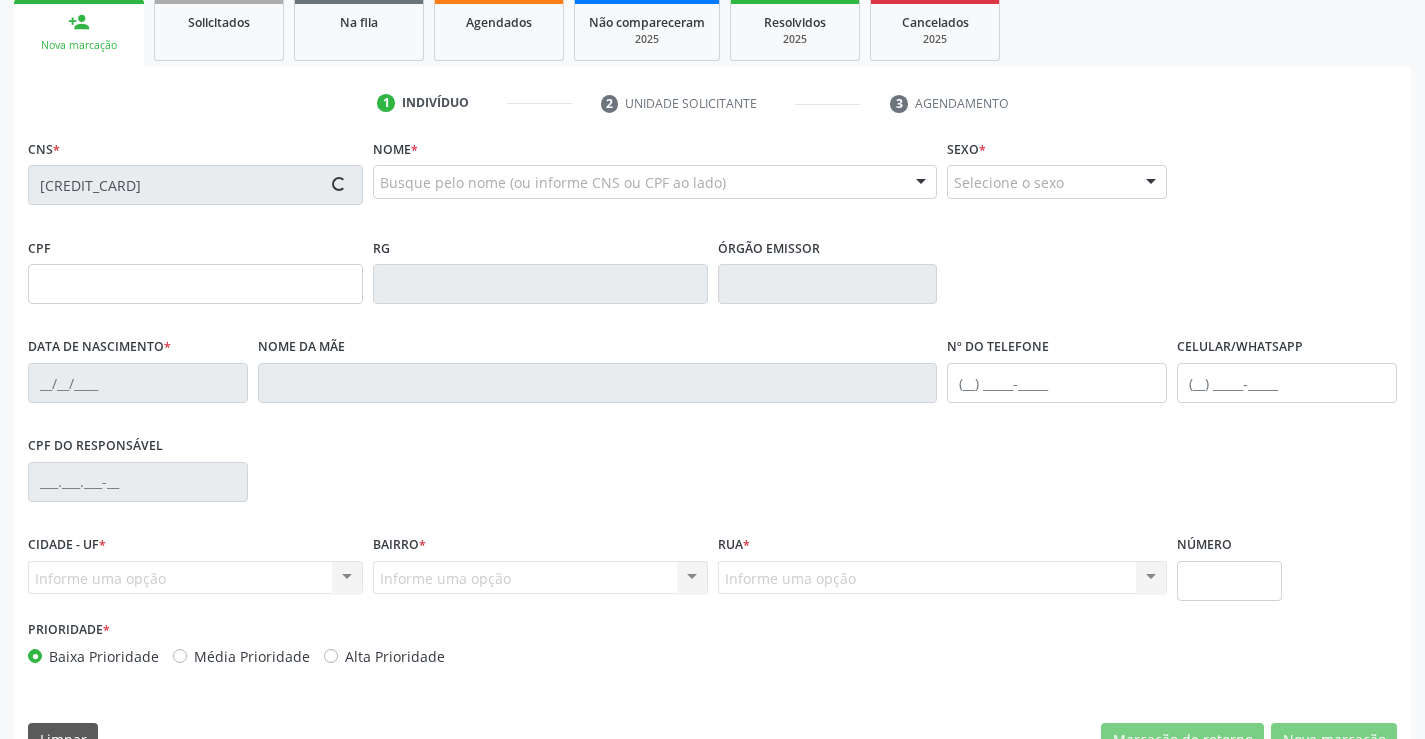 type on "[DATE]" 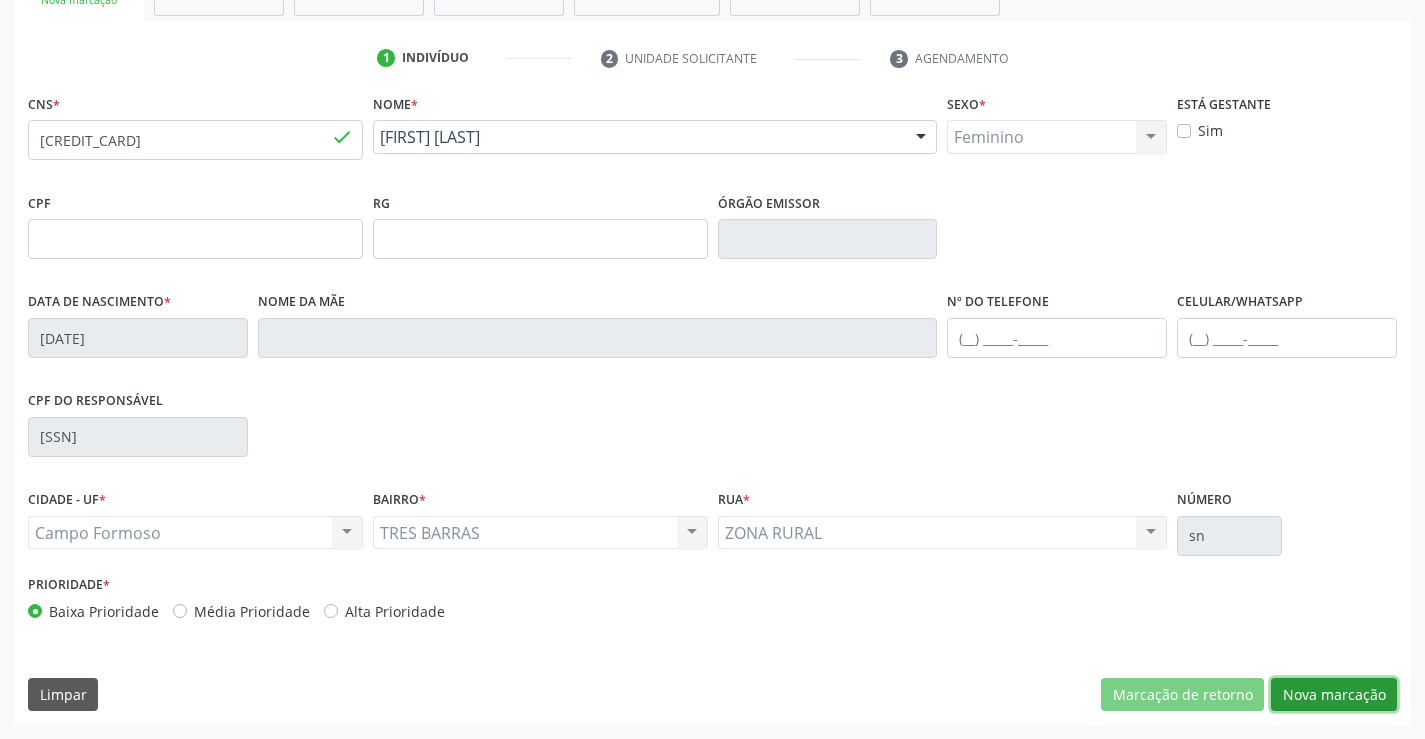 click on "Nova marcação" at bounding box center (1334, 695) 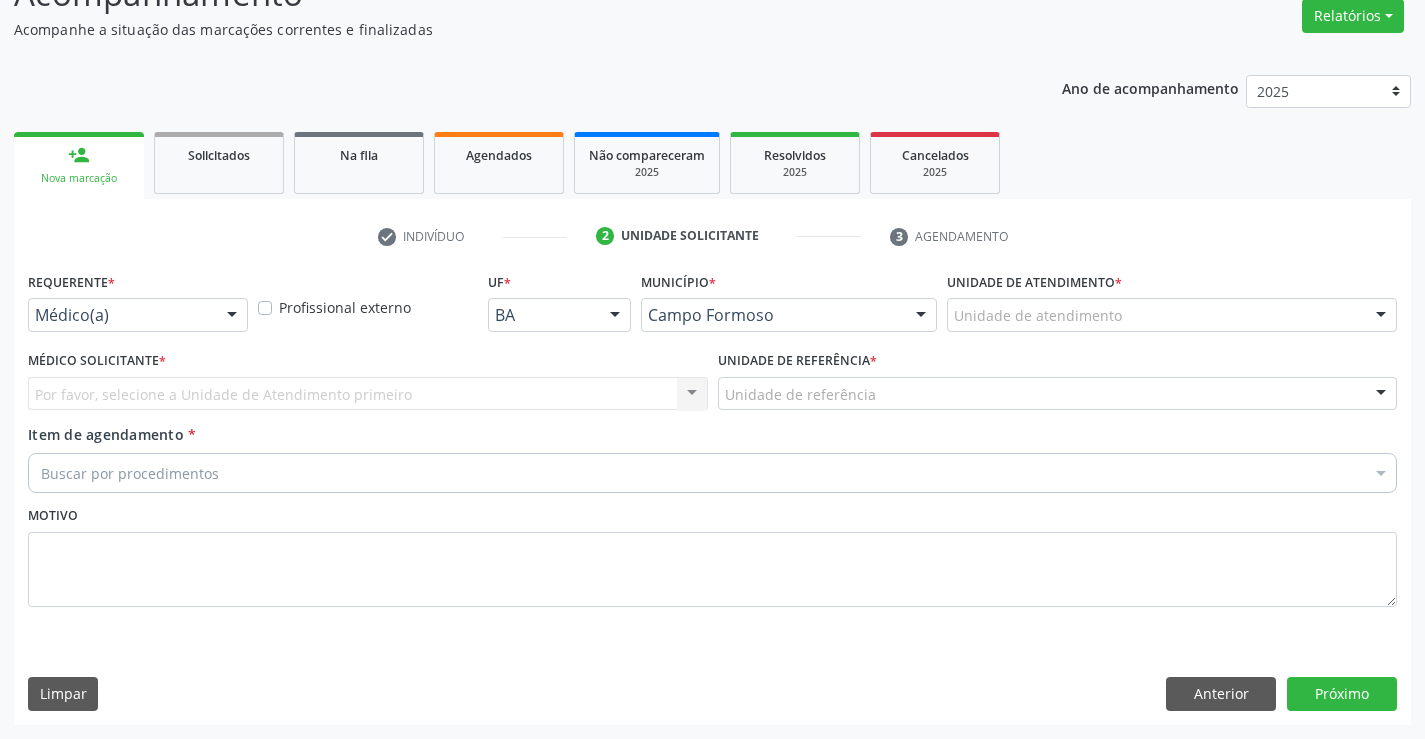scroll, scrollTop: 167, scrollLeft: 0, axis: vertical 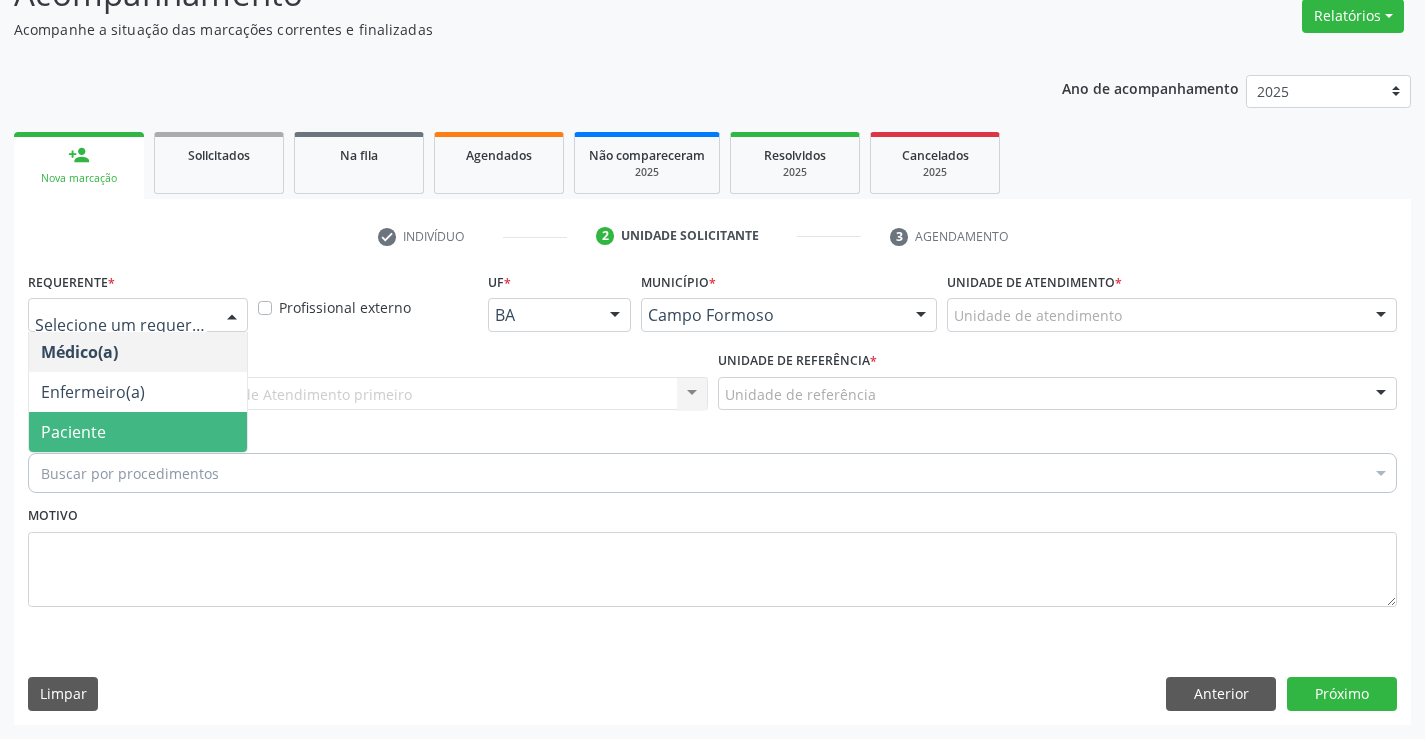 drag, startPoint x: 175, startPoint y: 434, endPoint x: 277, endPoint y: 395, distance: 109.201645 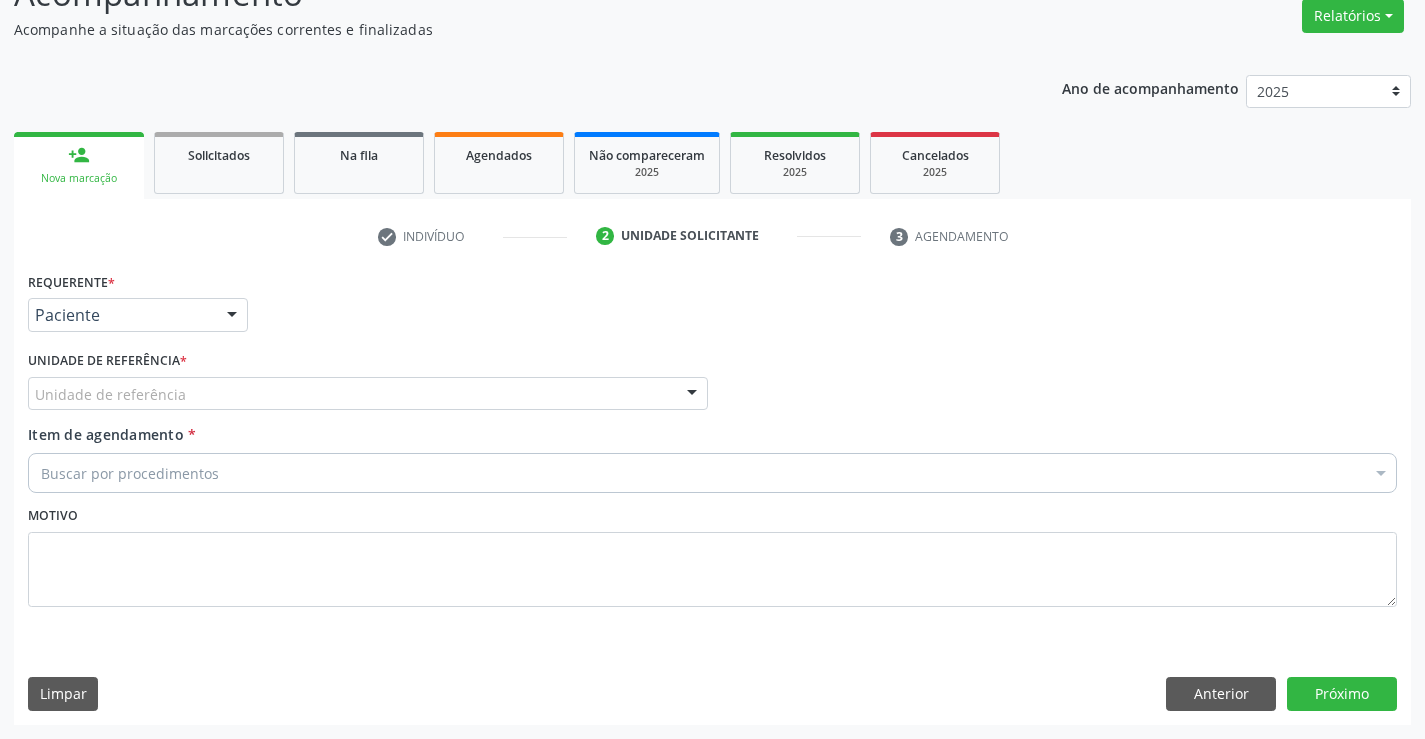 click on "Unidade de referência" at bounding box center (368, 394) 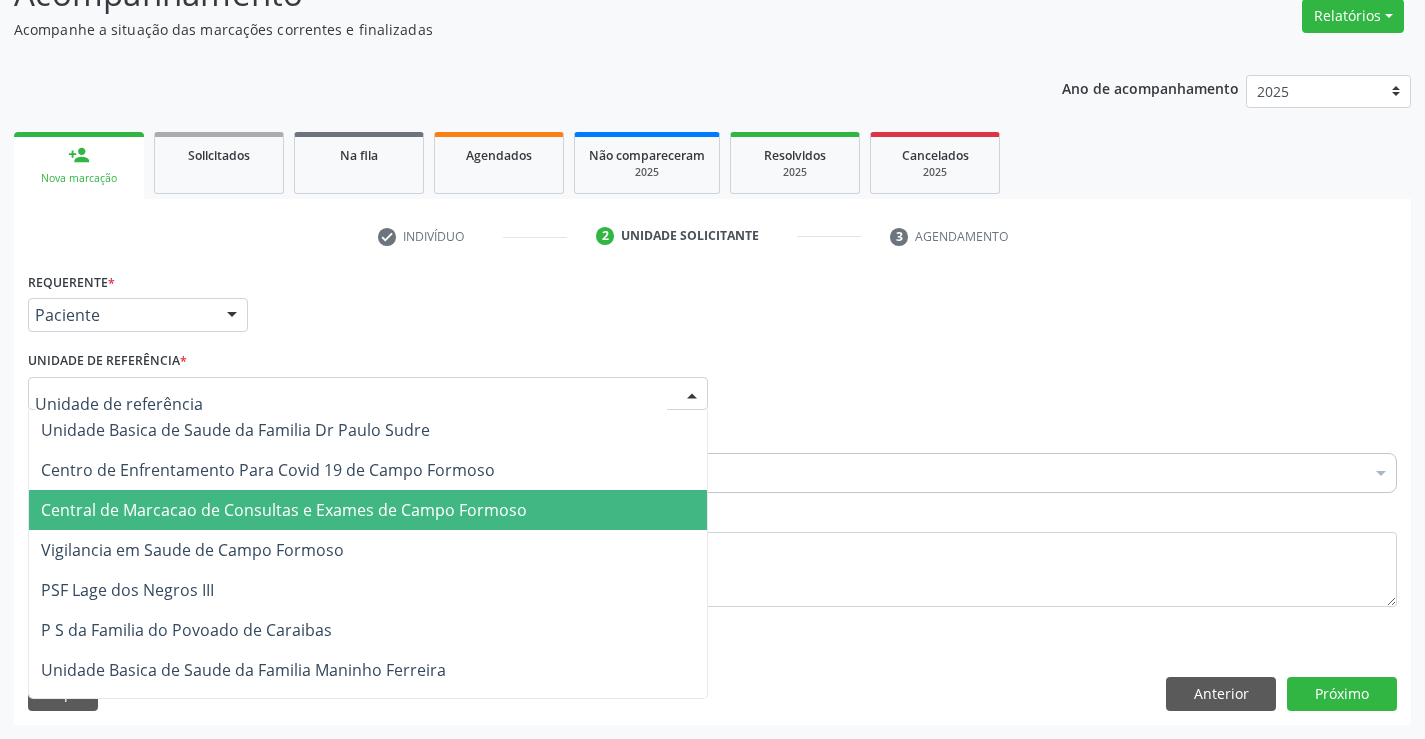 drag, startPoint x: 316, startPoint y: 506, endPoint x: 415, endPoint y: 477, distance: 103.16007 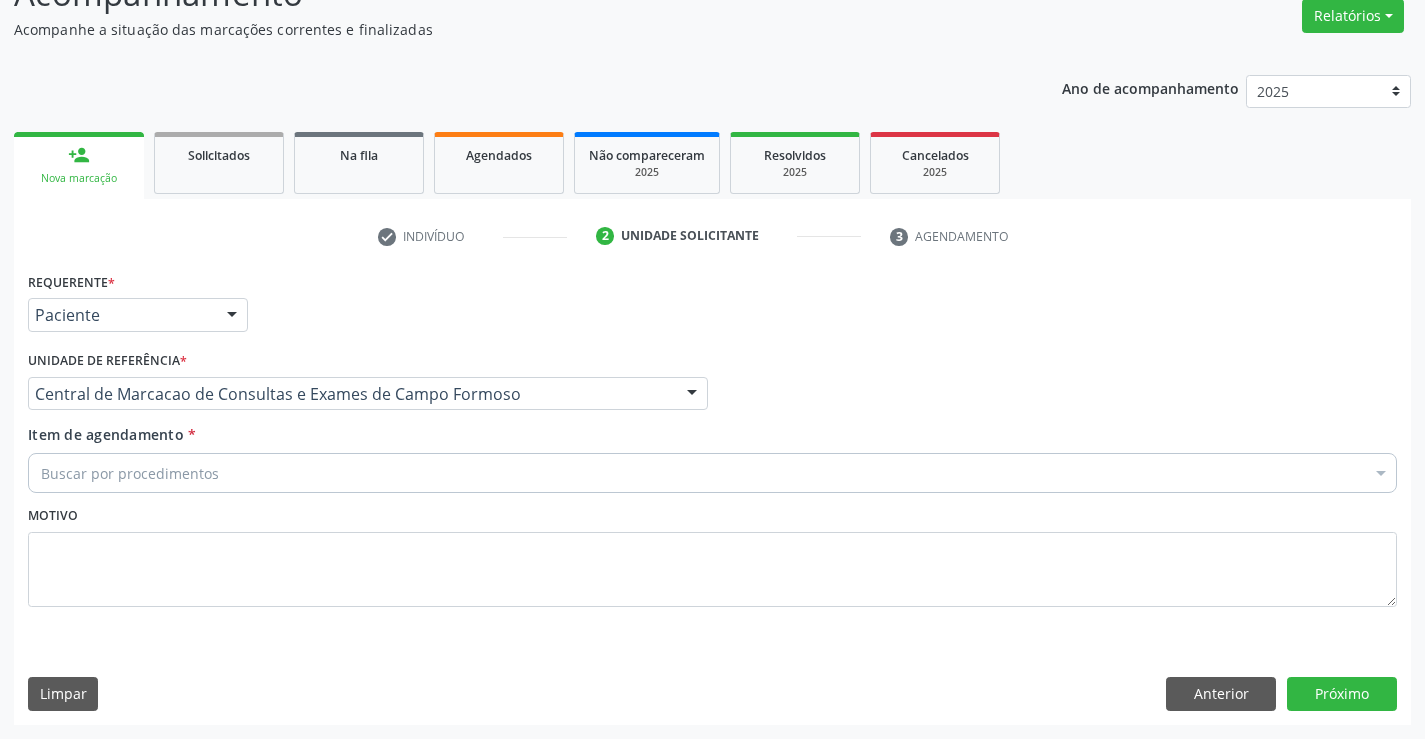 click on "Buscar por procedimentos" at bounding box center [712, 473] 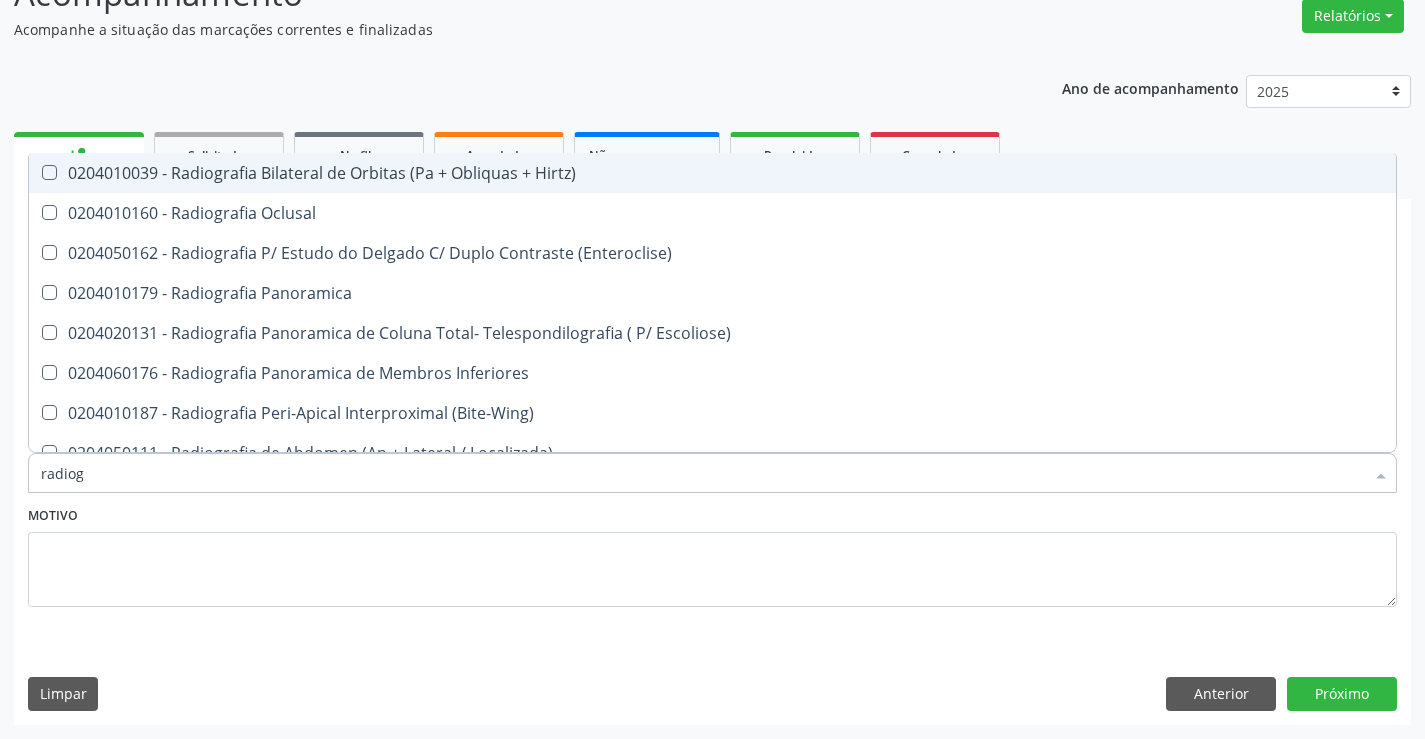 type on "radiogr" 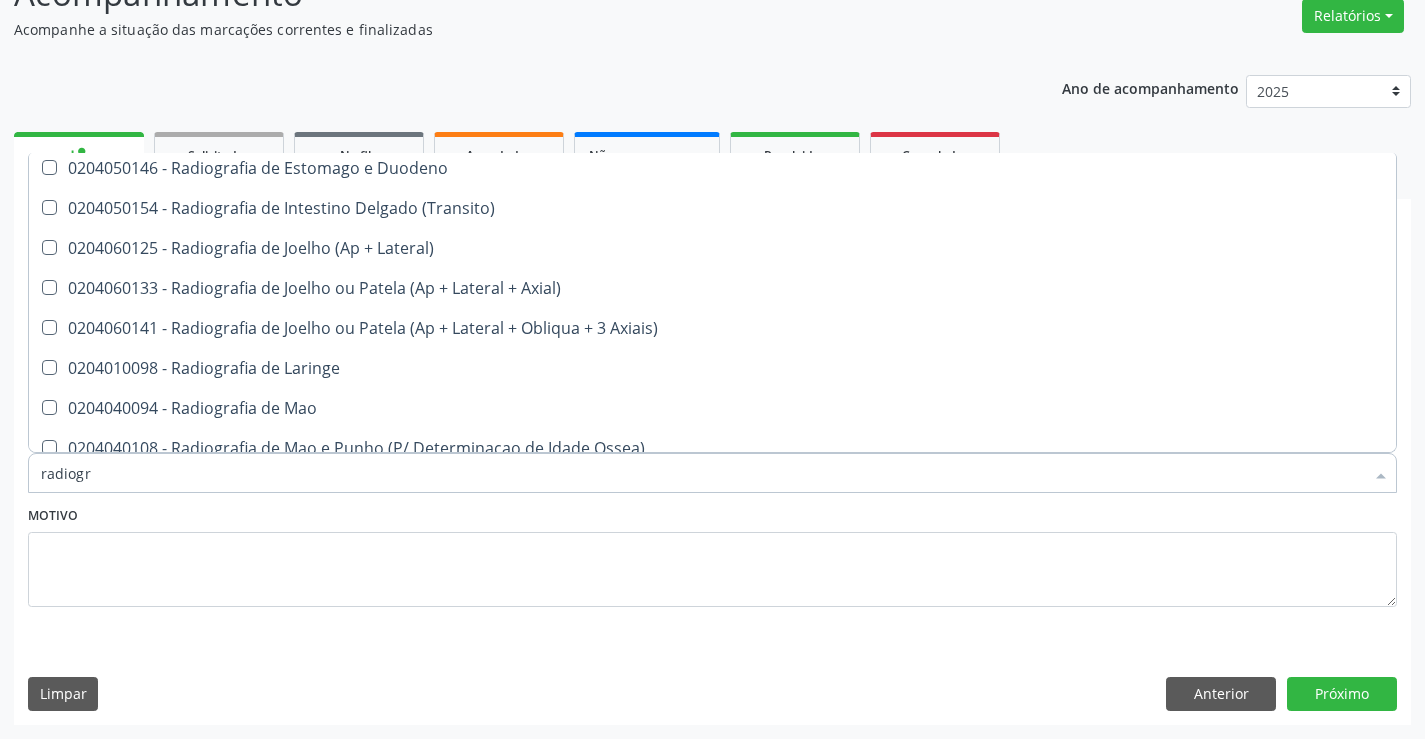 scroll, scrollTop: 1800, scrollLeft: 0, axis: vertical 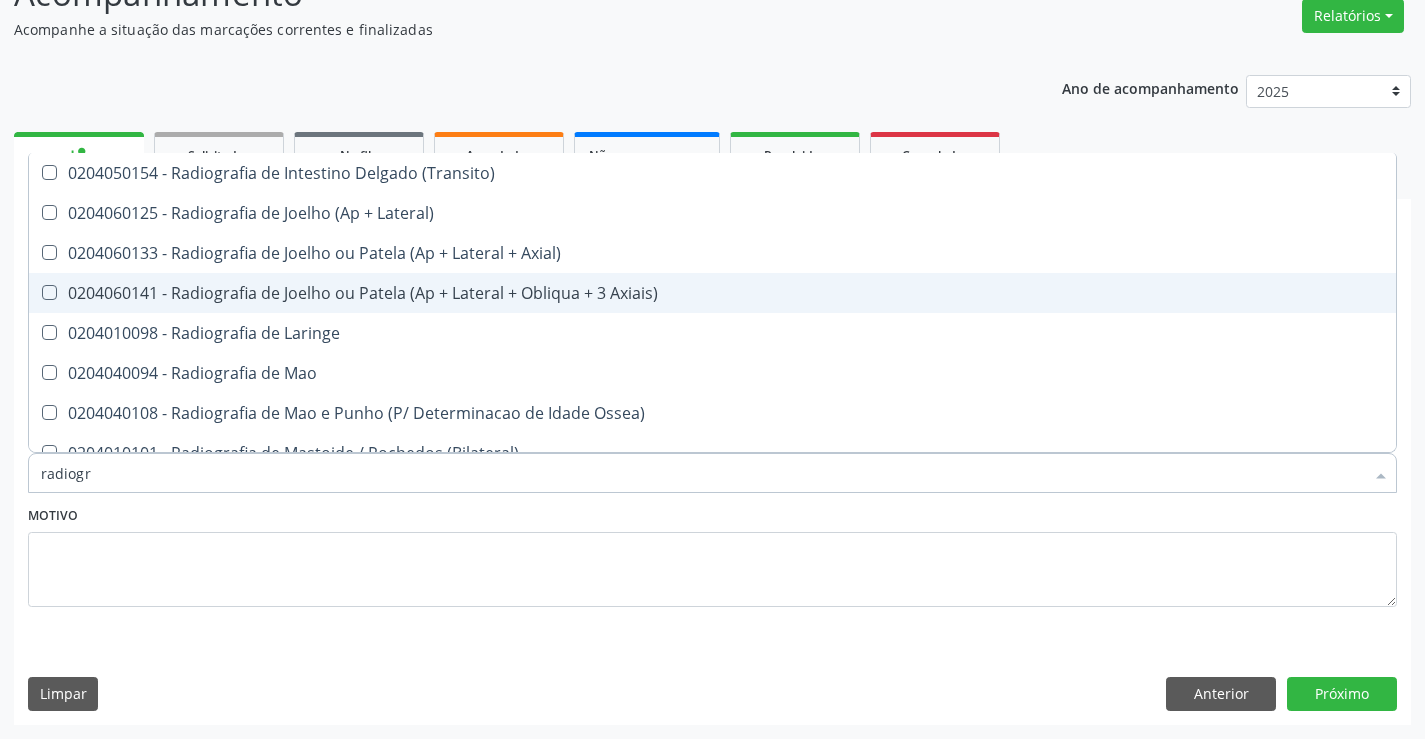 click on "0204060141 - Radiografia de Joelho ou Patela (Ap + Lateral + Obliqua + 3 Axiais)" at bounding box center [712, 293] 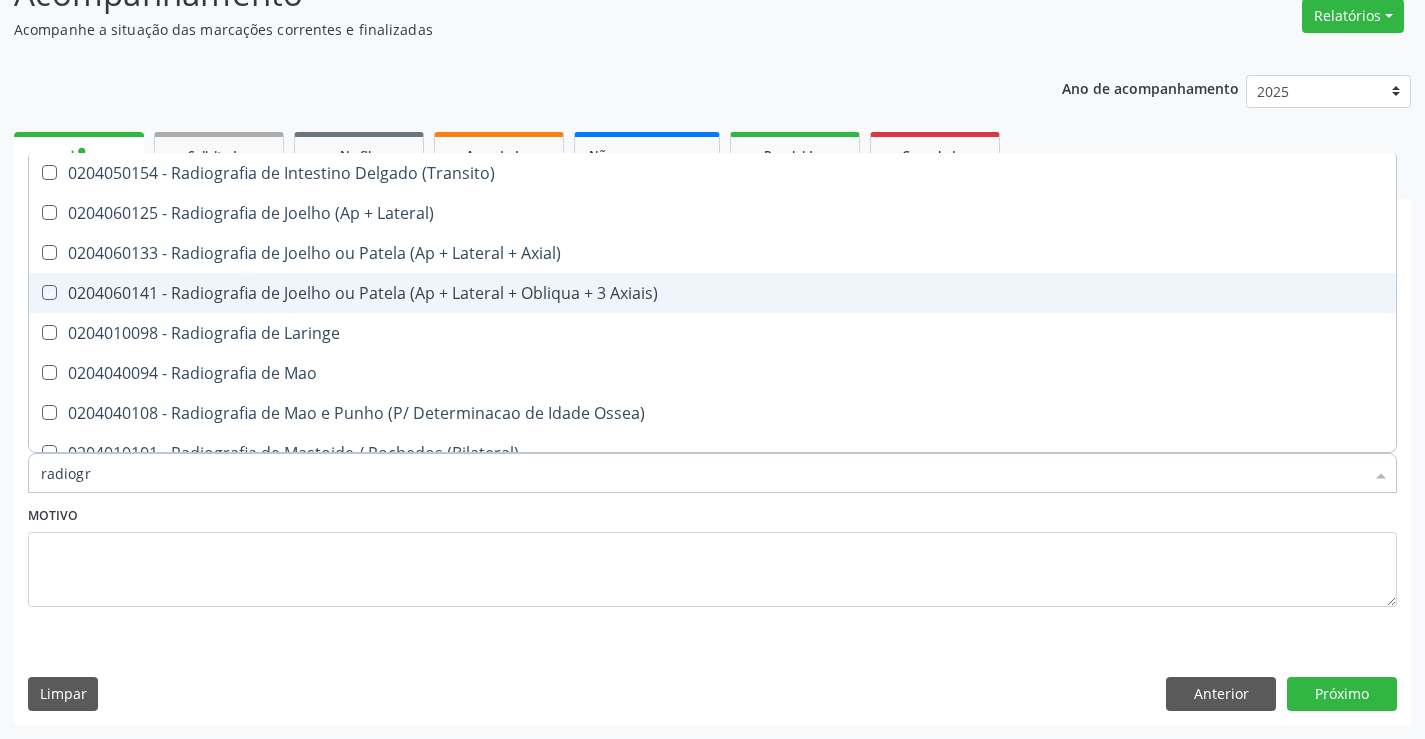 checkbox on "true" 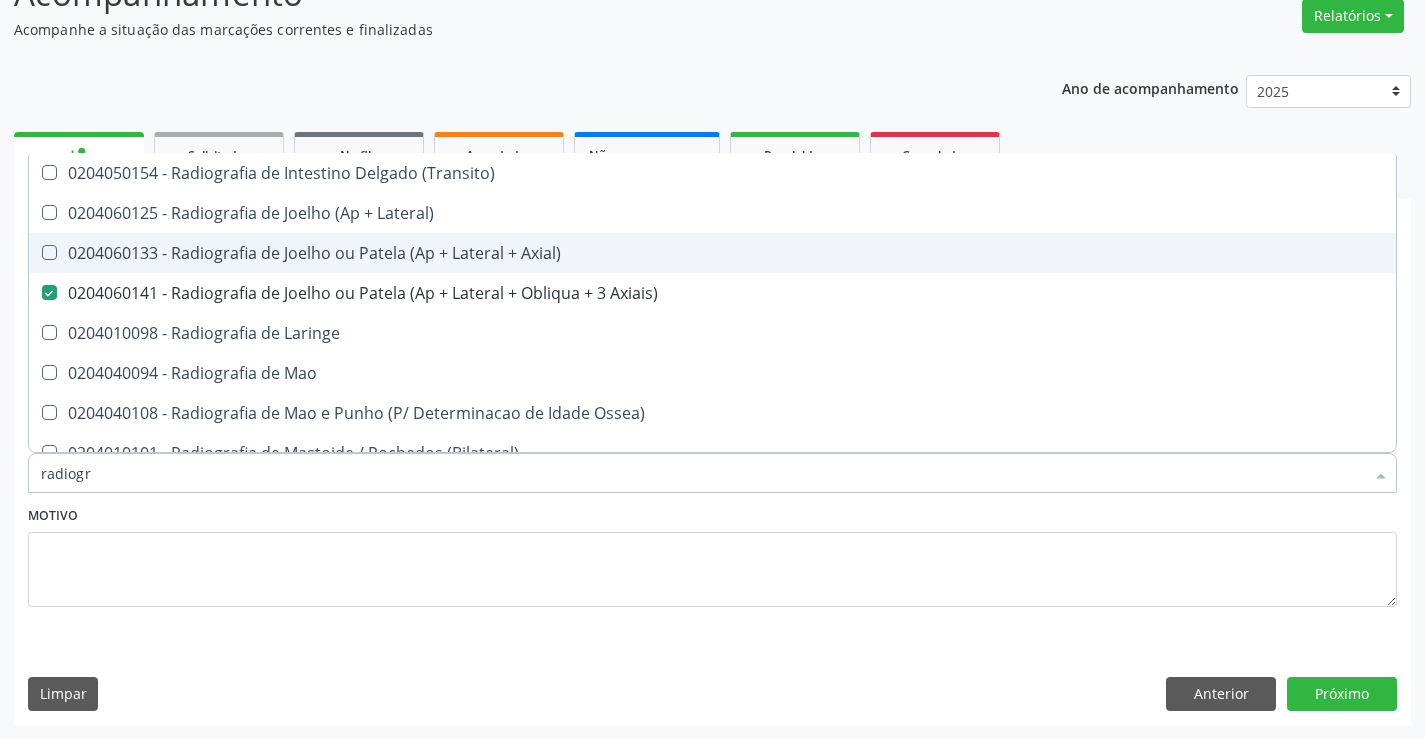 click on "0204060133 - Radiografia de Joelho ou Patela (Ap + Lateral + Axial)" at bounding box center (712, 253) 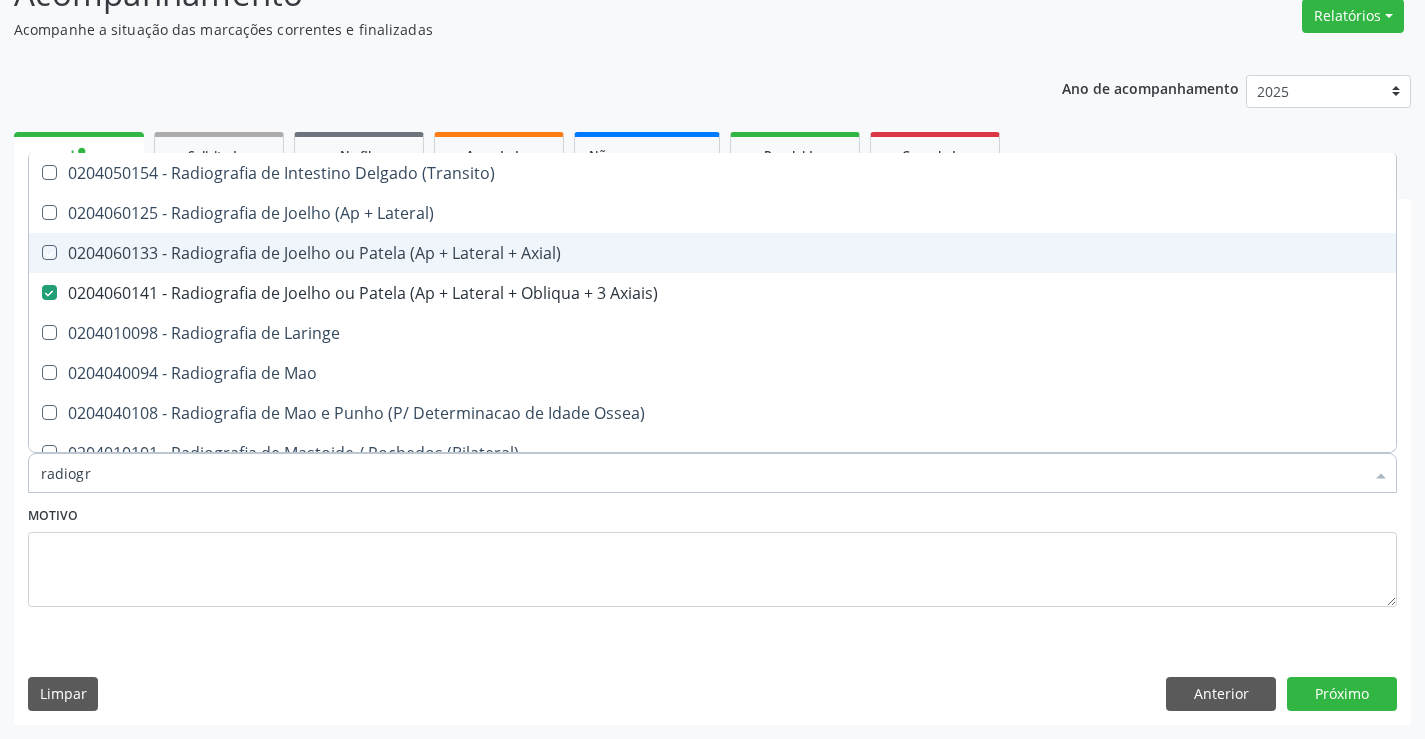 checkbox on "true" 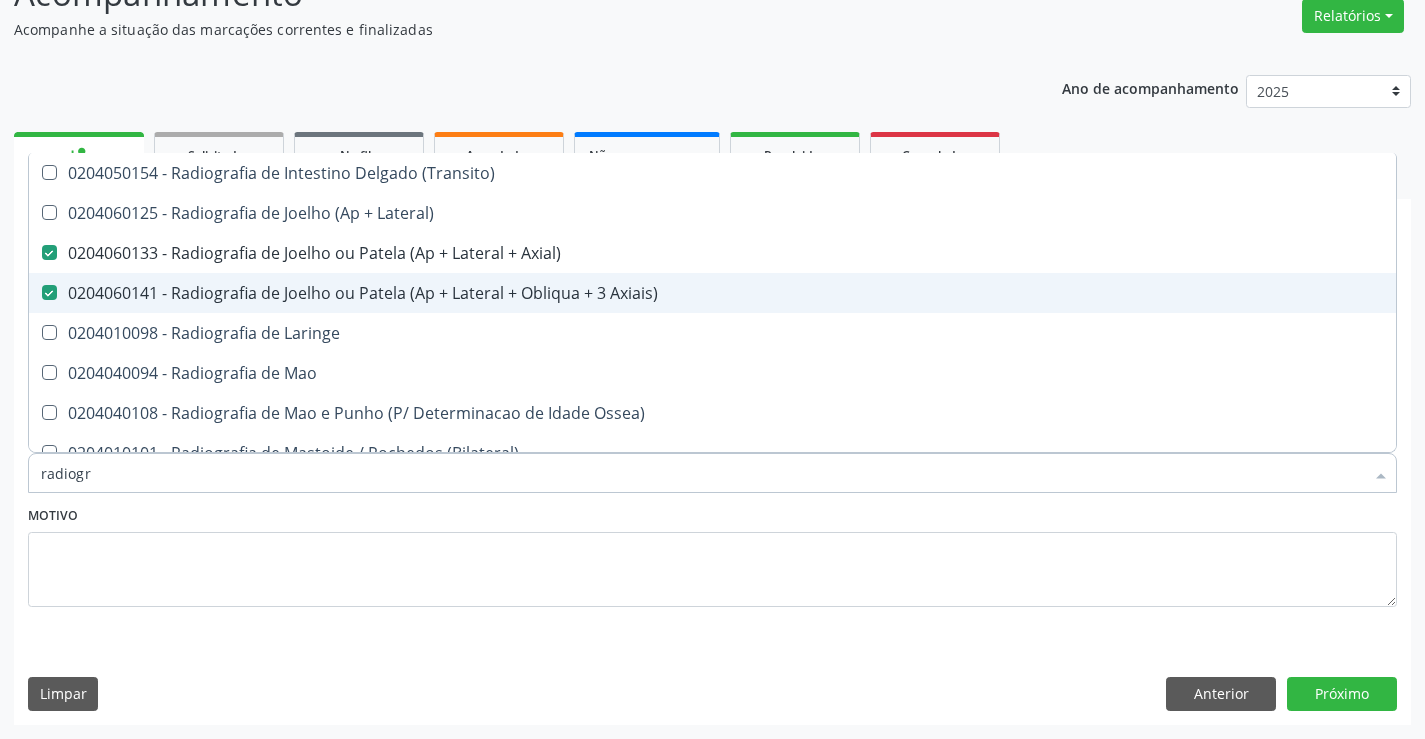 click on "0204060141 - Radiografia de Joelho ou Patela (Ap + Lateral + Obliqua + 3 Axiais)" at bounding box center [712, 293] 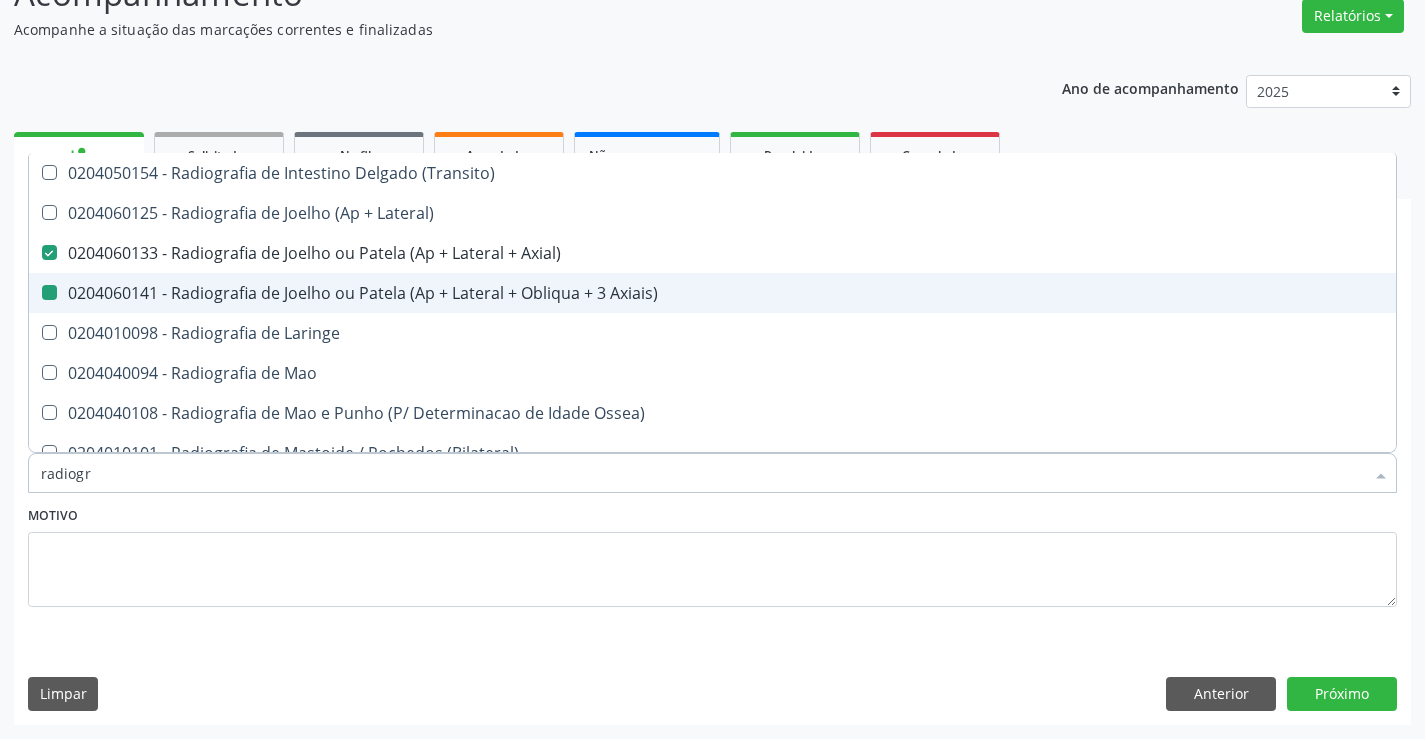 checkbox on "false" 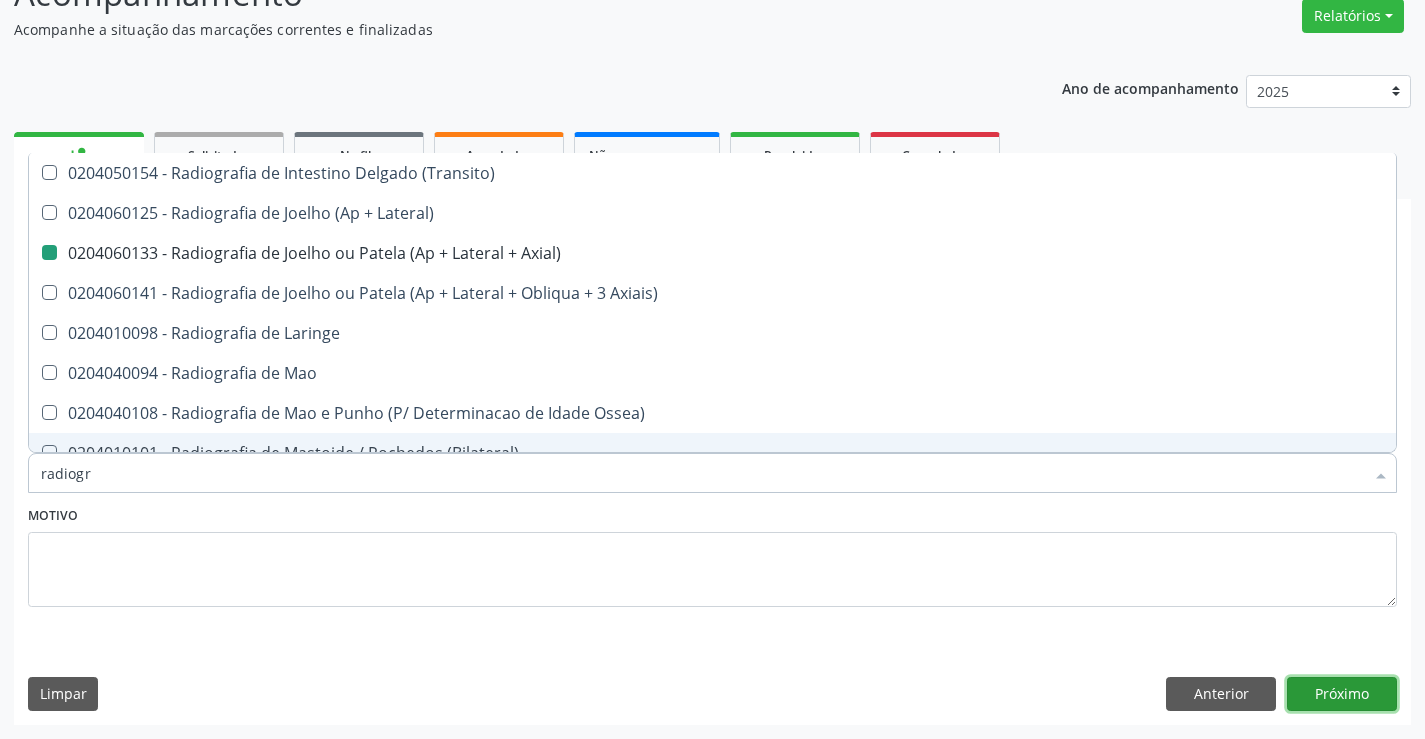 click on "Próximo" at bounding box center (1342, 694) 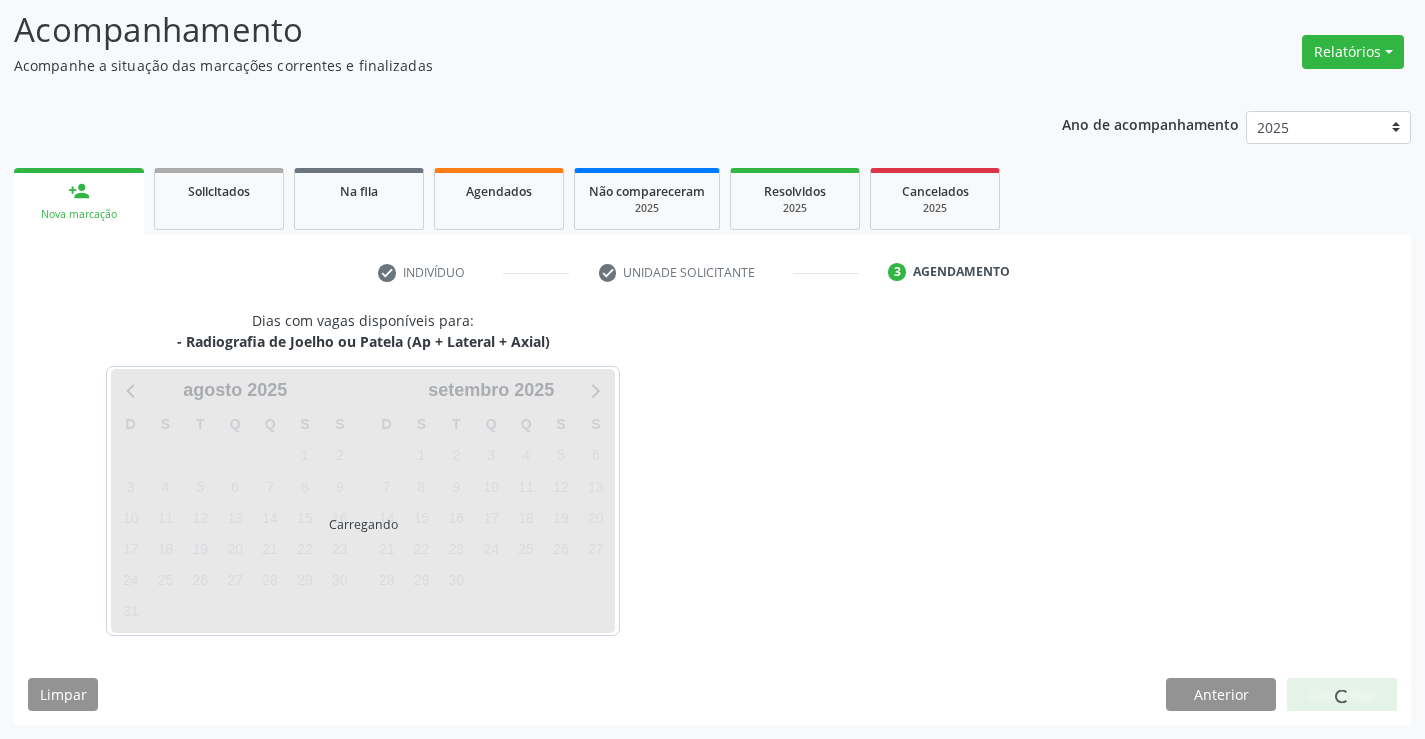 scroll, scrollTop: 131, scrollLeft: 0, axis: vertical 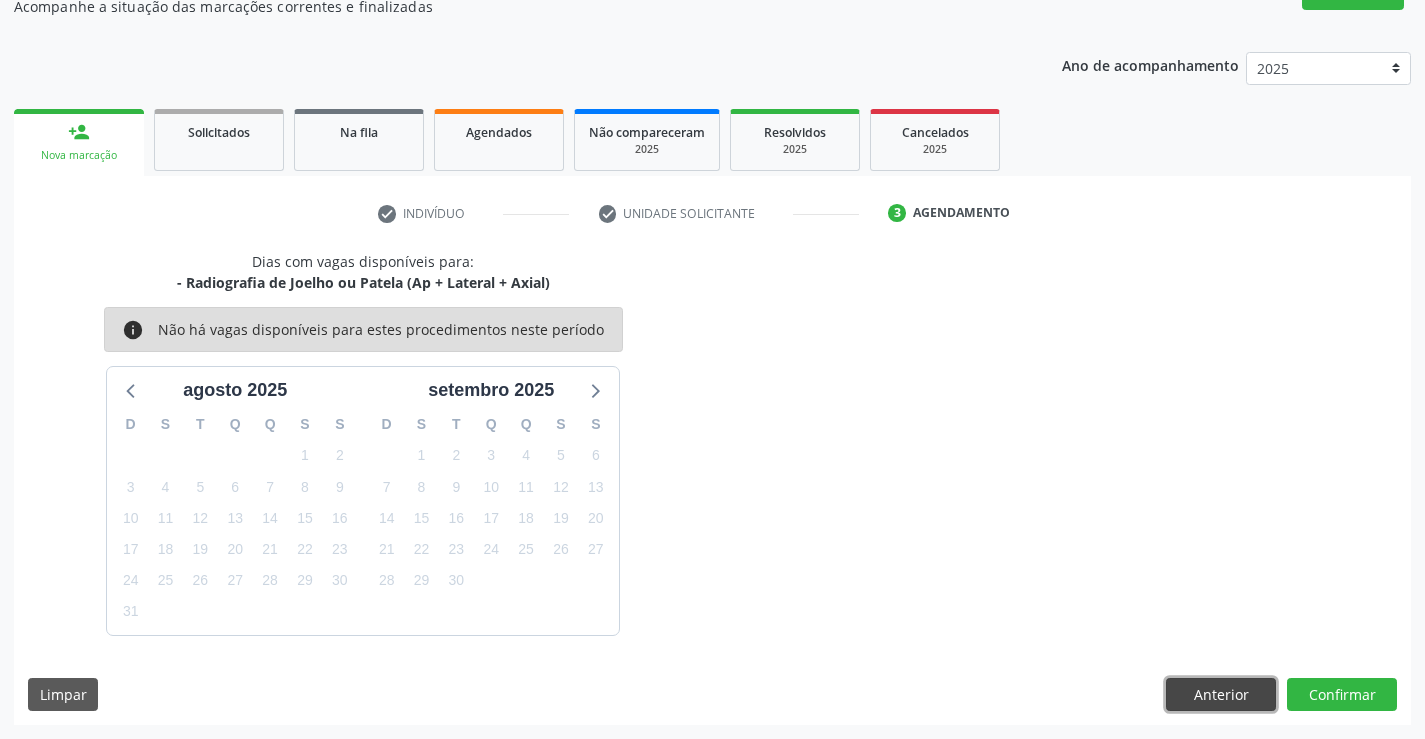 click on "Anterior" at bounding box center [1221, 695] 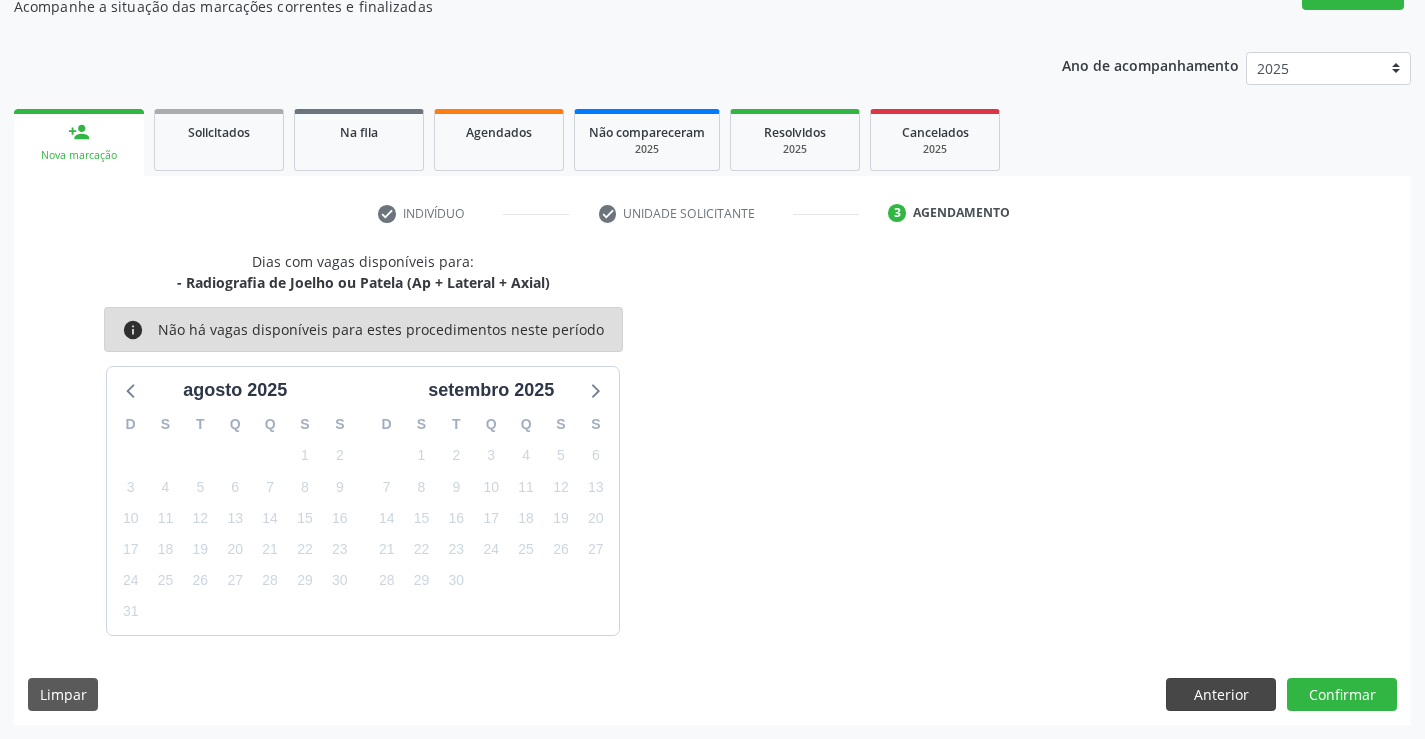 scroll, scrollTop: 167, scrollLeft: 0, axis: vertical 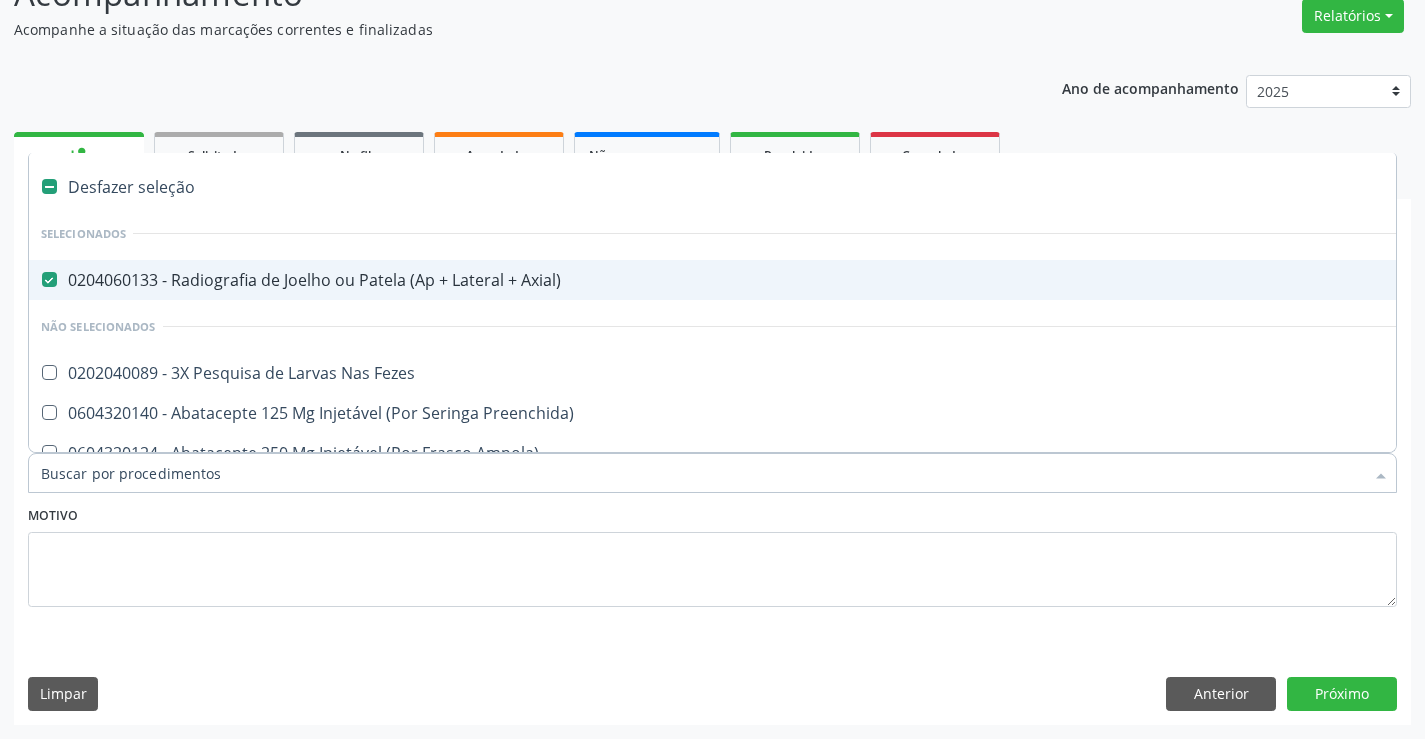 click on "0204060133 - Radiografia de Joelho ou Patela (Ap + Lateral + Axial)" at bounding box center [819, 280] 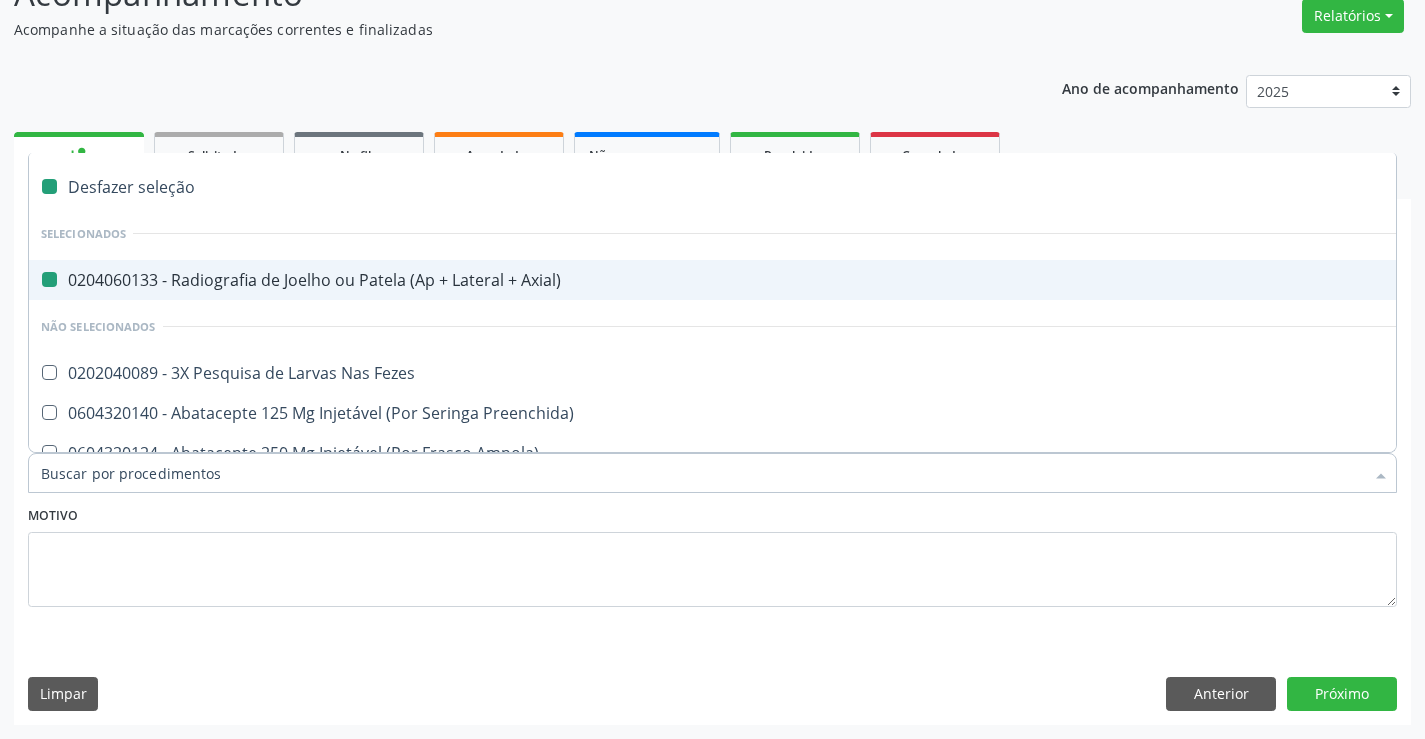 checkbox on "false" 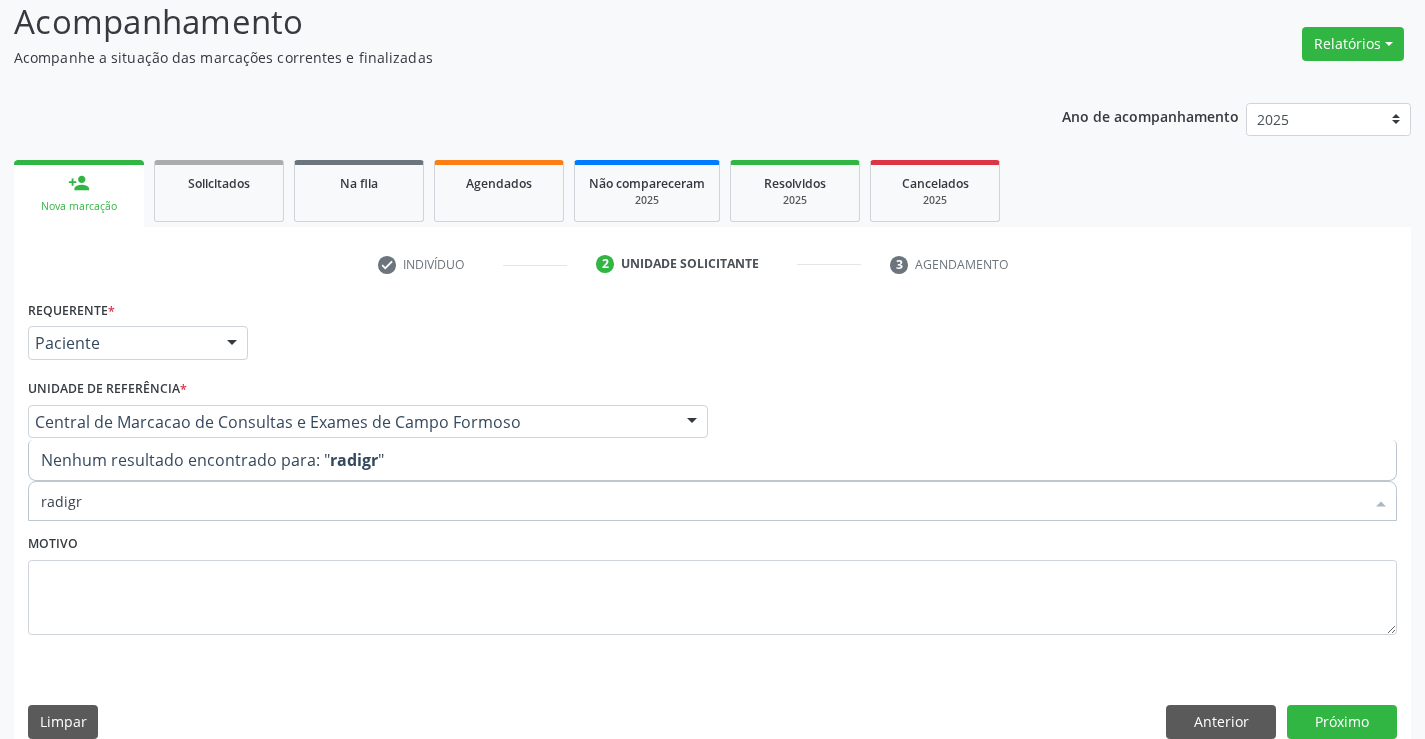 scroll, scrollTop: 167, scrollLeft: 0, axis: vertical 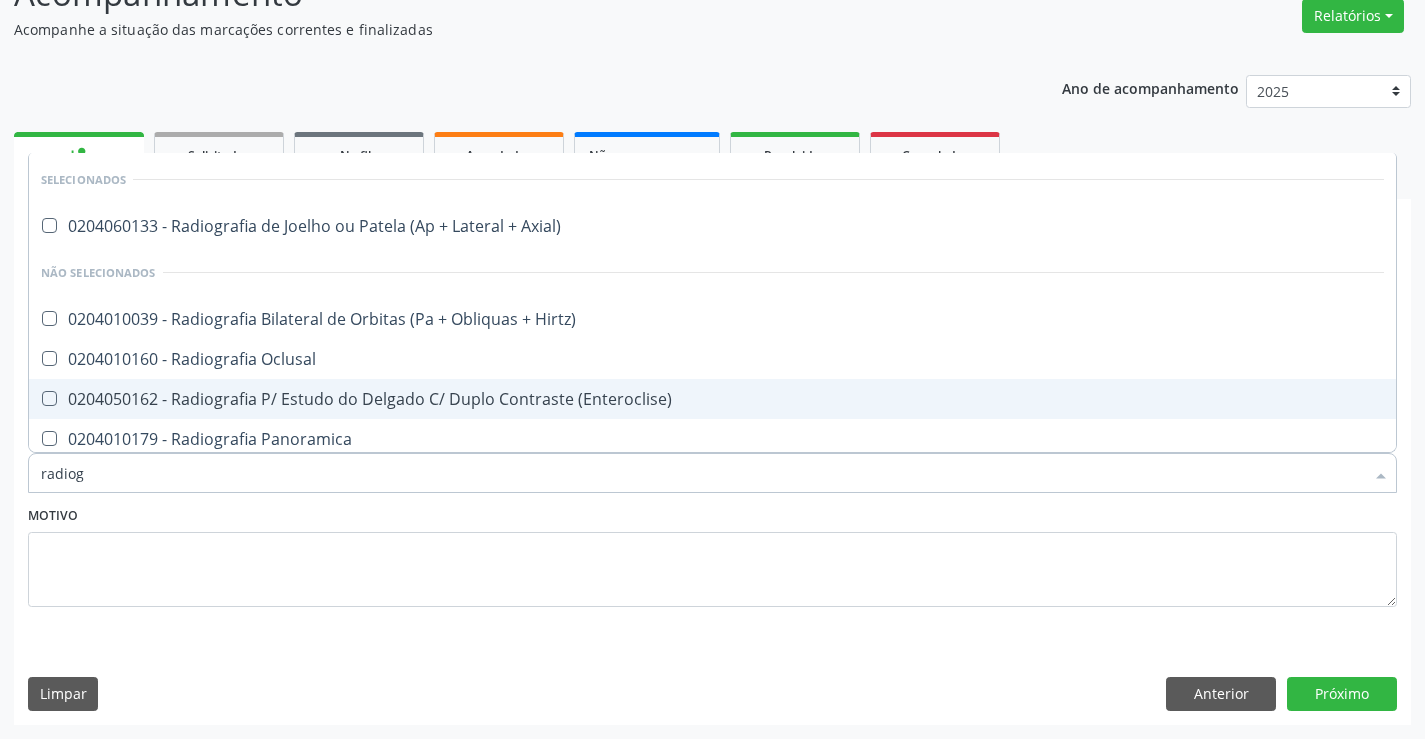 type on "radiogr" 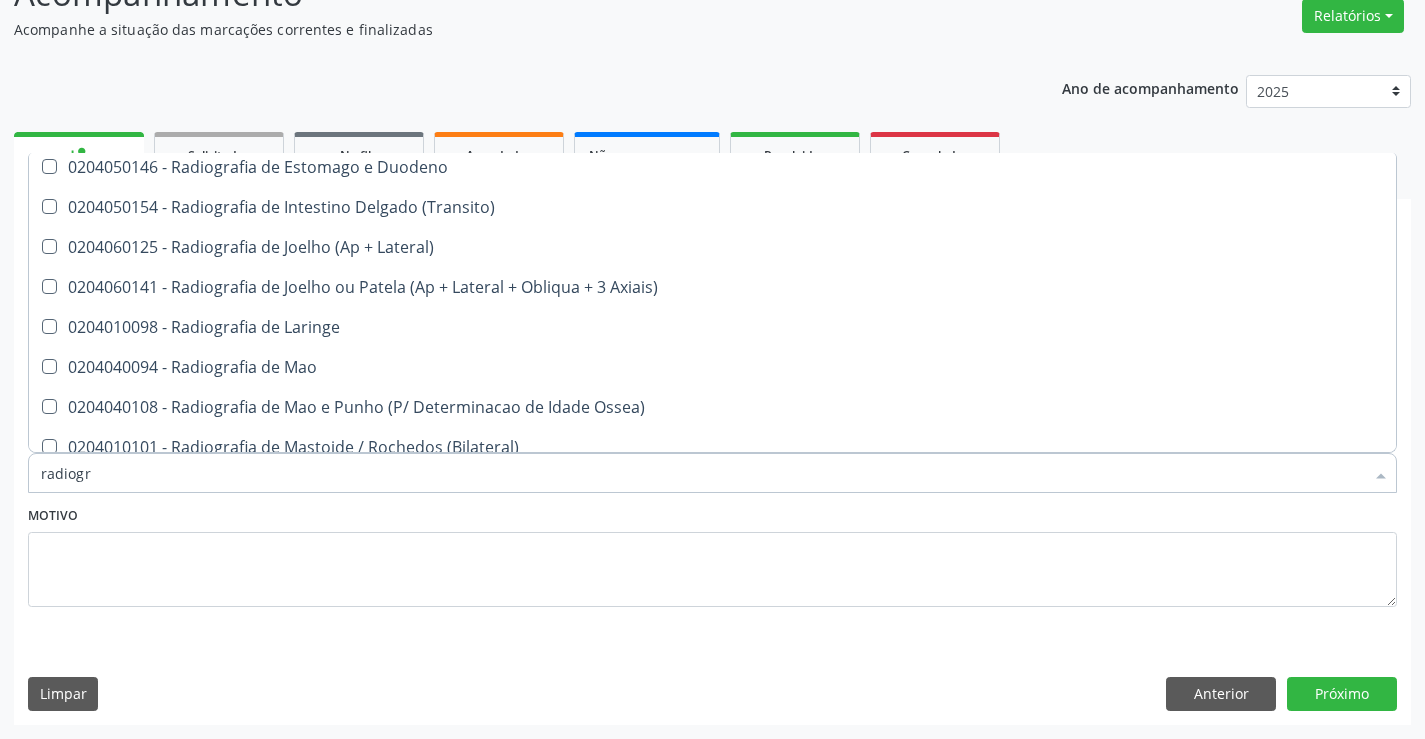 scroll, scrollTop: 1800, scrollLeft: 0, axis: vertical 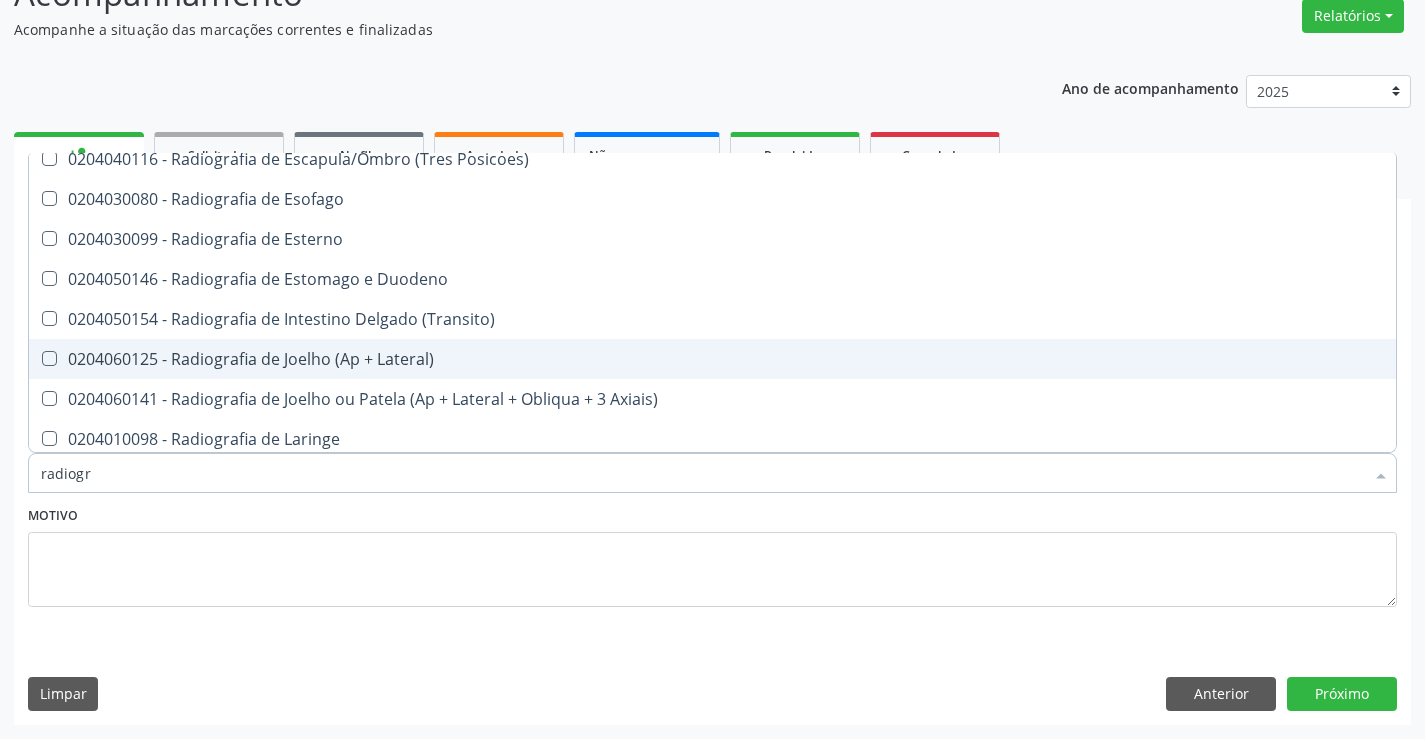 click on "0204060125 - Radiografia de Joelho (Ap + Lateral)" at bounding box center (712, 359) 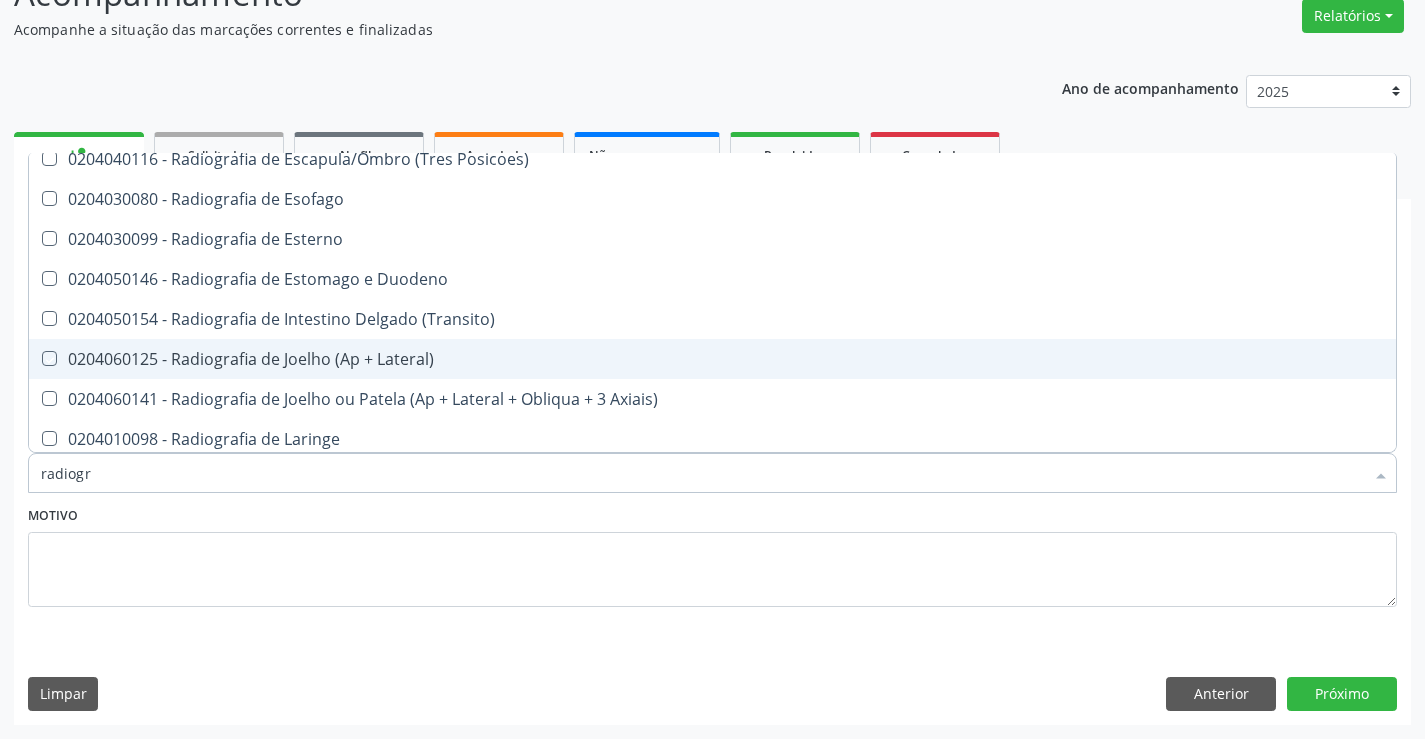 checkbox on "true" 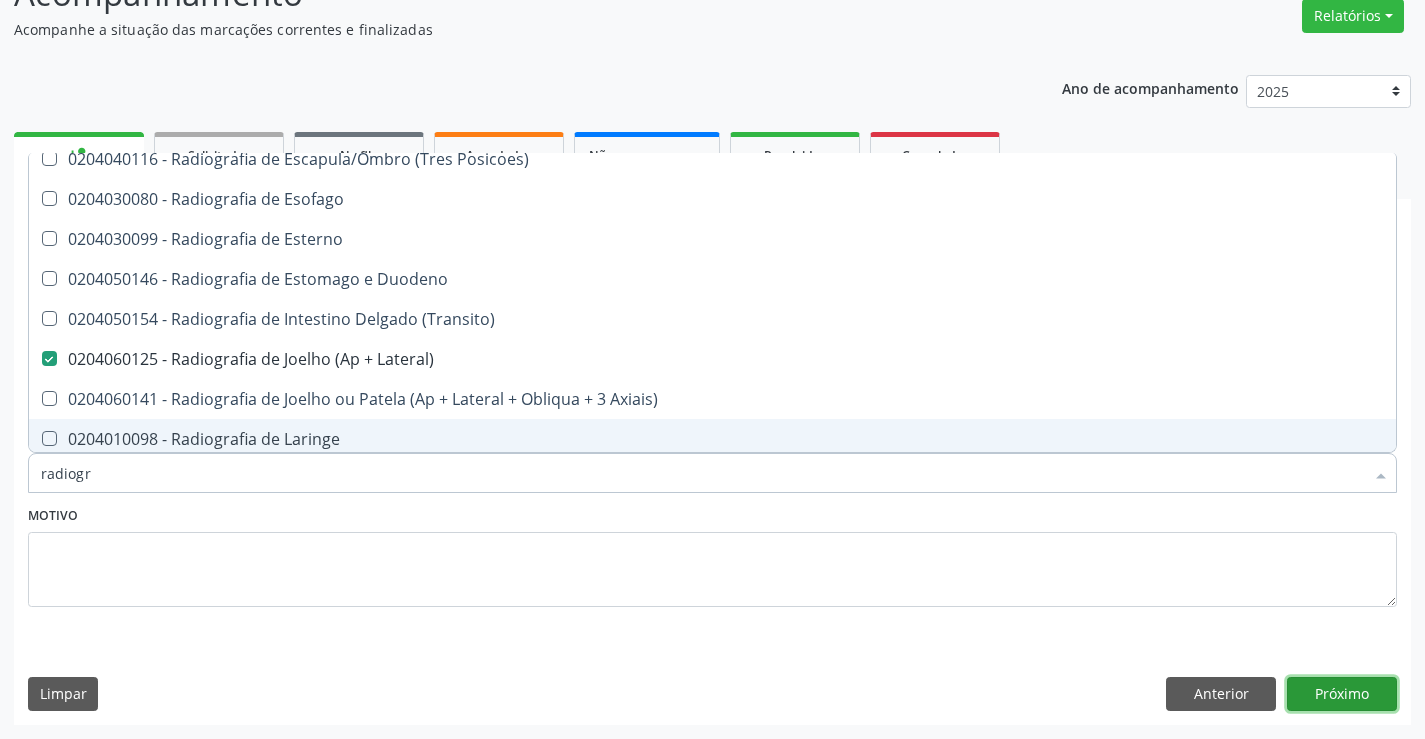click on "Próximo" at bounding box center (1342, 694) 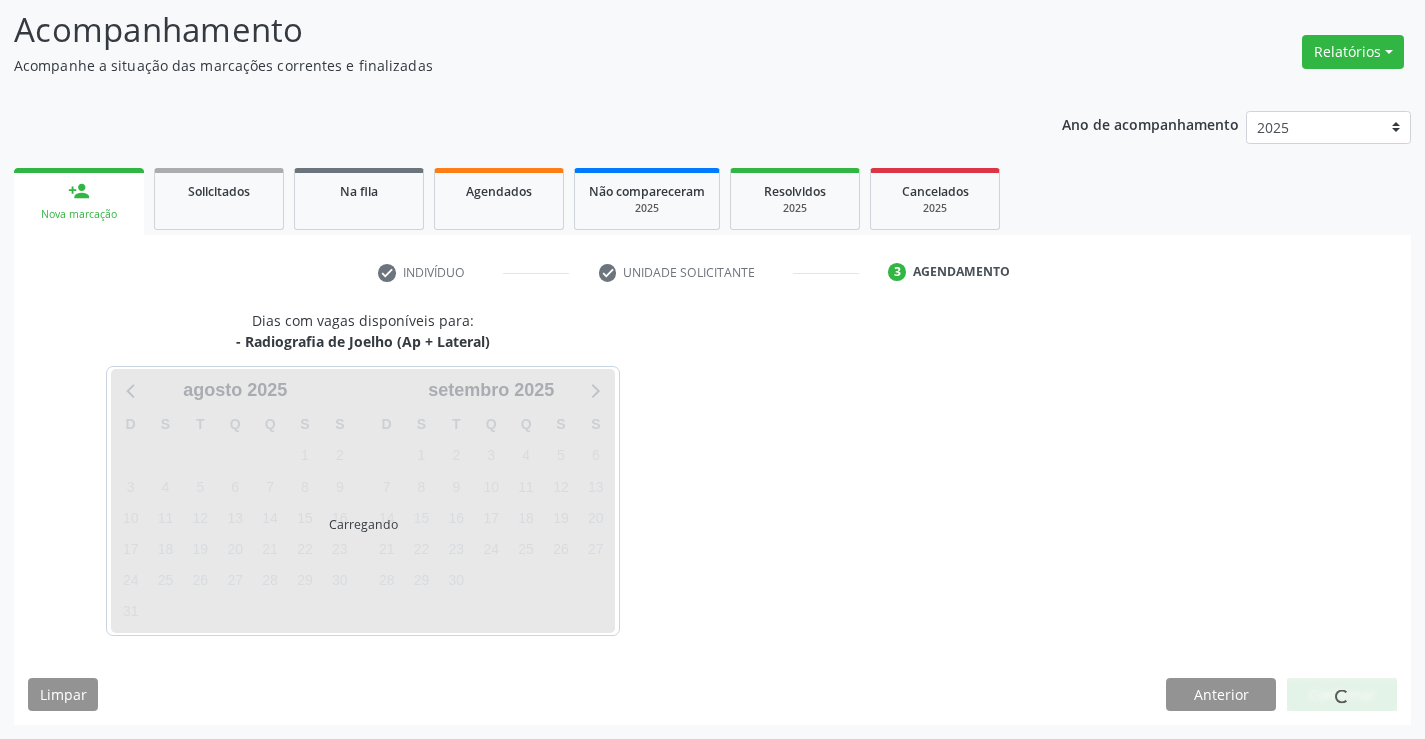 scroll, scrollTop: 131, scrollLeft: 0, axis: vertical 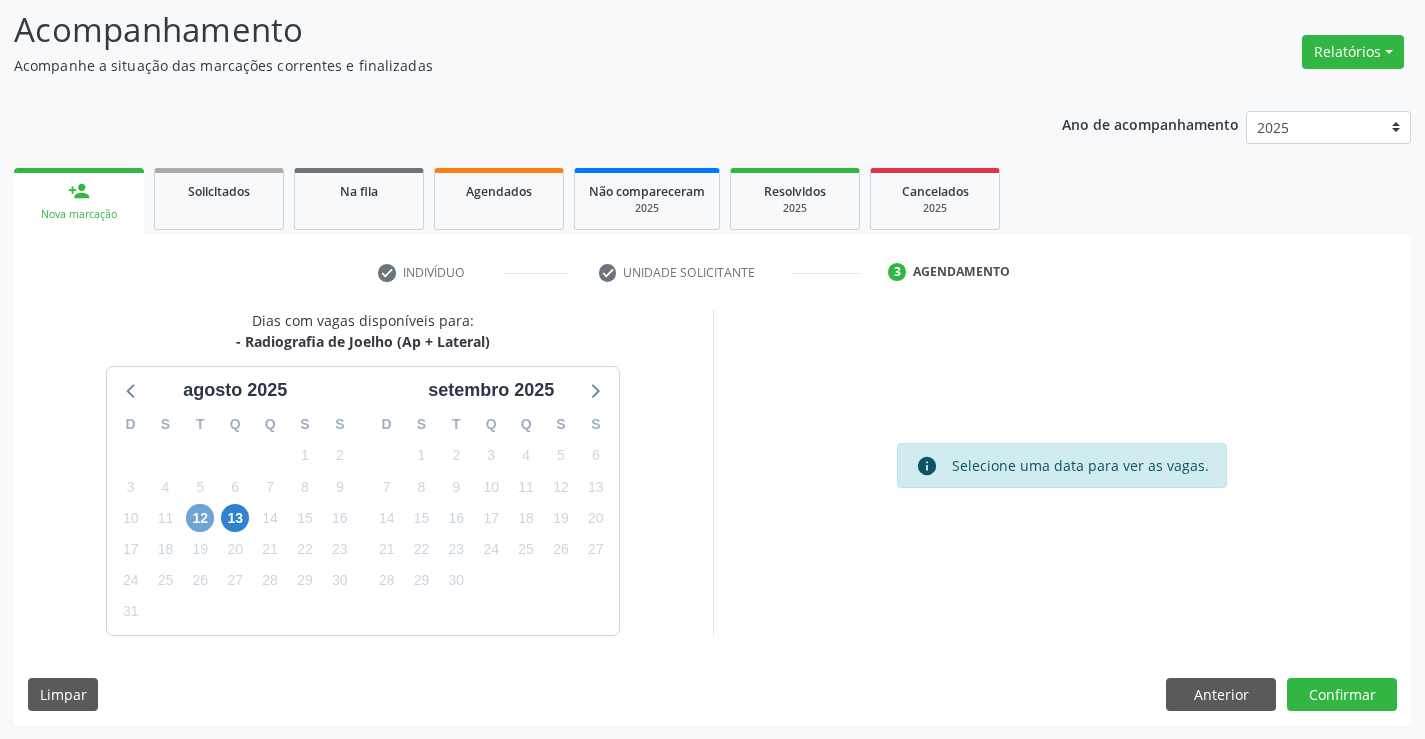 click on "12" at bounding box center [200, 518] 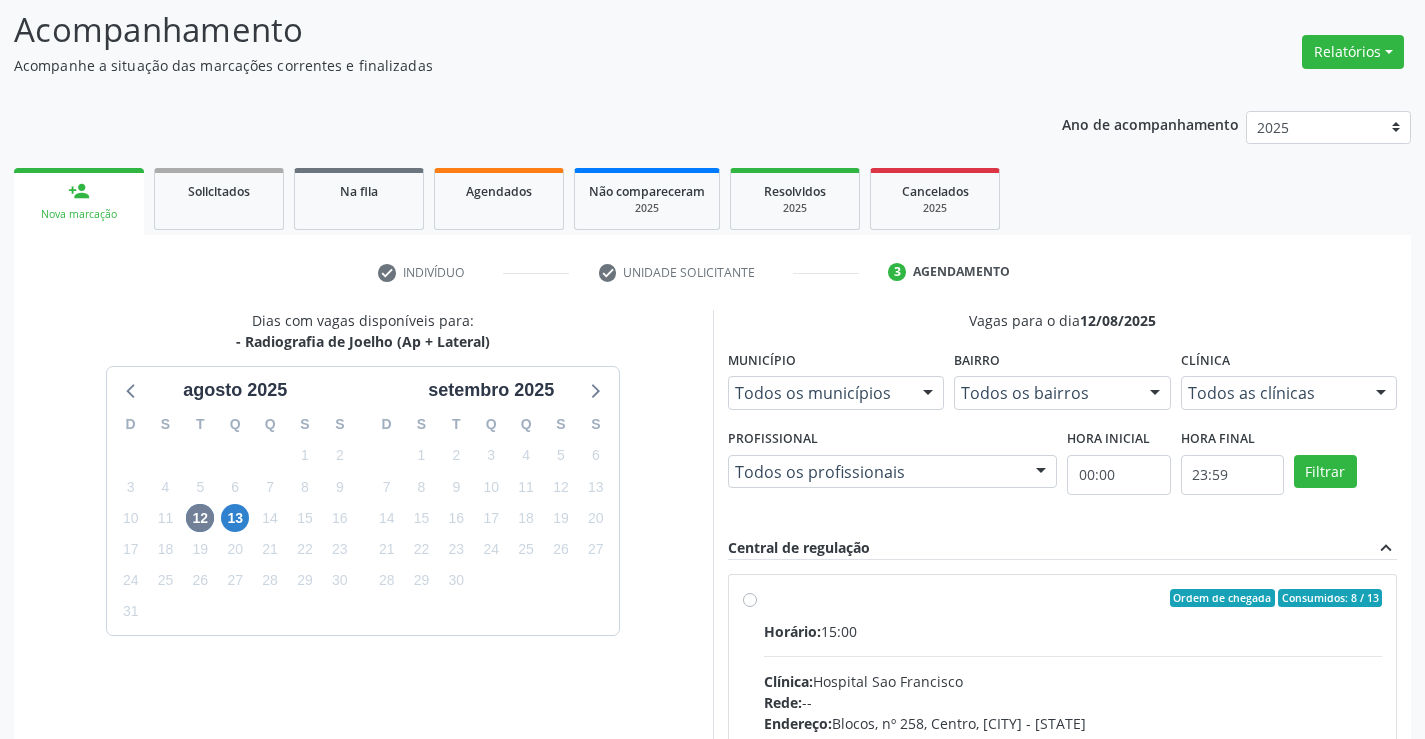 click on "Horário:   15:00" at bounding box center [1073, 631] 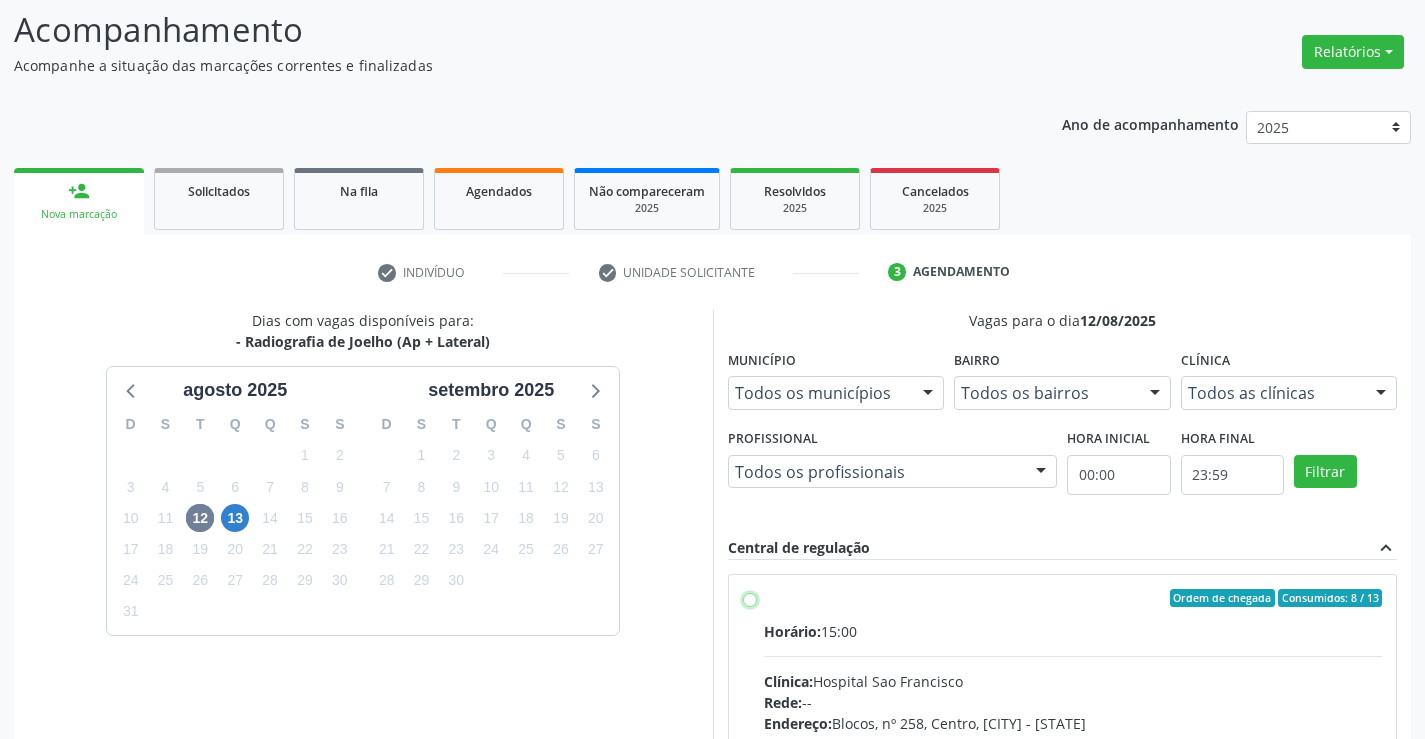 click on "Ordem de chegada
Consumidos: 8 / 13
Horário:   15:00
Clínica:  Hospital Sao Francisco
Rede:
--
Endereço:   Blocos, nº 258, Centro, [CITY] - [STATE]
Telefone:   [PHONE]
Profissional:
[FIRST] [LAST]
Informações adicionais sobre o atendimento
Idade de atendimento:
de 0 a 120 anos
Gênero(s) atendido(s):
Masculino e Feminino
Informações adicionais:
--" at bounding box center (750, 598) 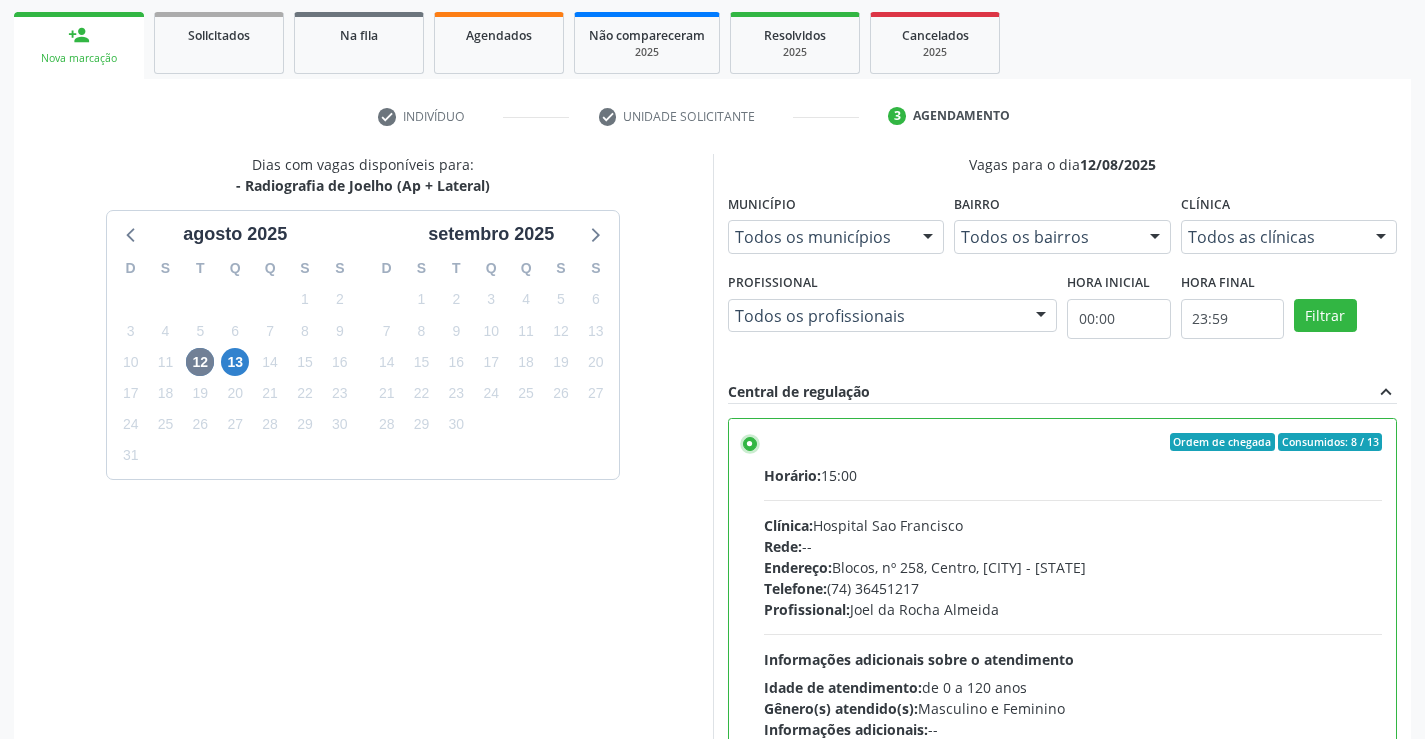 scroll, scrollTop: 456, scrollLeft: 0, axis: vertical 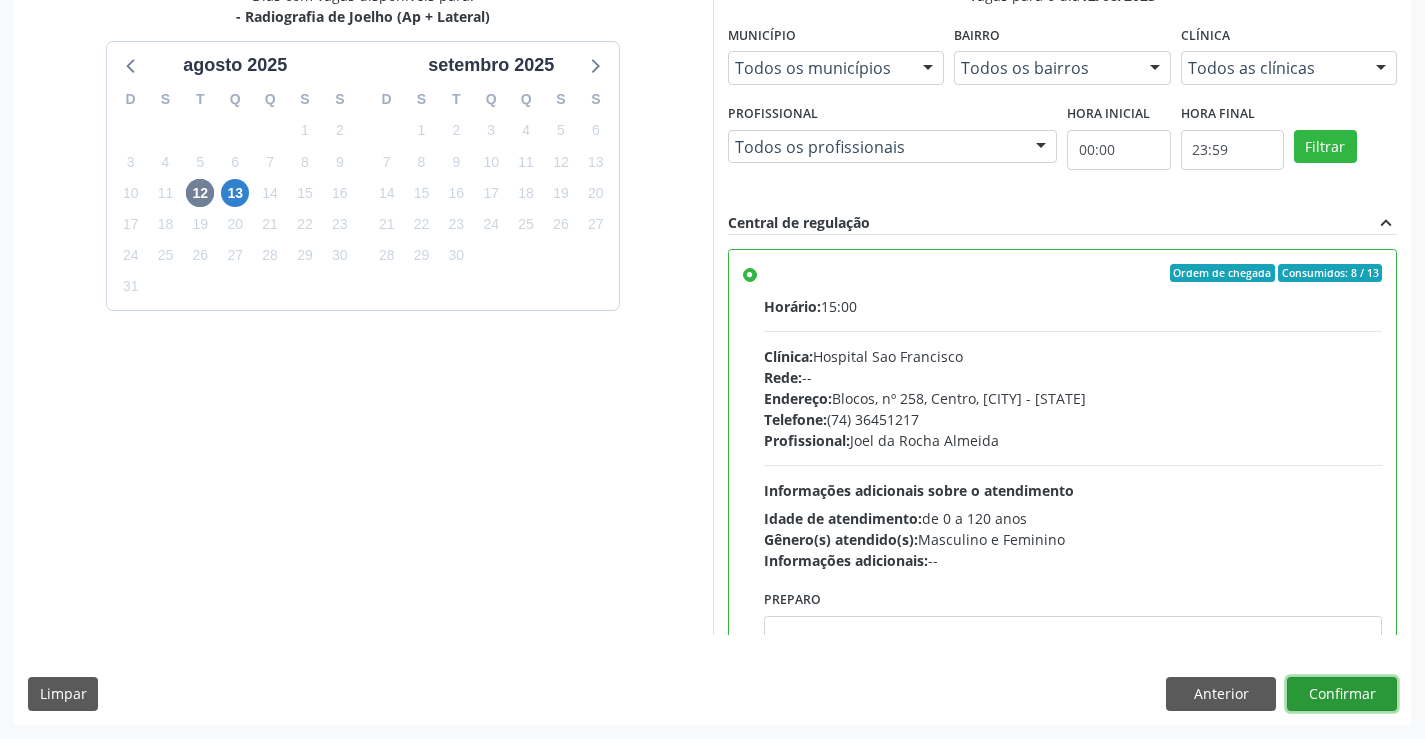 click on "Confirmar" at bounding box center (1342, 694) 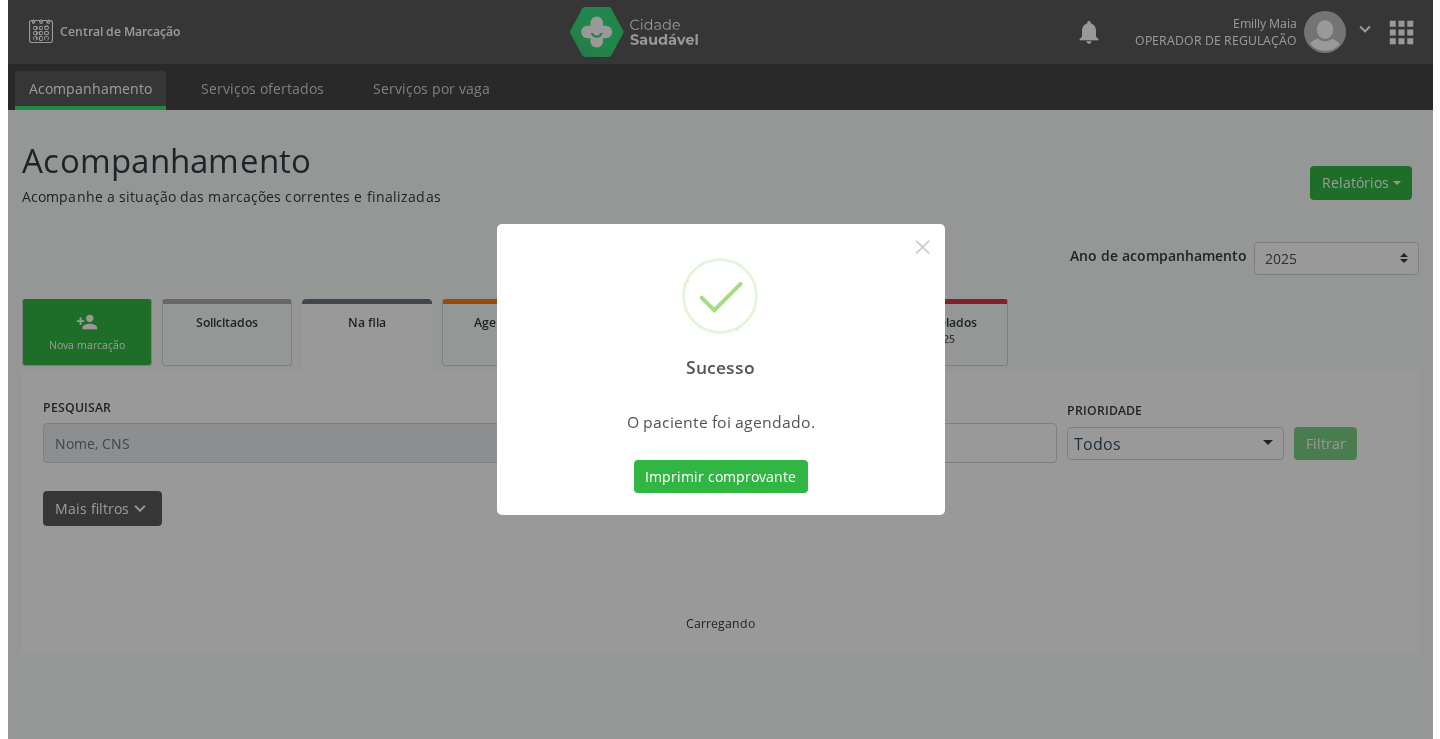 scroll, scrollTop: 0, scrollLeft: 0, axis: both 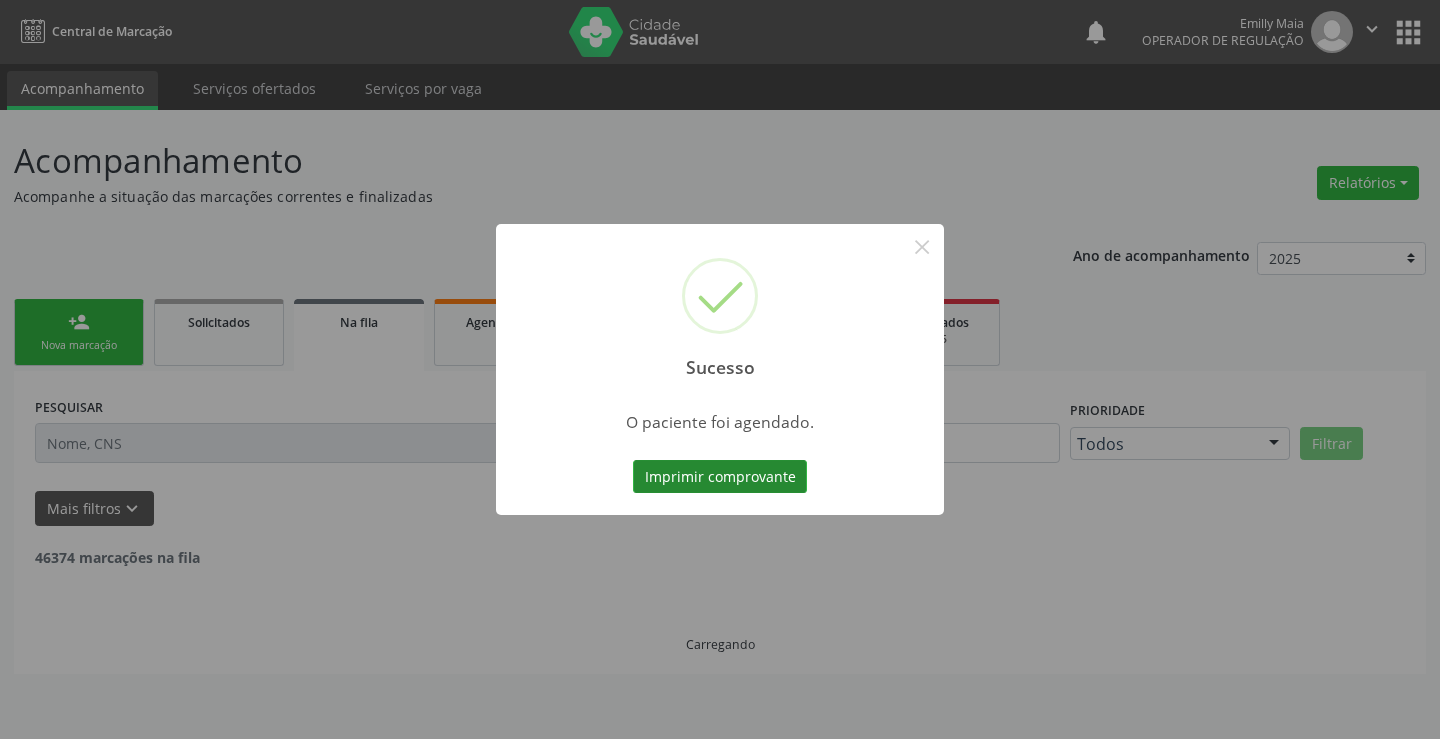 click on "Imprimir comprovante" at bounding box center [720, 477] 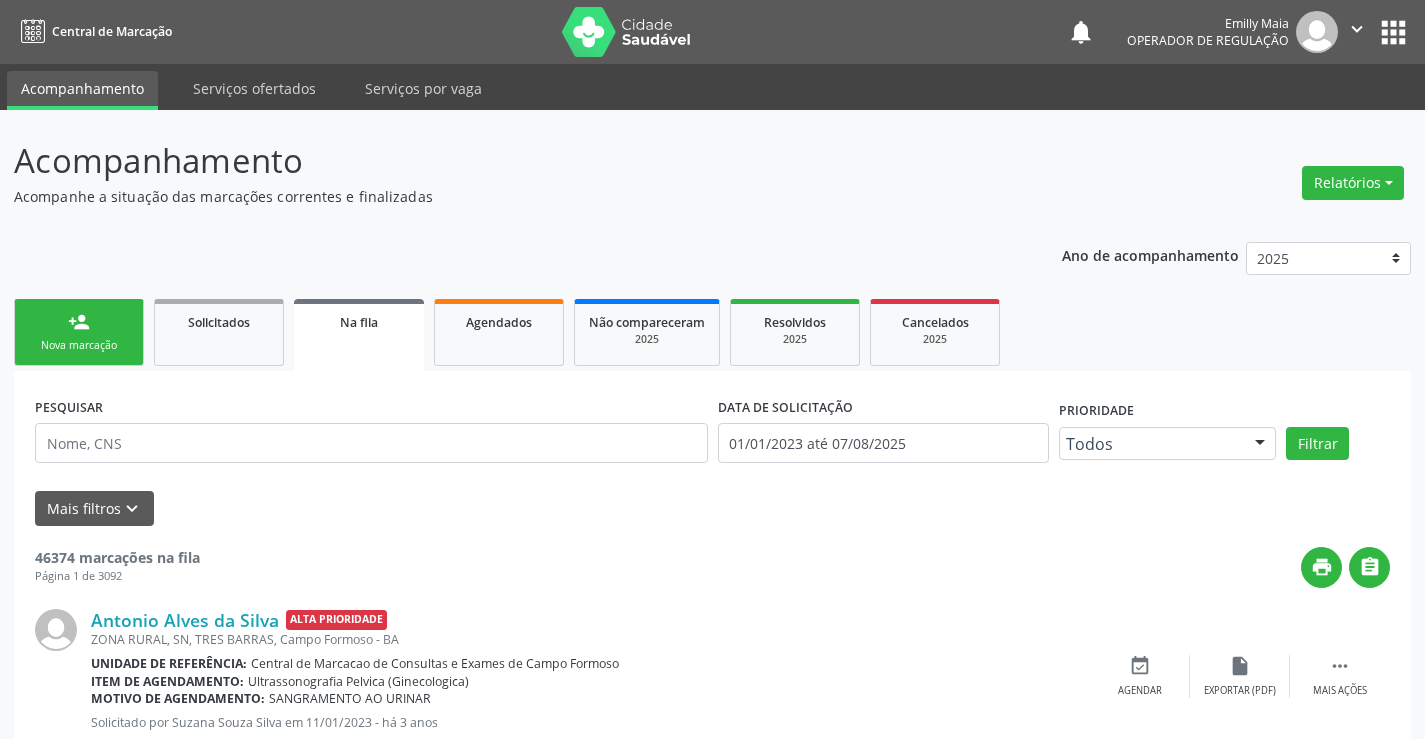 scroll, scrollTop: 0, scrollLeft: 0, axis: both 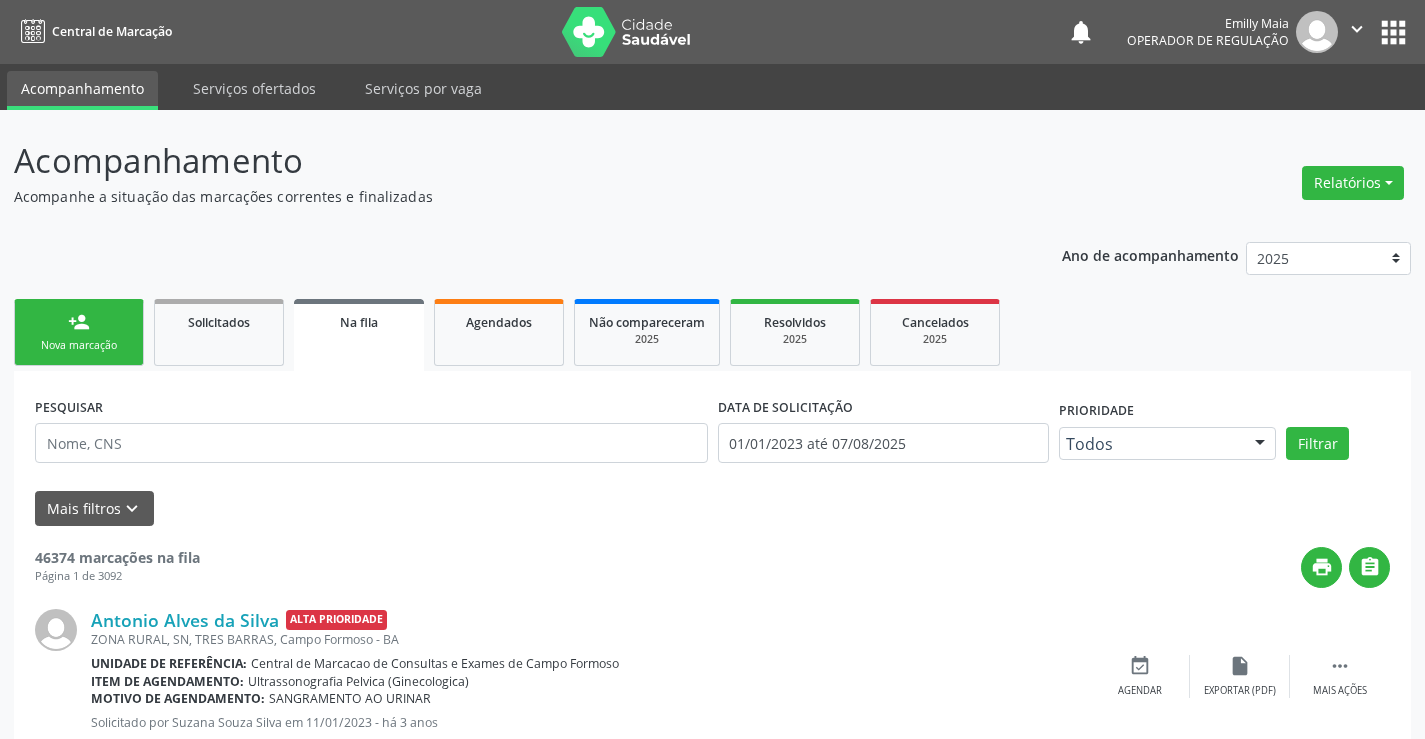 click on "person_add
Nova marcação" at bounding box center (79, 332) 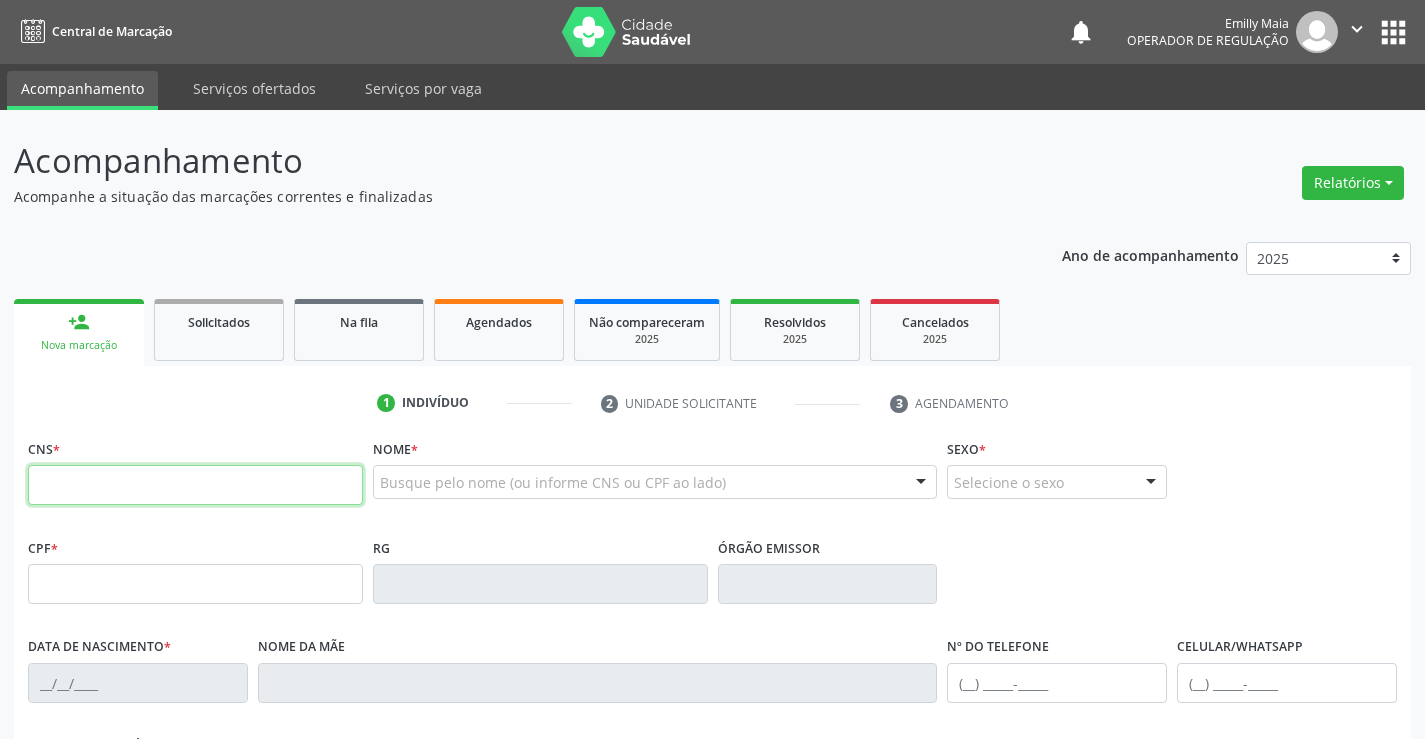 click at bounding box center [195, 485] 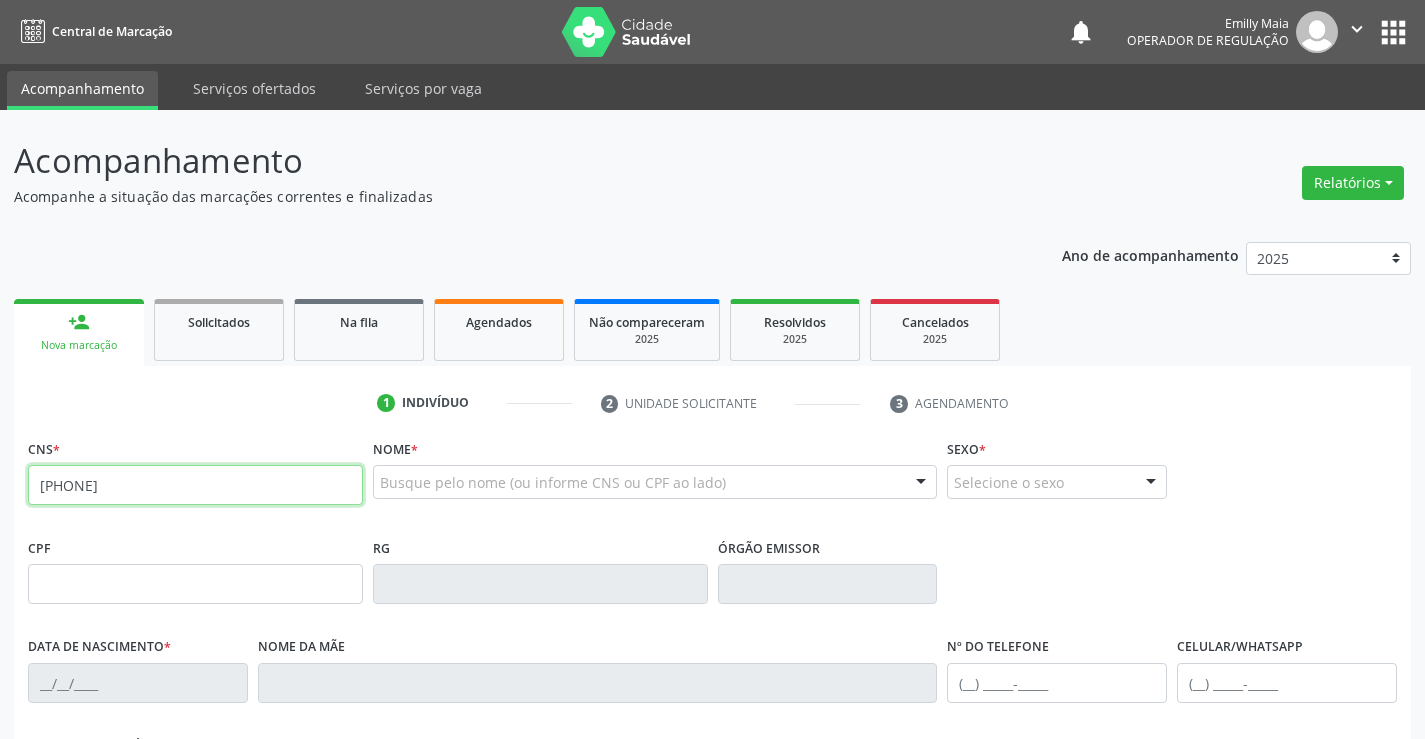 type on "[PHONE]" 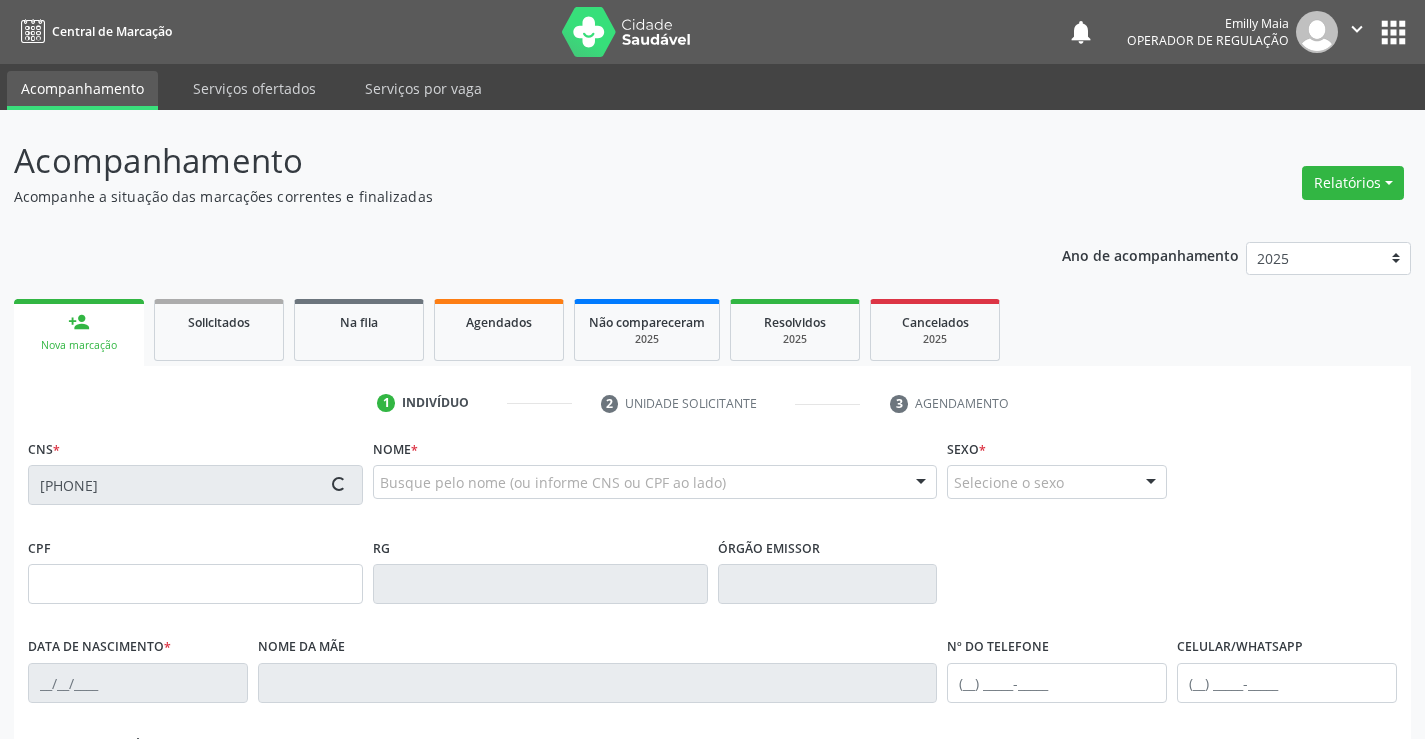 type on "[DATE]" 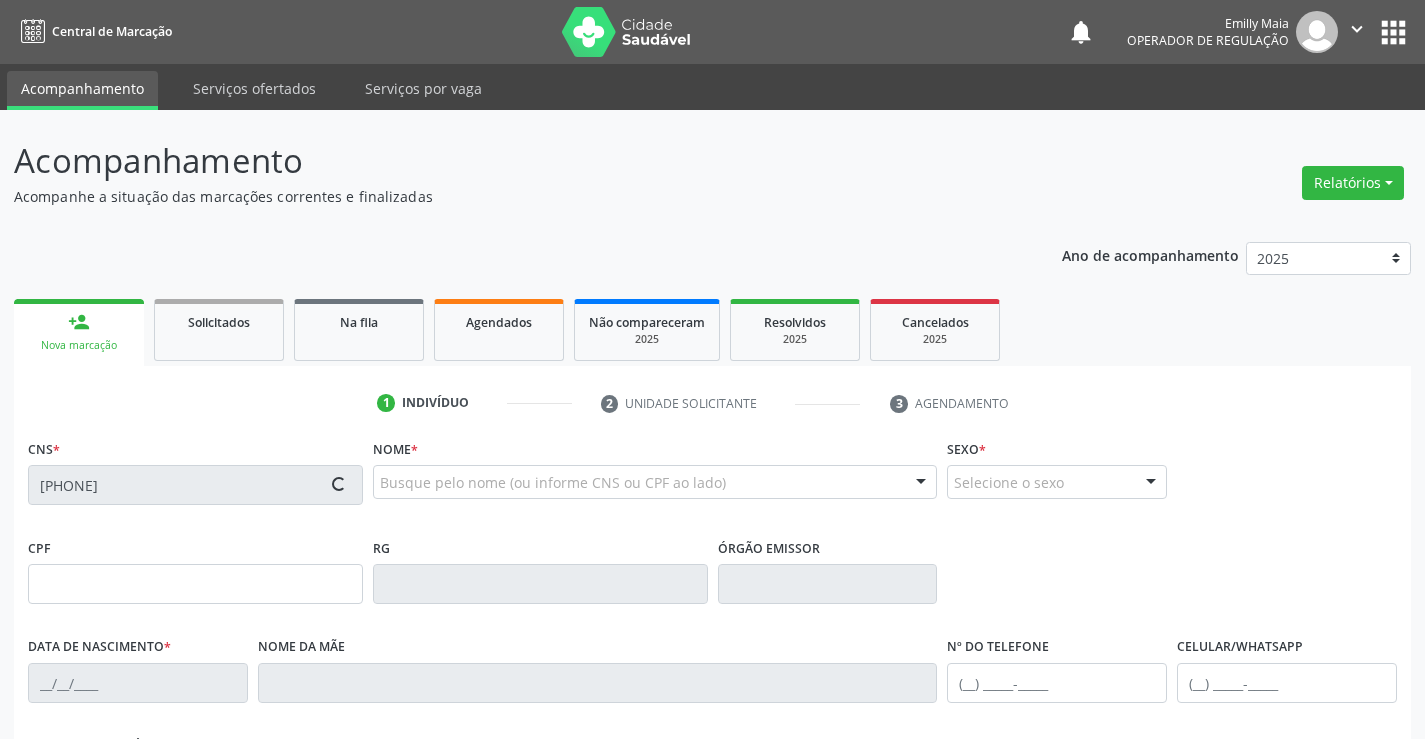 type on "[SSN]" 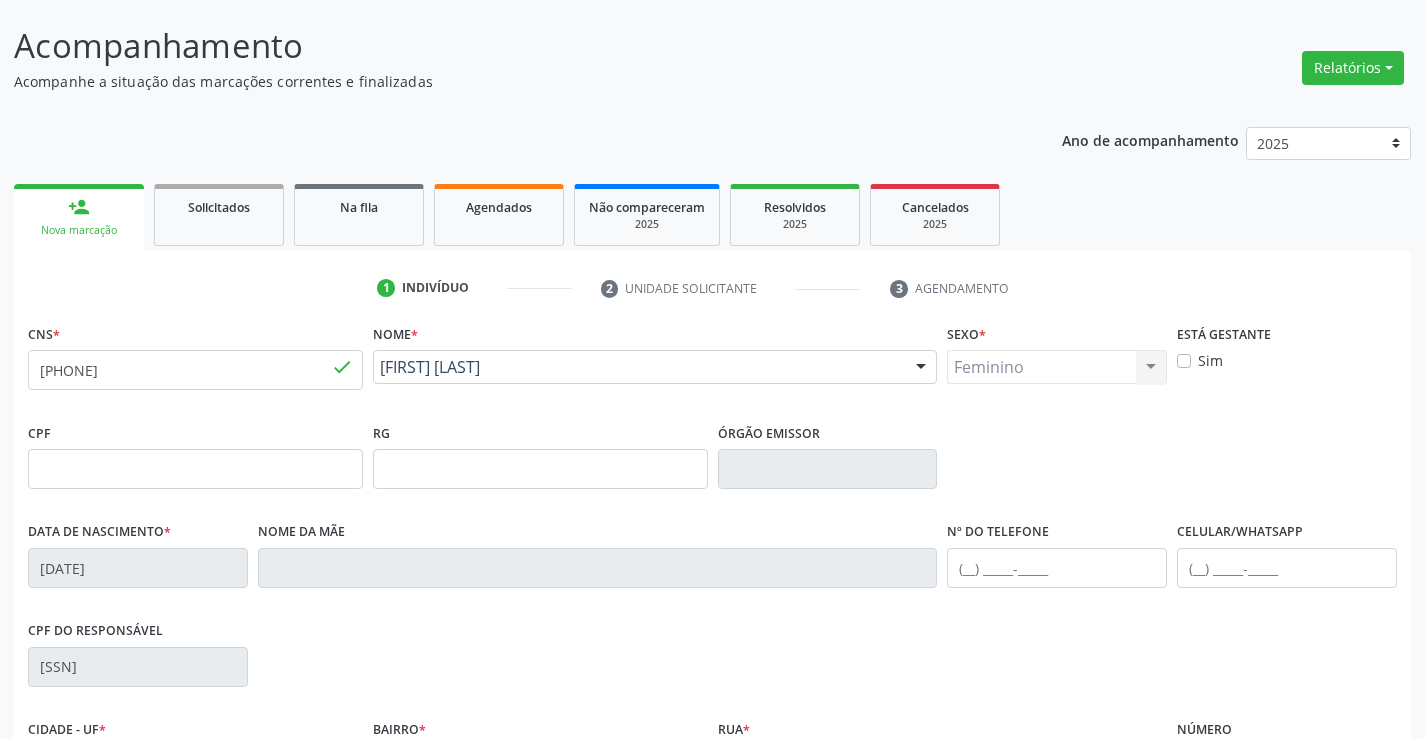 scroll, scrollTop: 345, scrollLeft: 0, axis: vertical 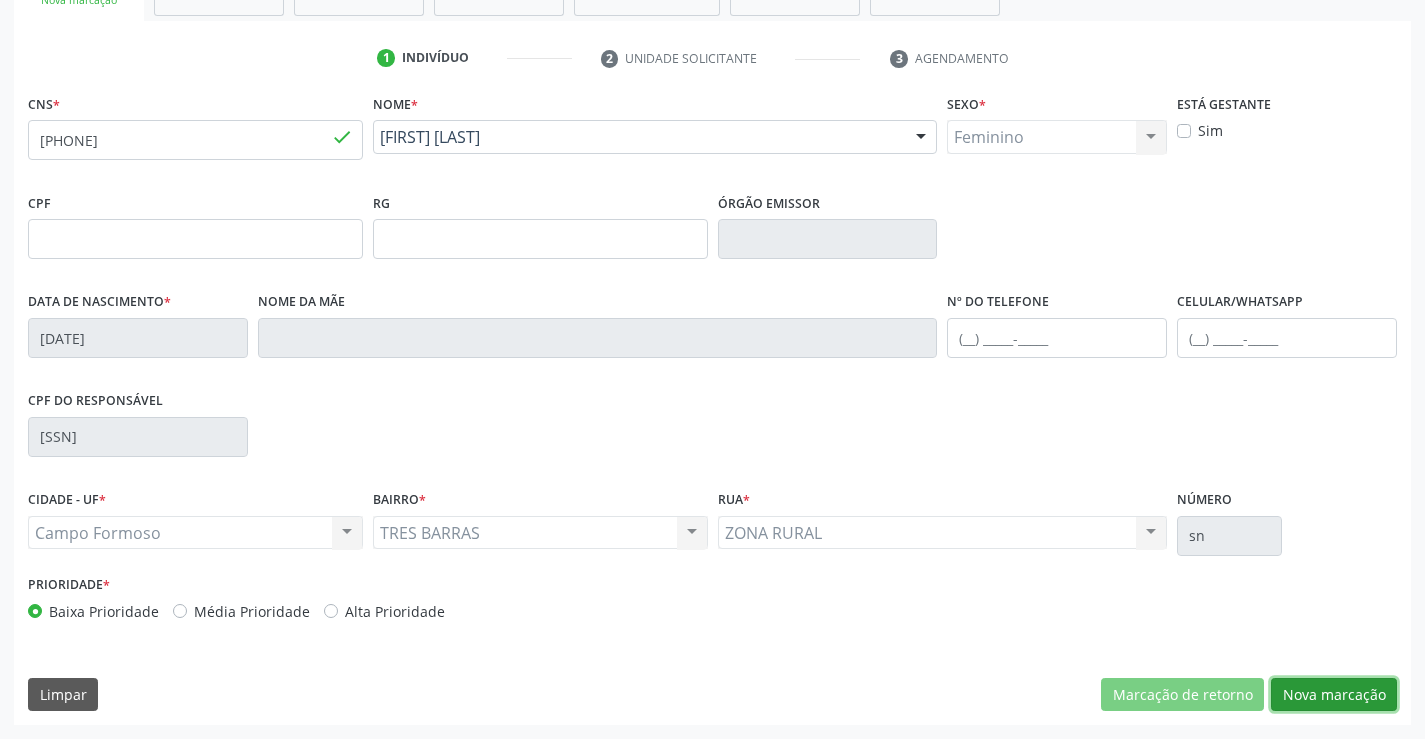 click on "Nova marcação" at bounding box center (1334, 695) 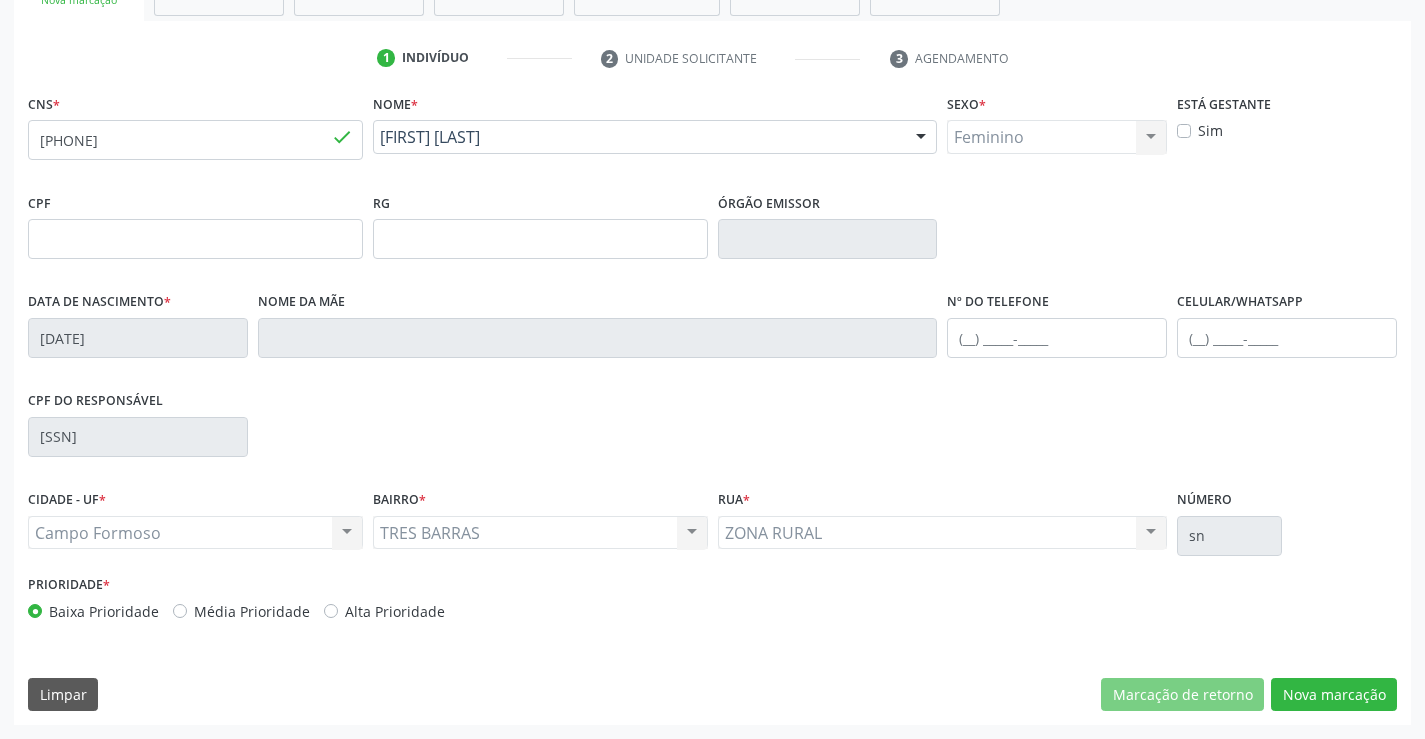 scroll, scrollTop: 167, scrollLeft: 0, axis: vertical 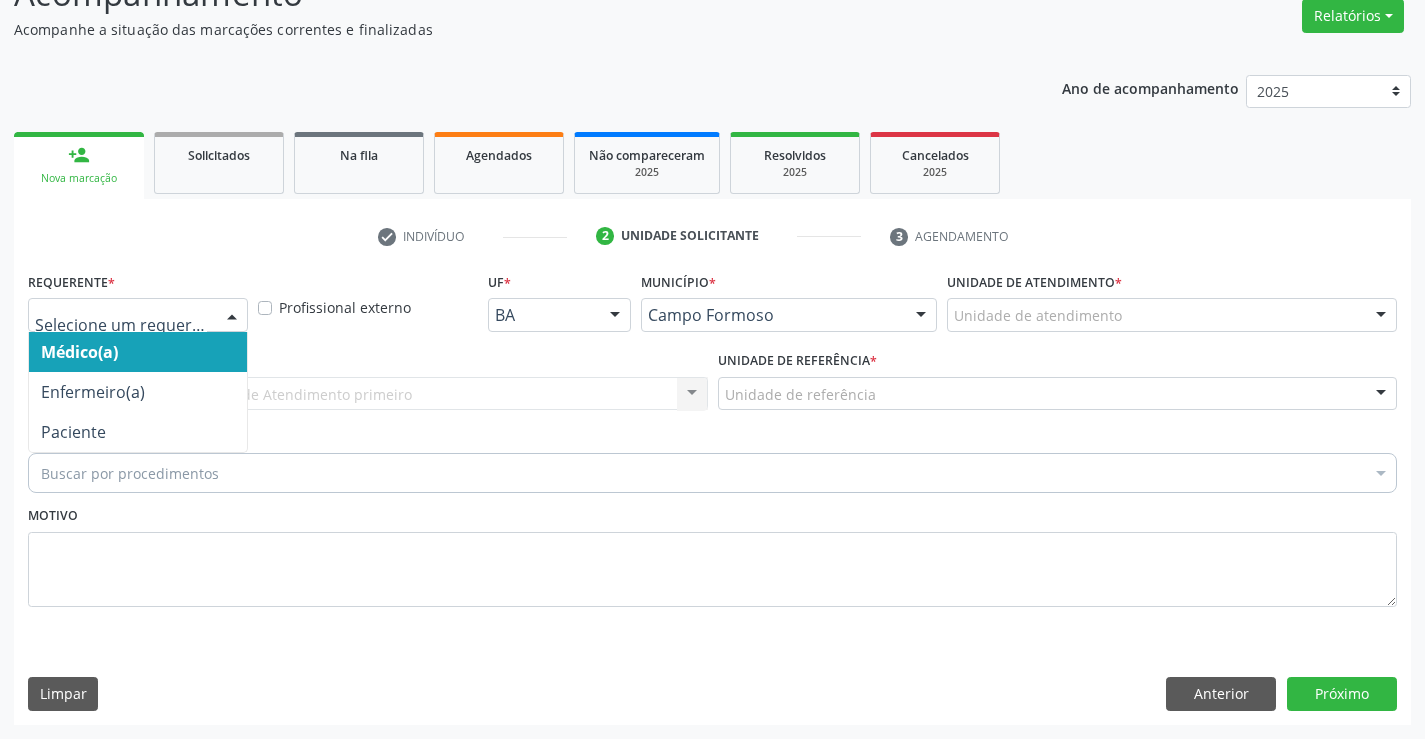 click on "Médico(a)   Enfermeiro(a)   Paciente
Nenhum resultado encontrado para: "   "
Não há nenhuma opção para ser exibida." at bounding box center (138, 315) 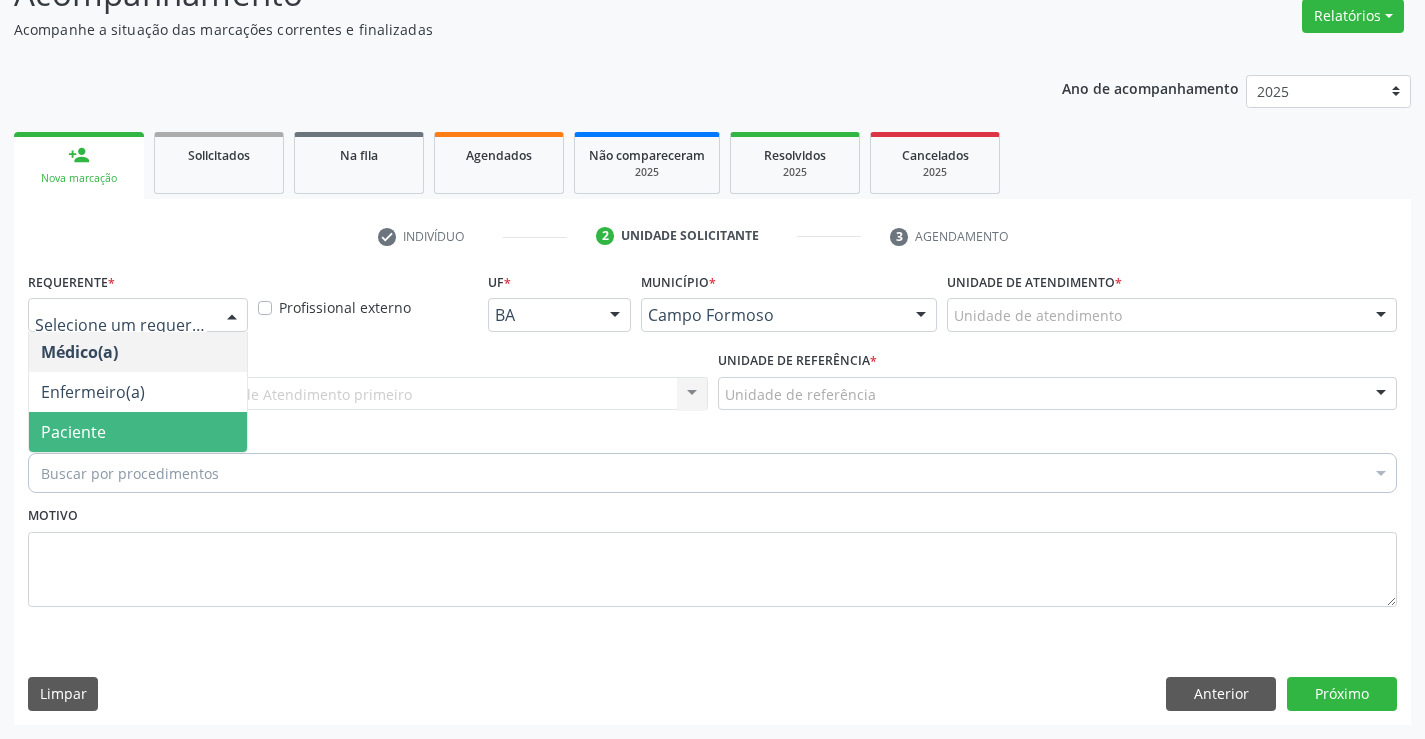 click on "Paciente" at bounding box center (138, 432) 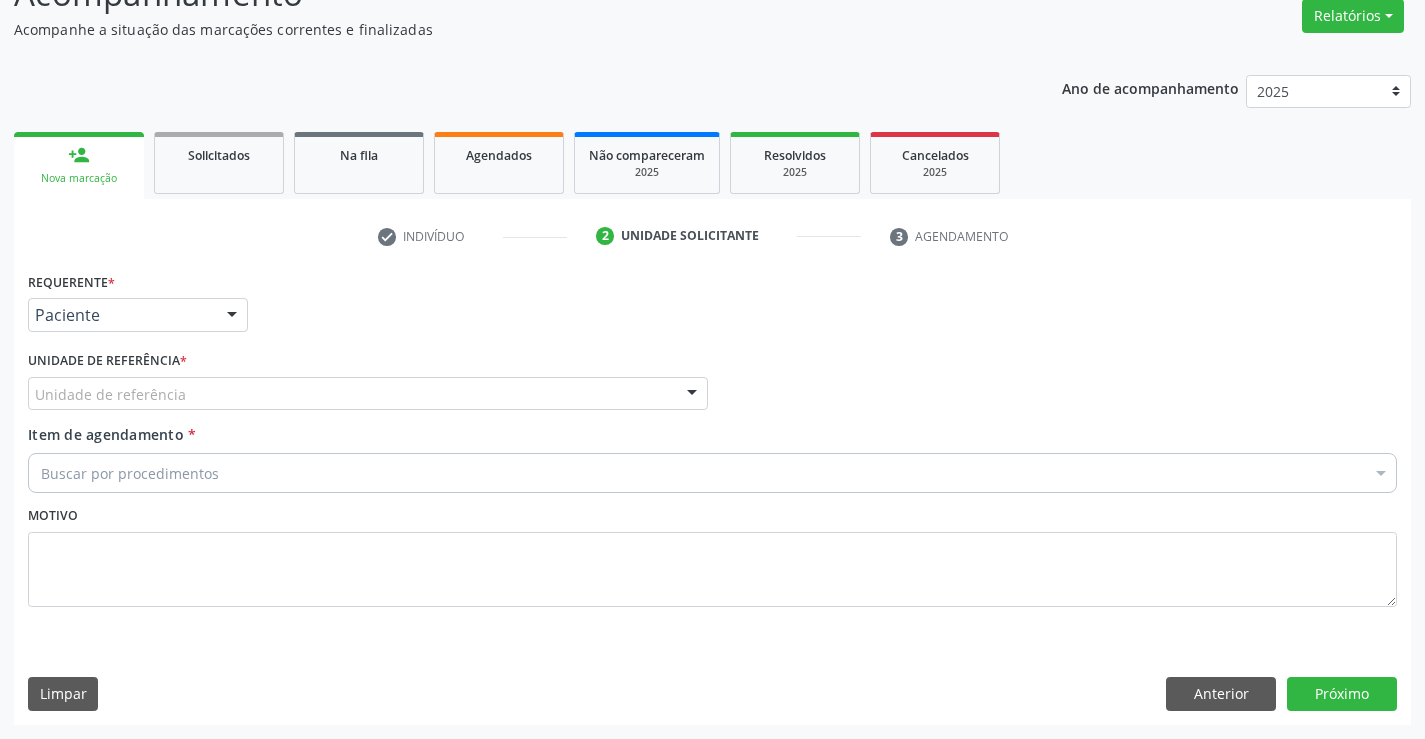 click on "Unidade de referência" at bounding box center (368, 394) 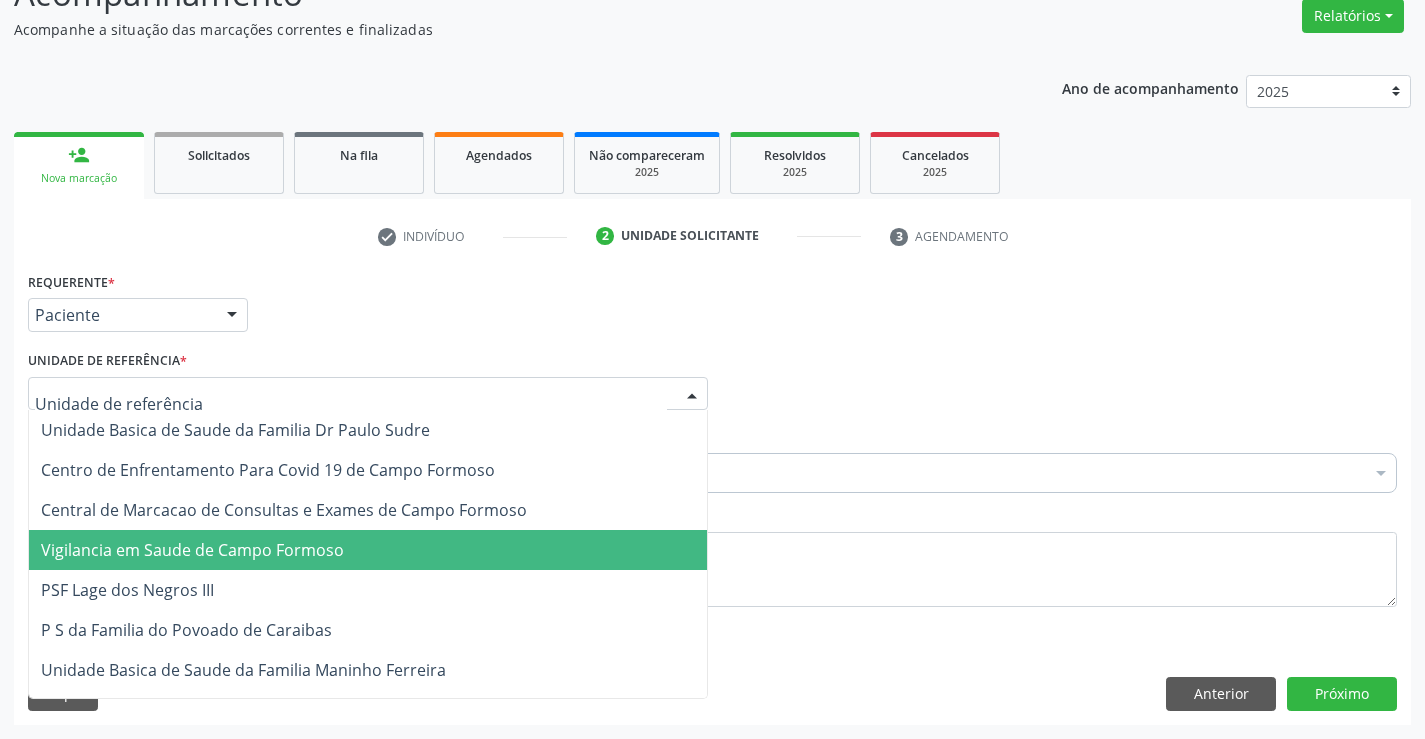 click on "Vigilancia em Saude de Campo Formoso" at bounding box center (368, 550) 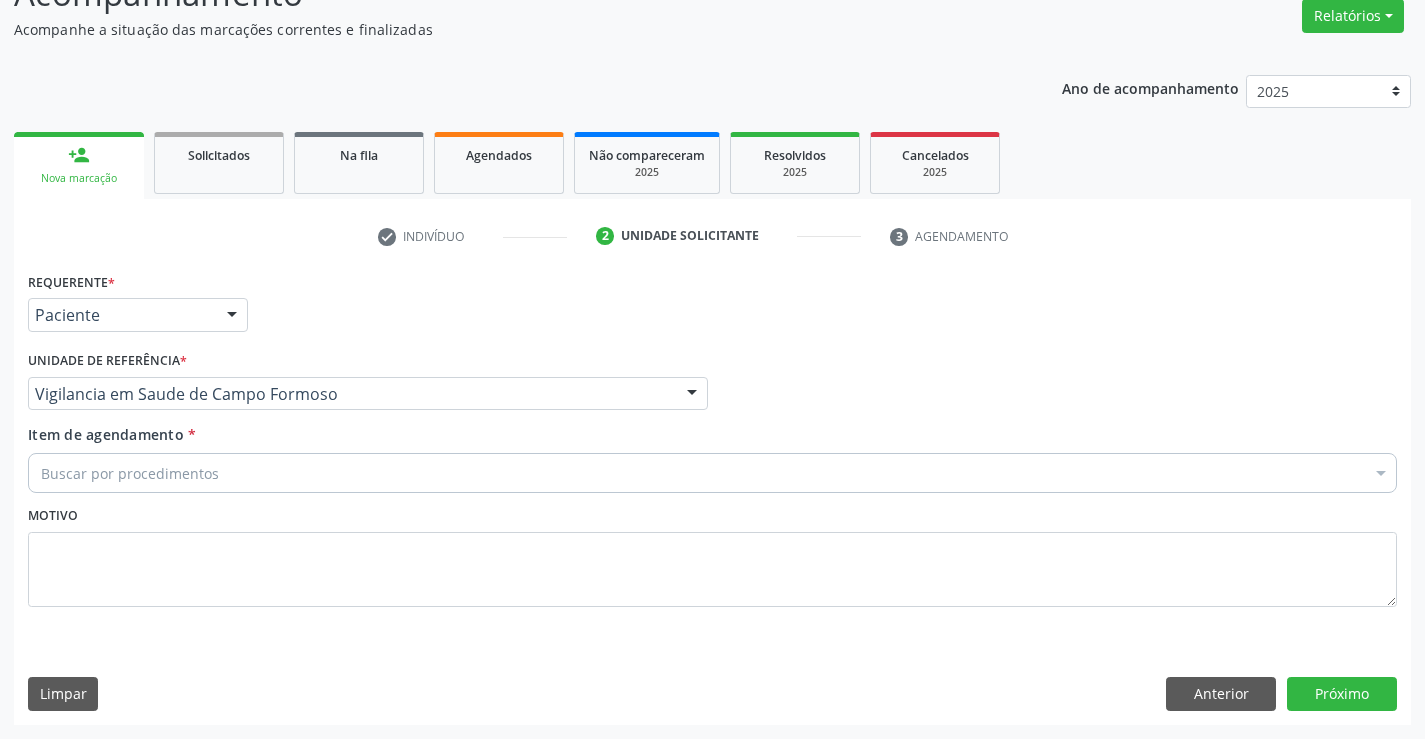 click on "Vigilancia em Saude de Campo Formoso" at bounding box center (368, 394) 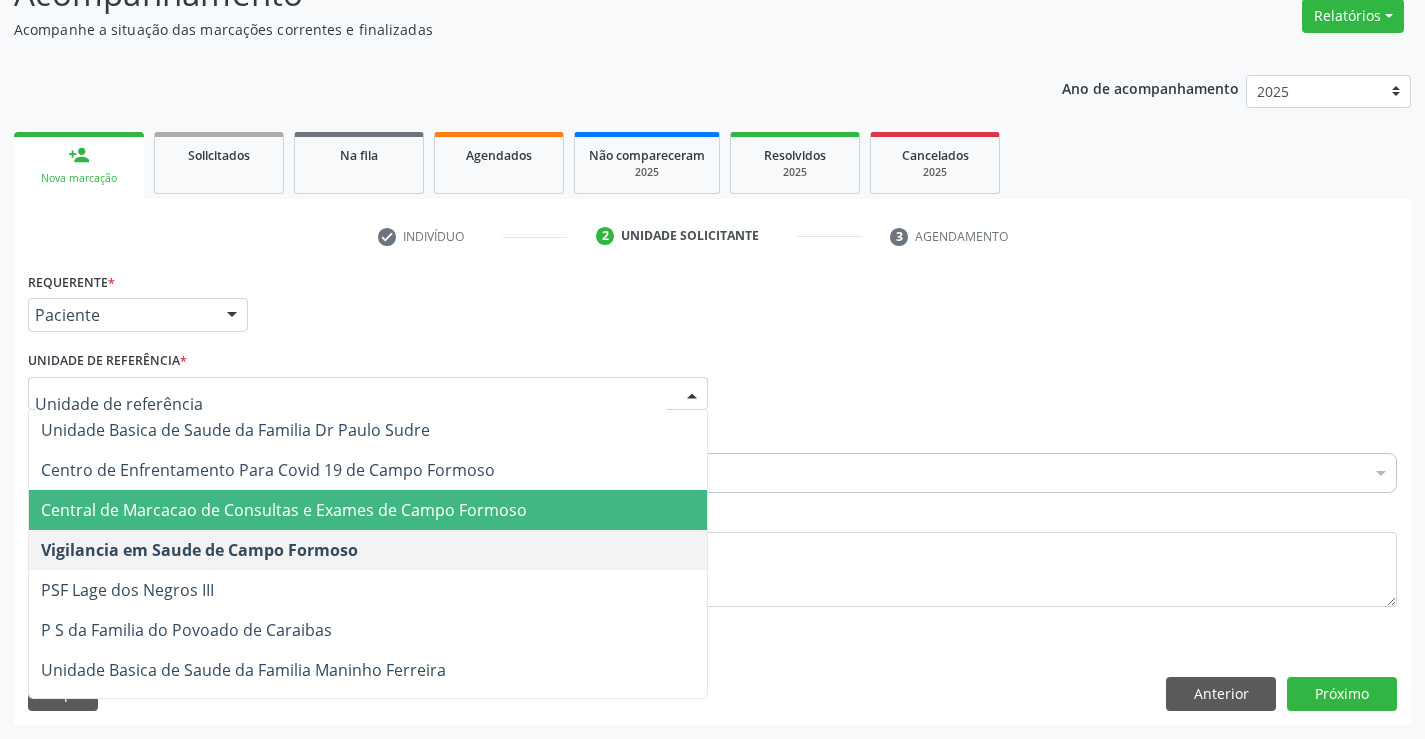 click on "Central de Marcacao de Consultas e Exames de Campo Formoso" at bounding box center [284, 510] 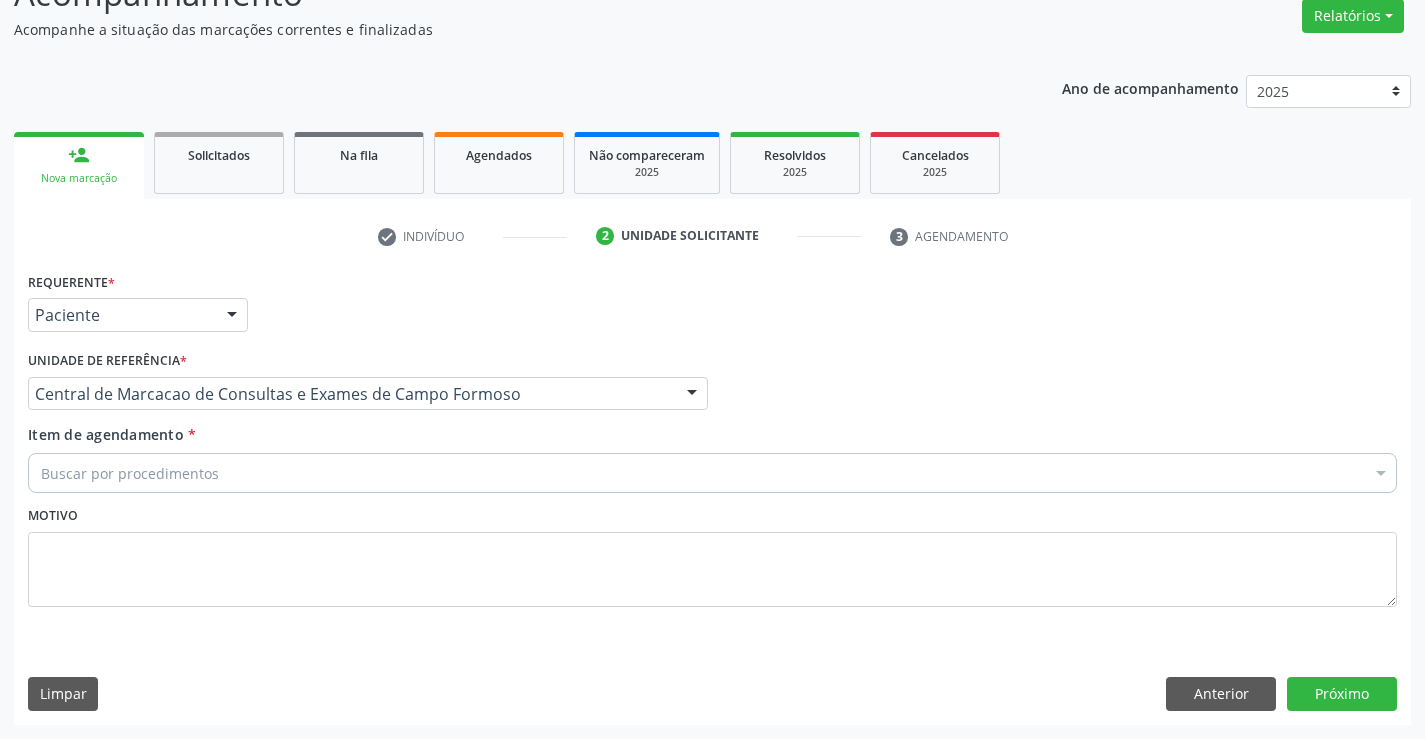 click on "Buscar por procedimentos" at bounding box center [712, 473] 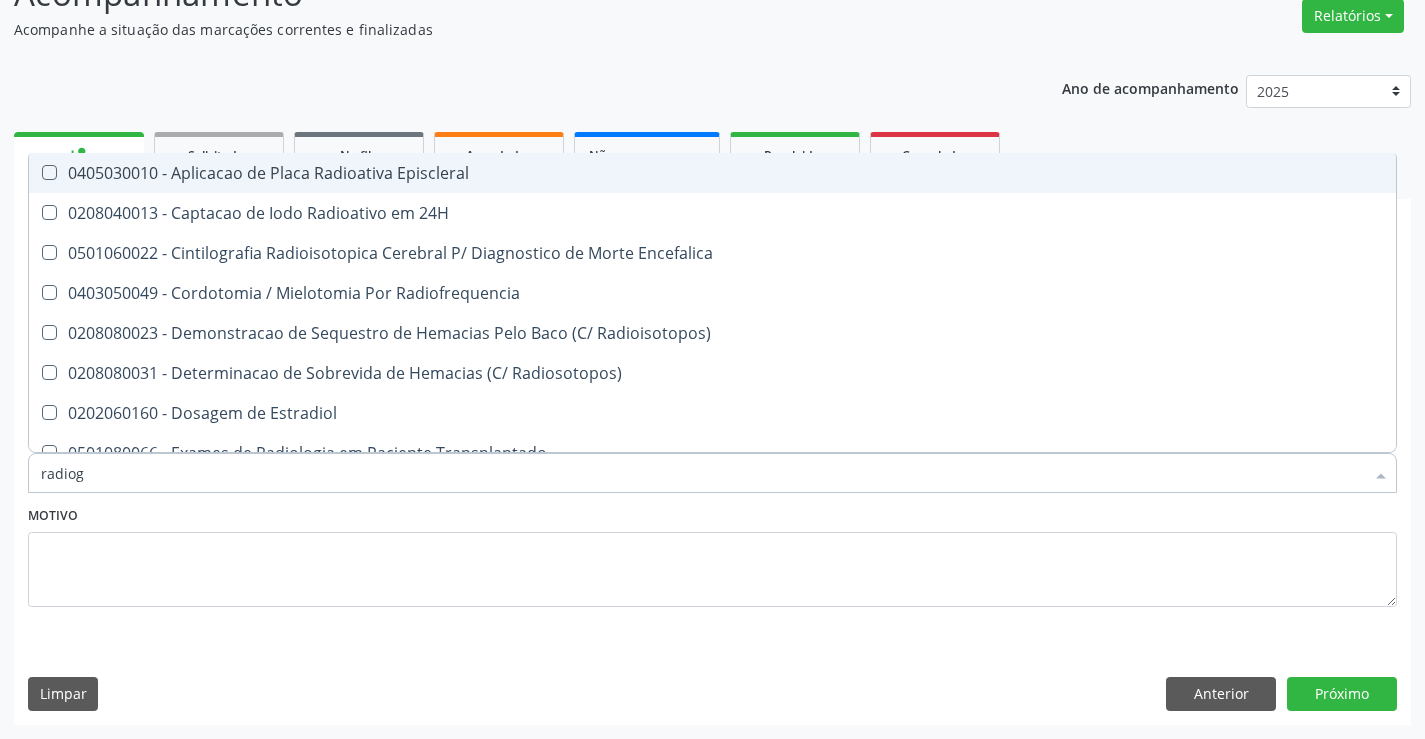 type on "radiogr" 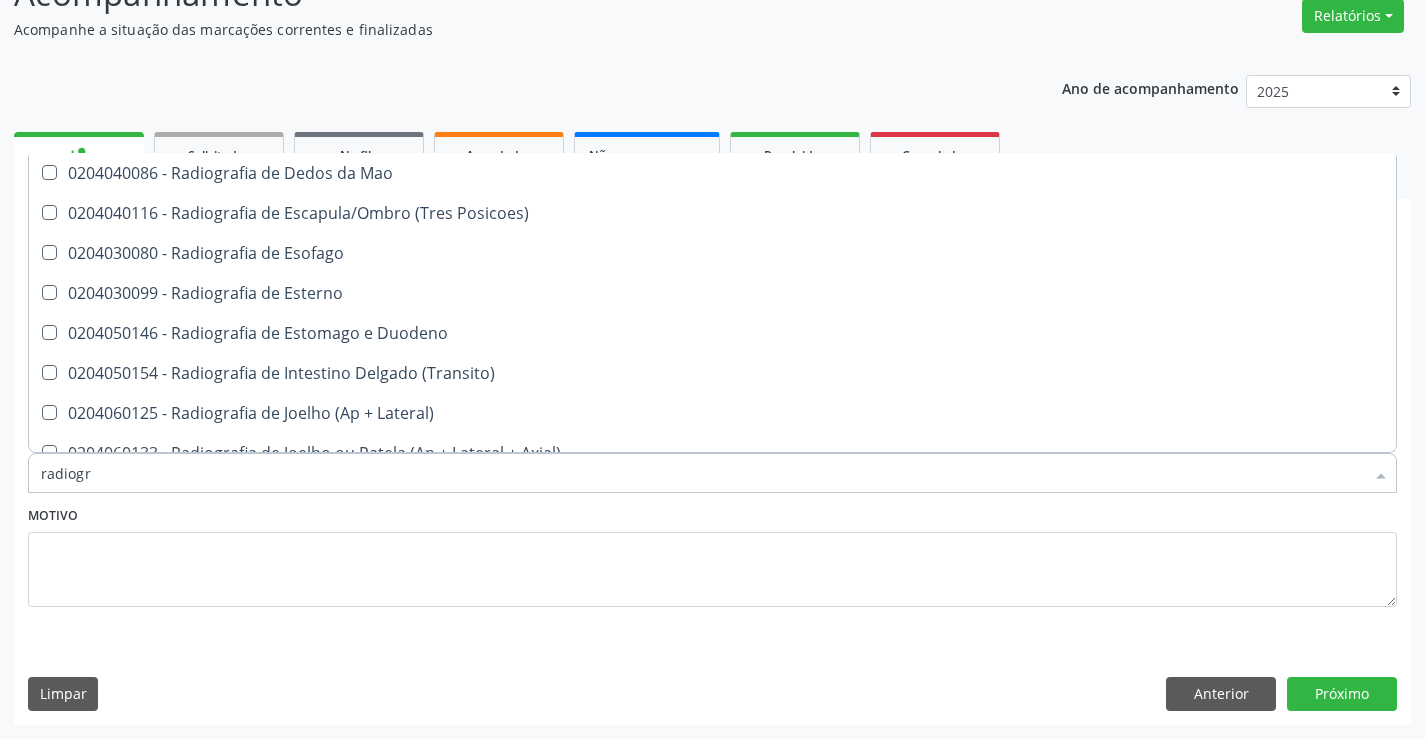 scroll, scrollTop: 1700, scrollLeft: 0, axis: vertical 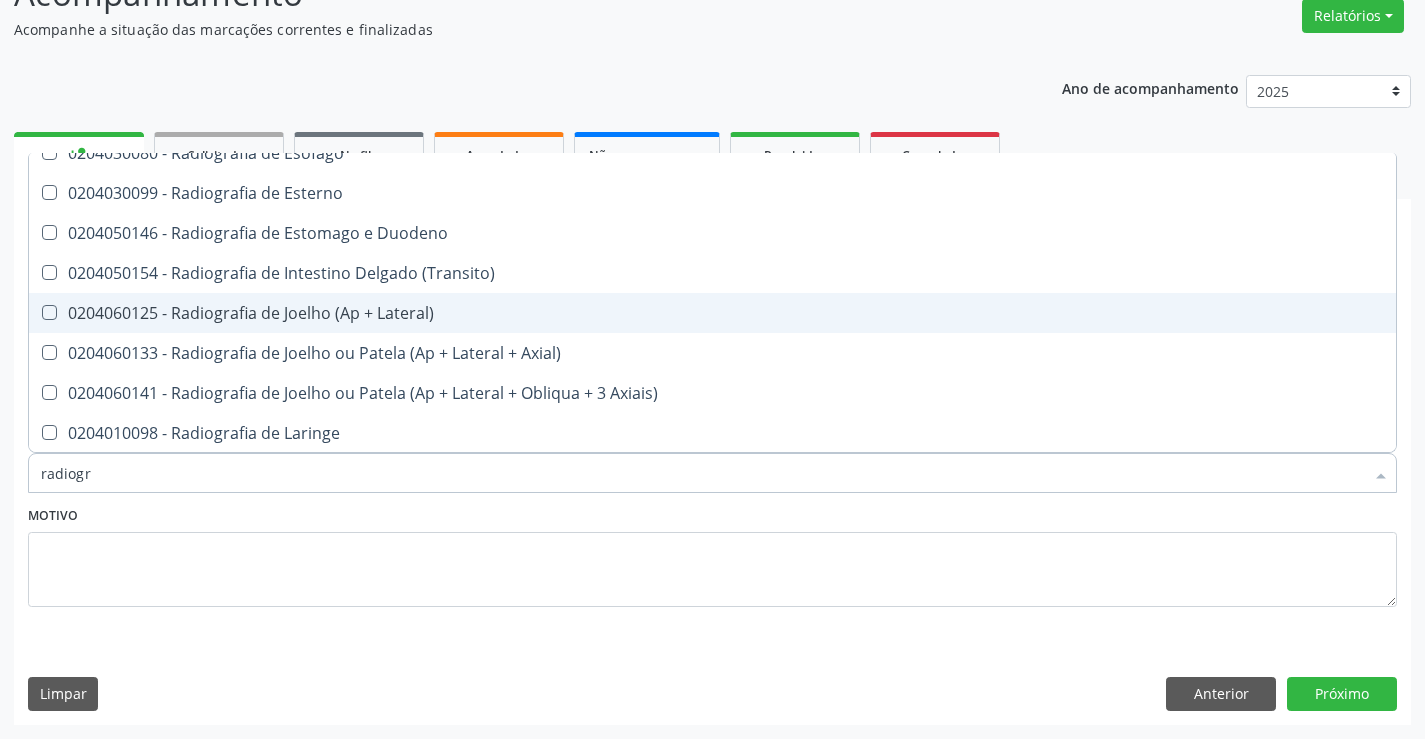 click on "0204060125 - Radiografia de Joelho (Ap + Lateral)" at bounding box center (712, 313) 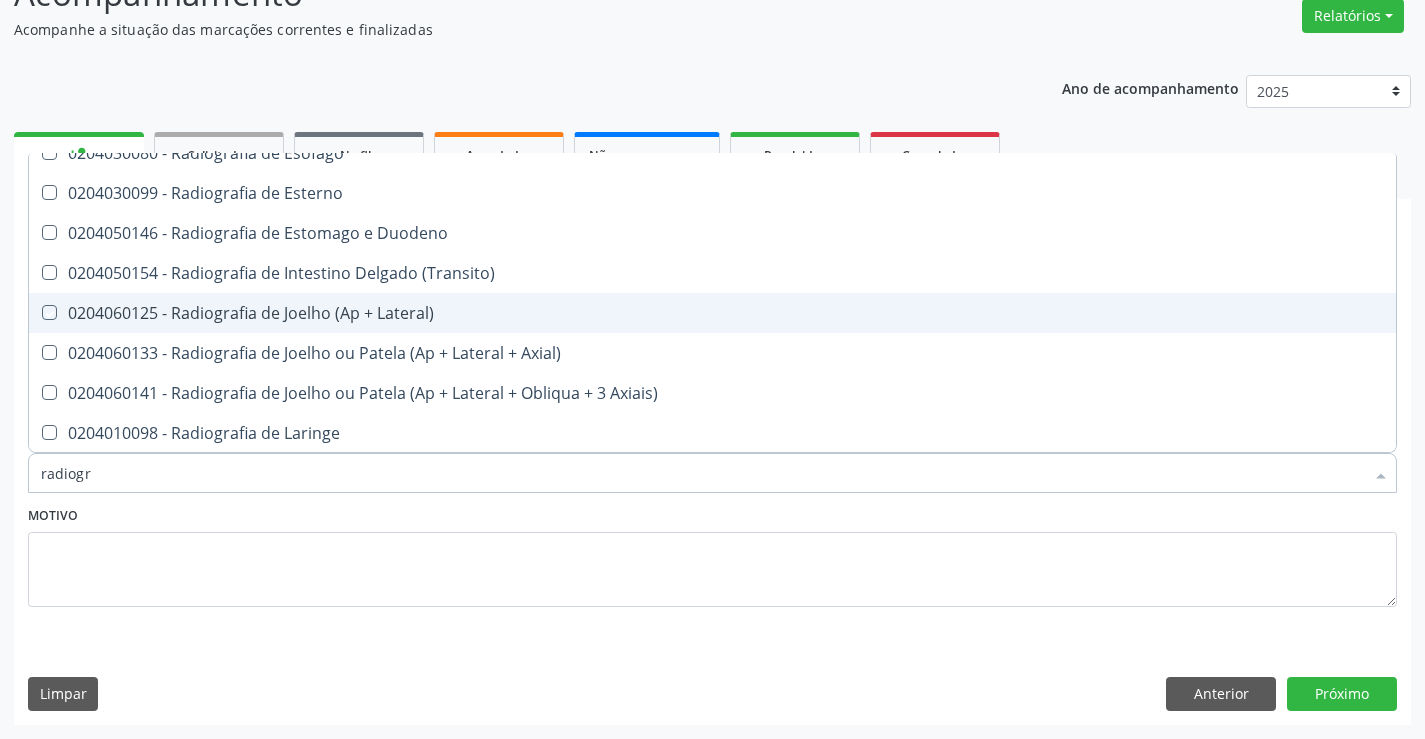 checkbox on "true" 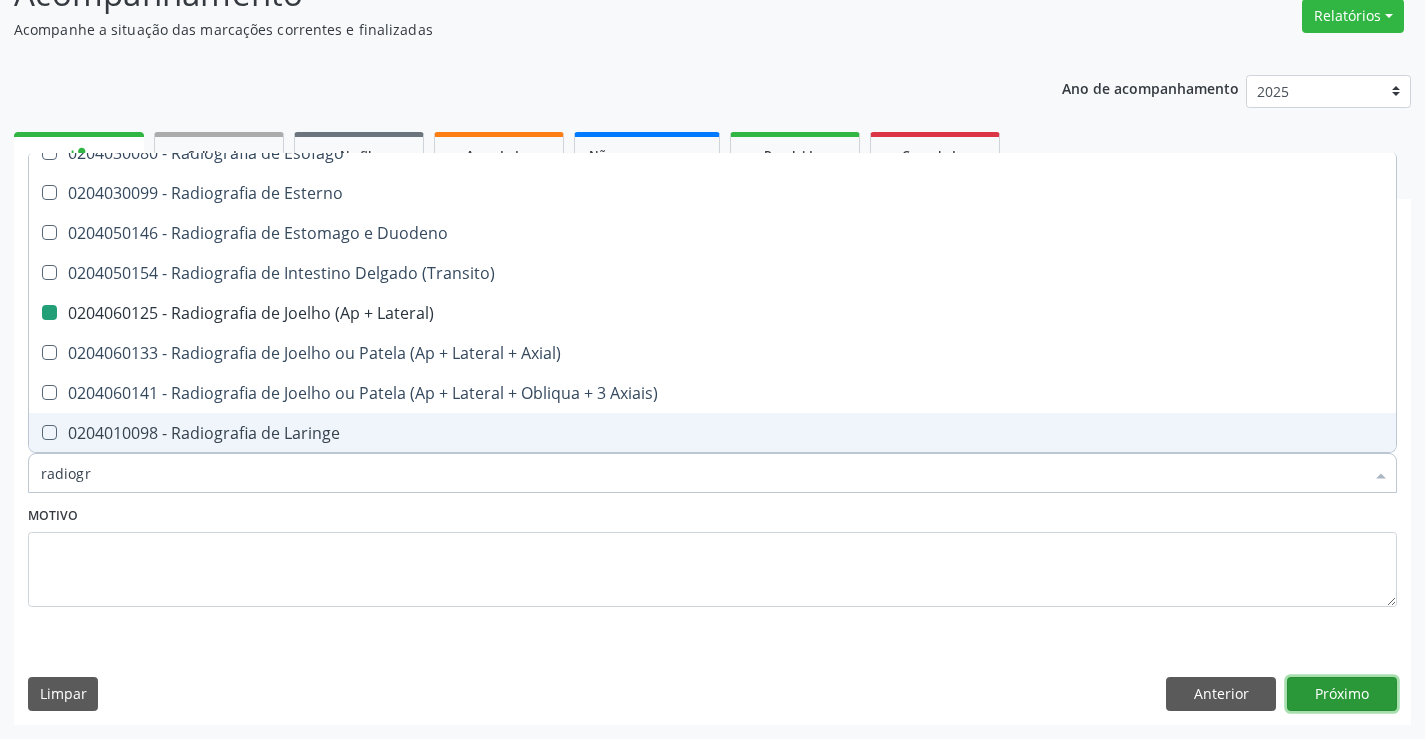 click on "Próximo" at bounding box center [1342, 694] 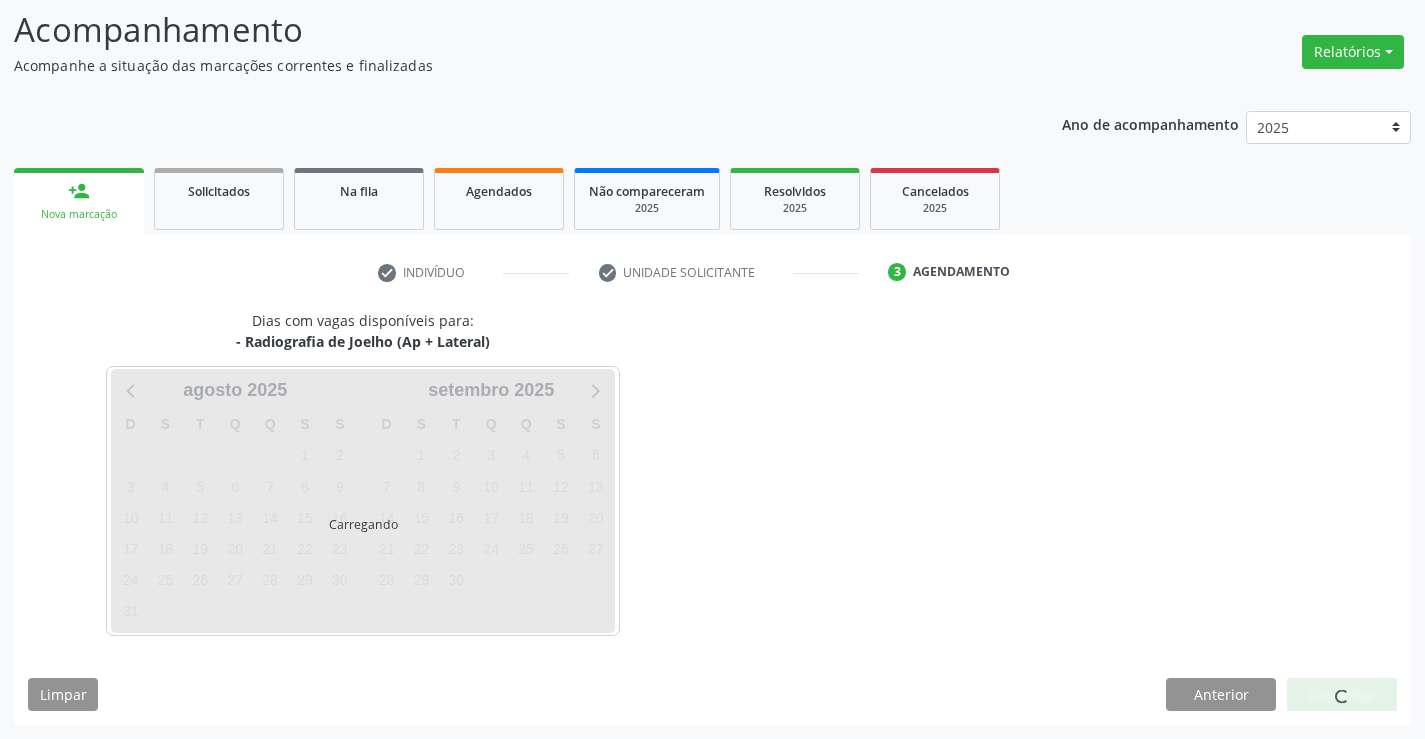 scroll, scrollTop: 131, scrollLeft: 0, axis: vertical 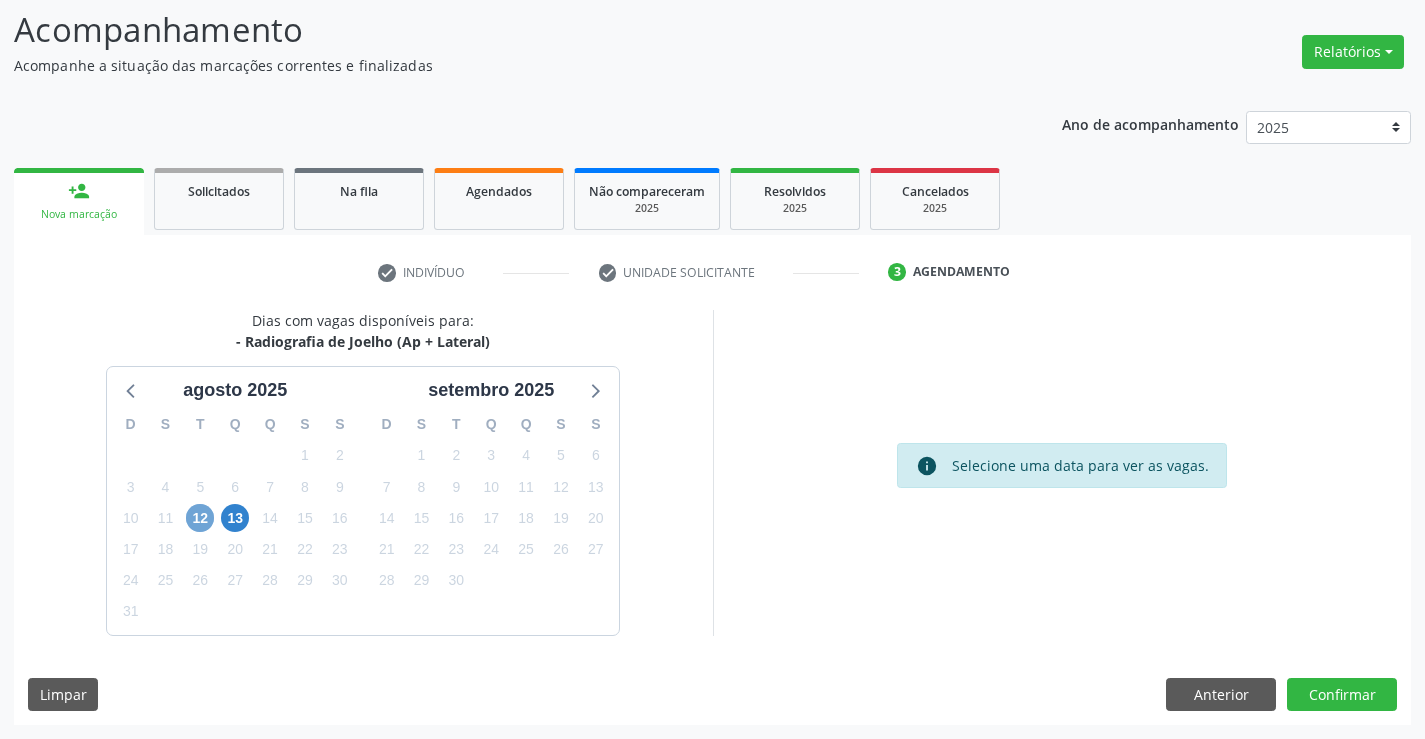 click on "12" at bounding box center (200, 518) 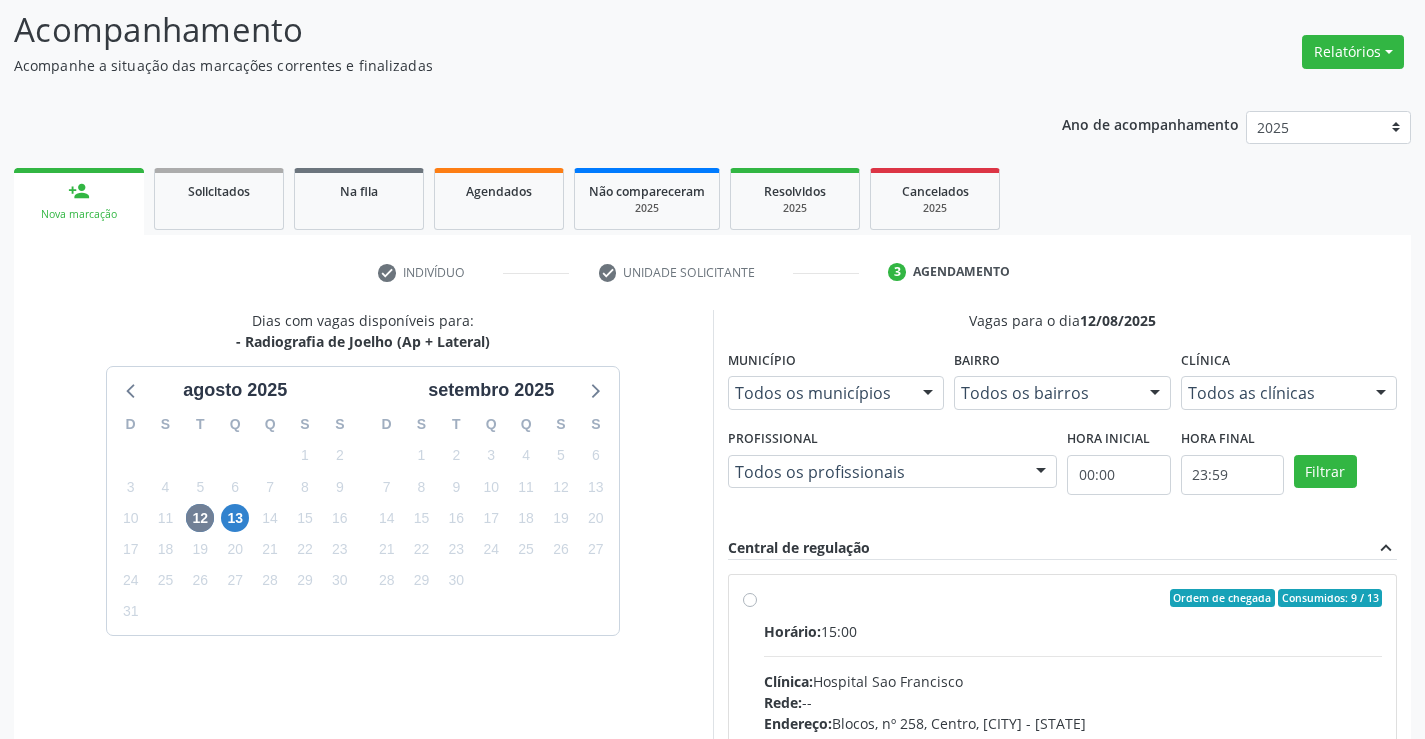 click on "Horário:   15:00
Clínica:  Hospital Sao Francisco
Rede:
--
Endereço:   Blocos, nº 258, Centro, Campo Formoso - BA
Telefone:   (74) 36451217
Profissional:
Joel da Rocha Almeida
Informações adicionais sobre o atendimento
Idade de atendimento:
de 0 a 120 anos
Gênero(s) atendido(s):
Masculino e Feminino
Informações adicionais:
--" at bounding box center (1073, 758) 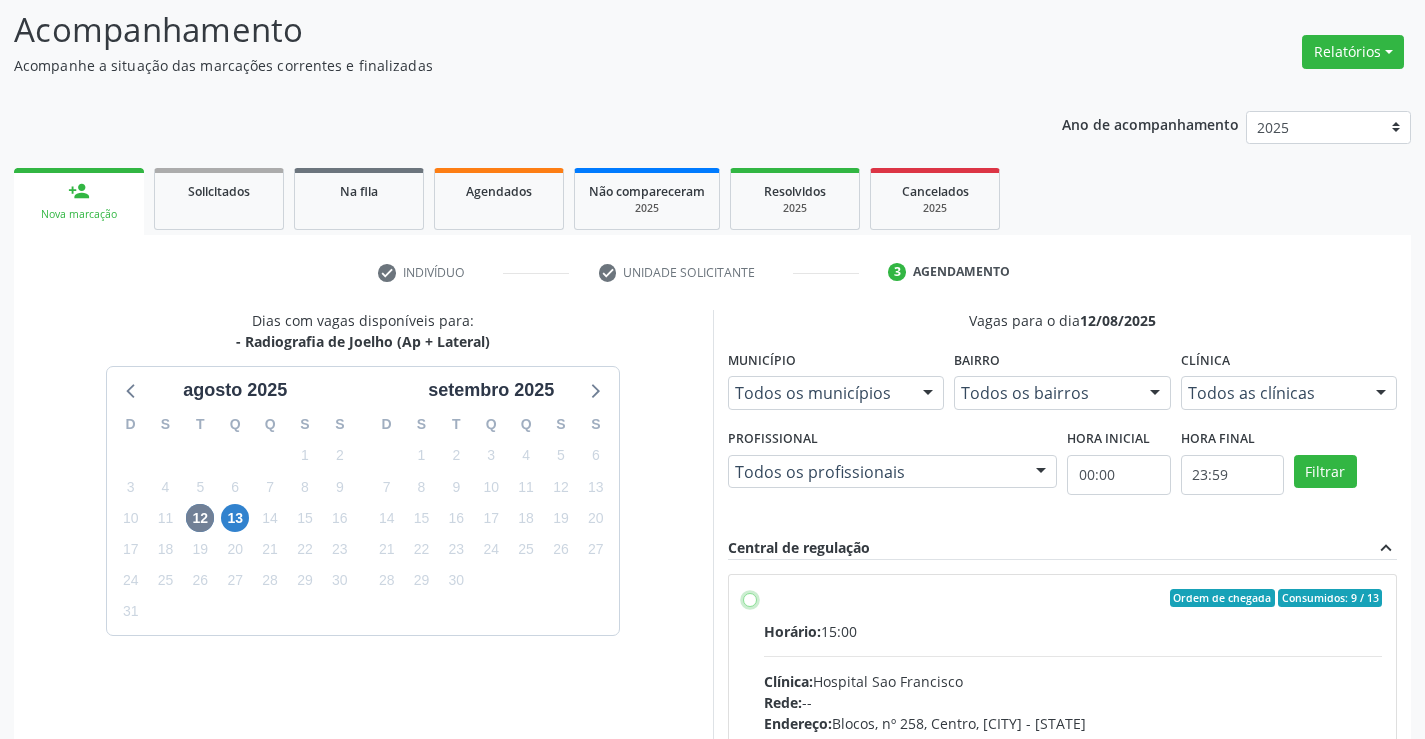 radio on "true" 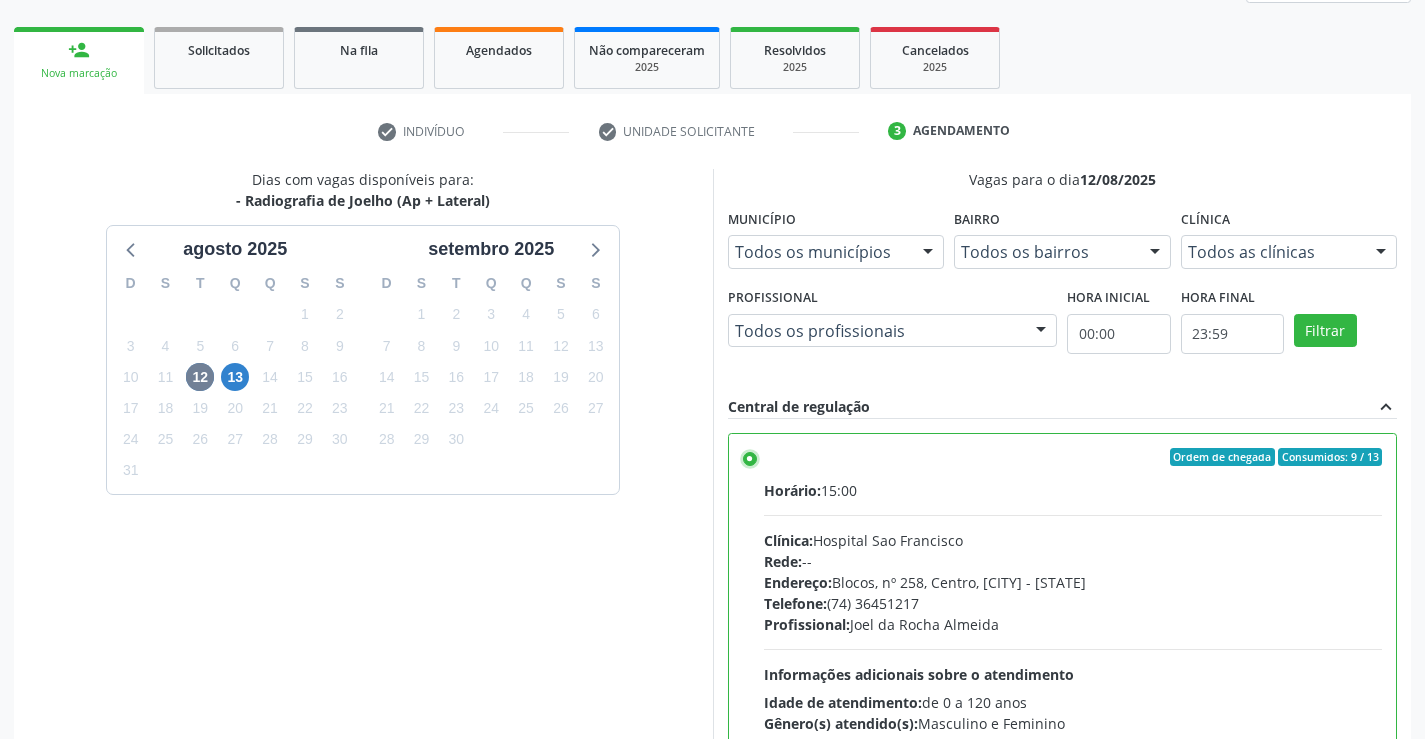 scroll, scrollTop: 456, scrollLeft: 0, axis: vertical 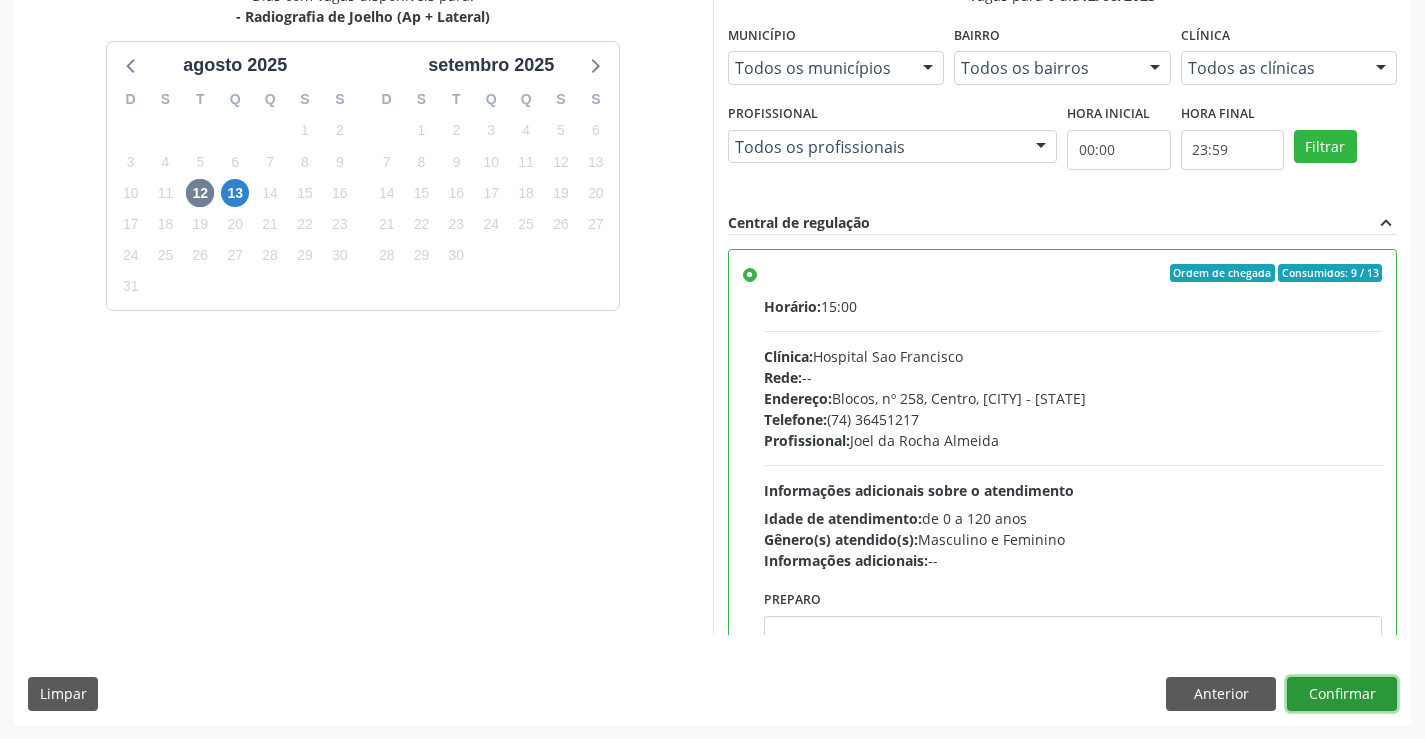 click on "Confirmar" at bounding box center [1342, 694] 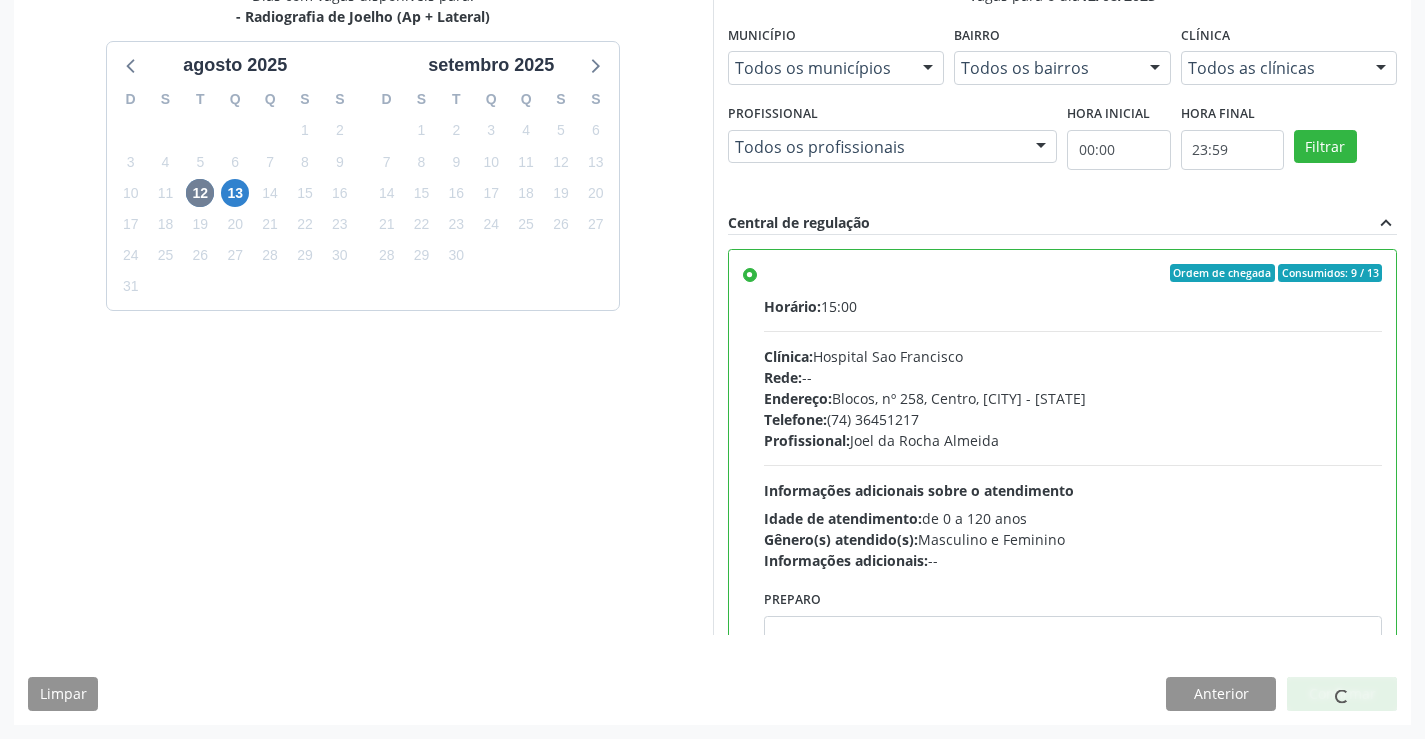 scroll, scrollTop: 0, scrollLeft: 0, axis: both 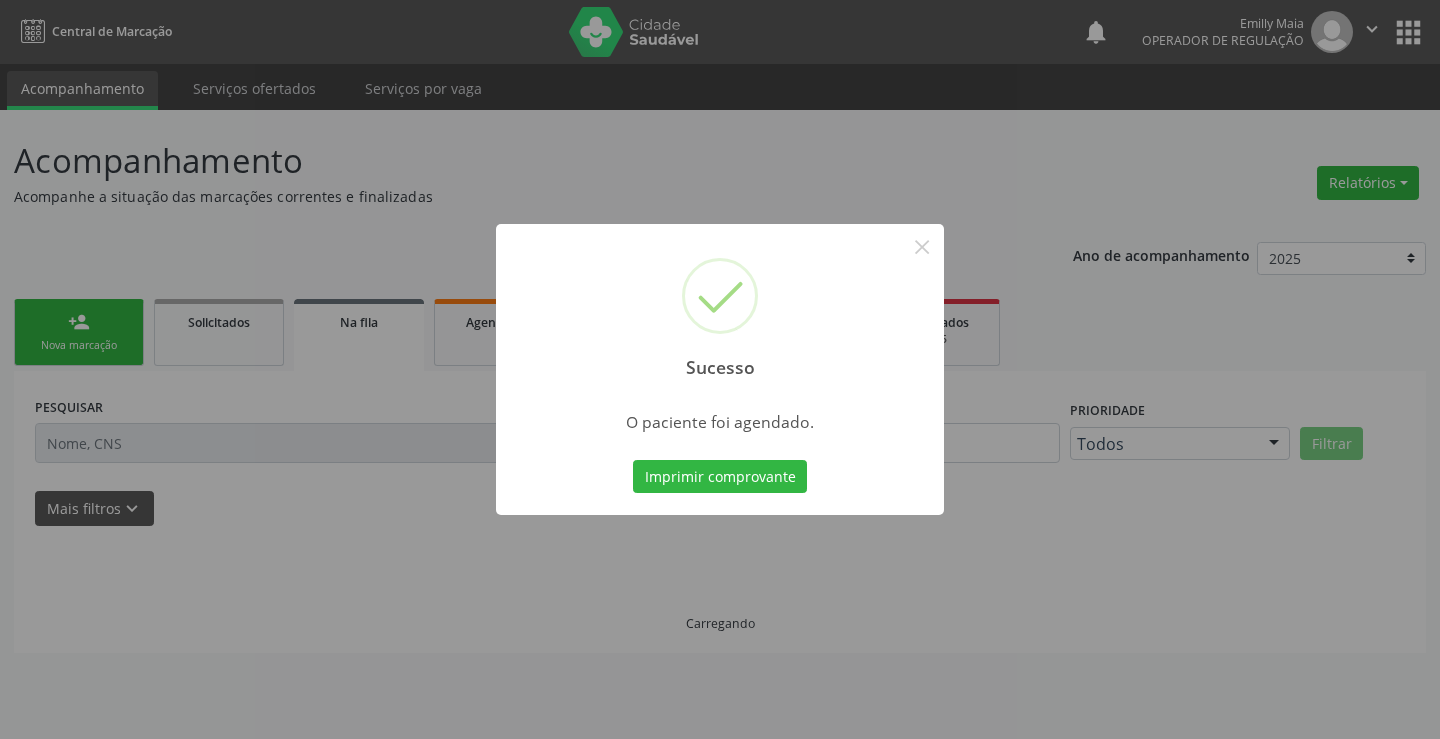 type 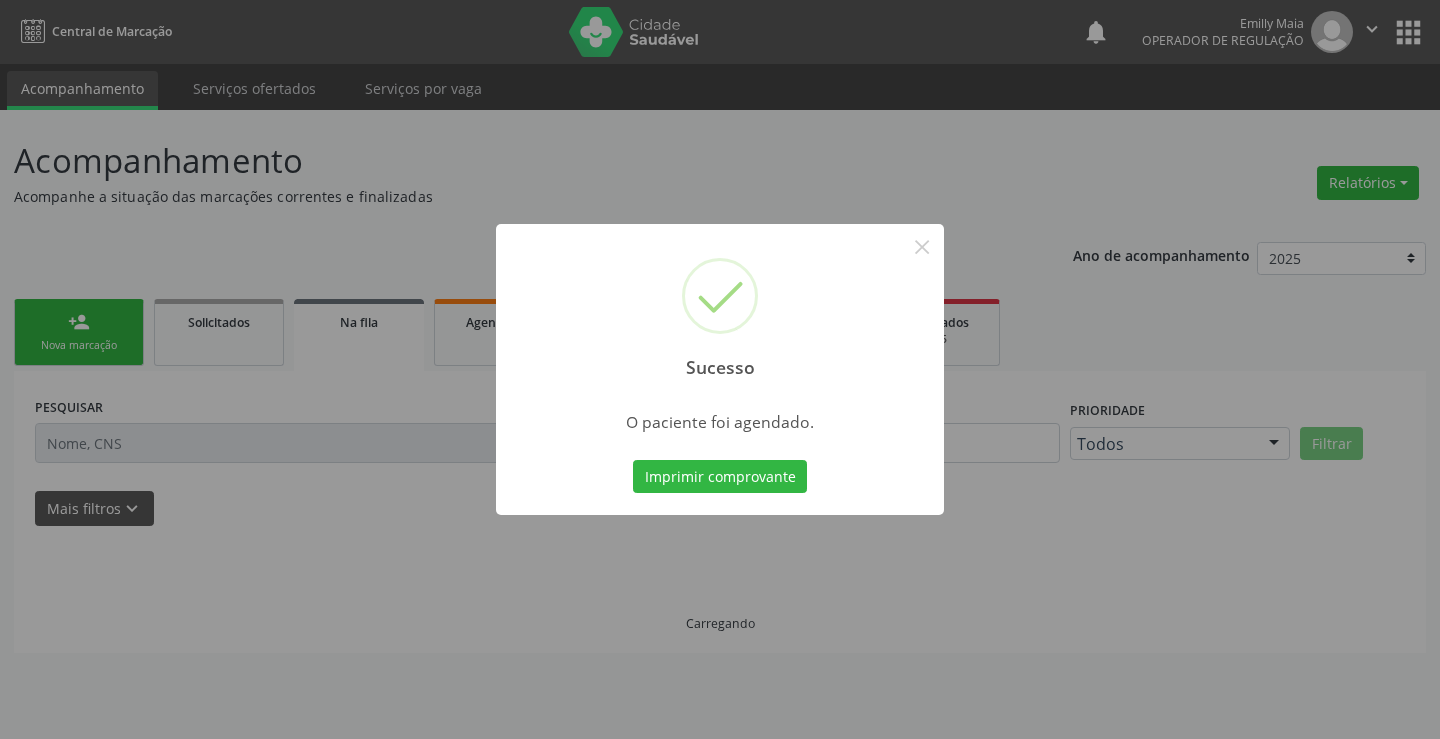 click on "Imprimir comprovante" at bounding box center [720, 477] 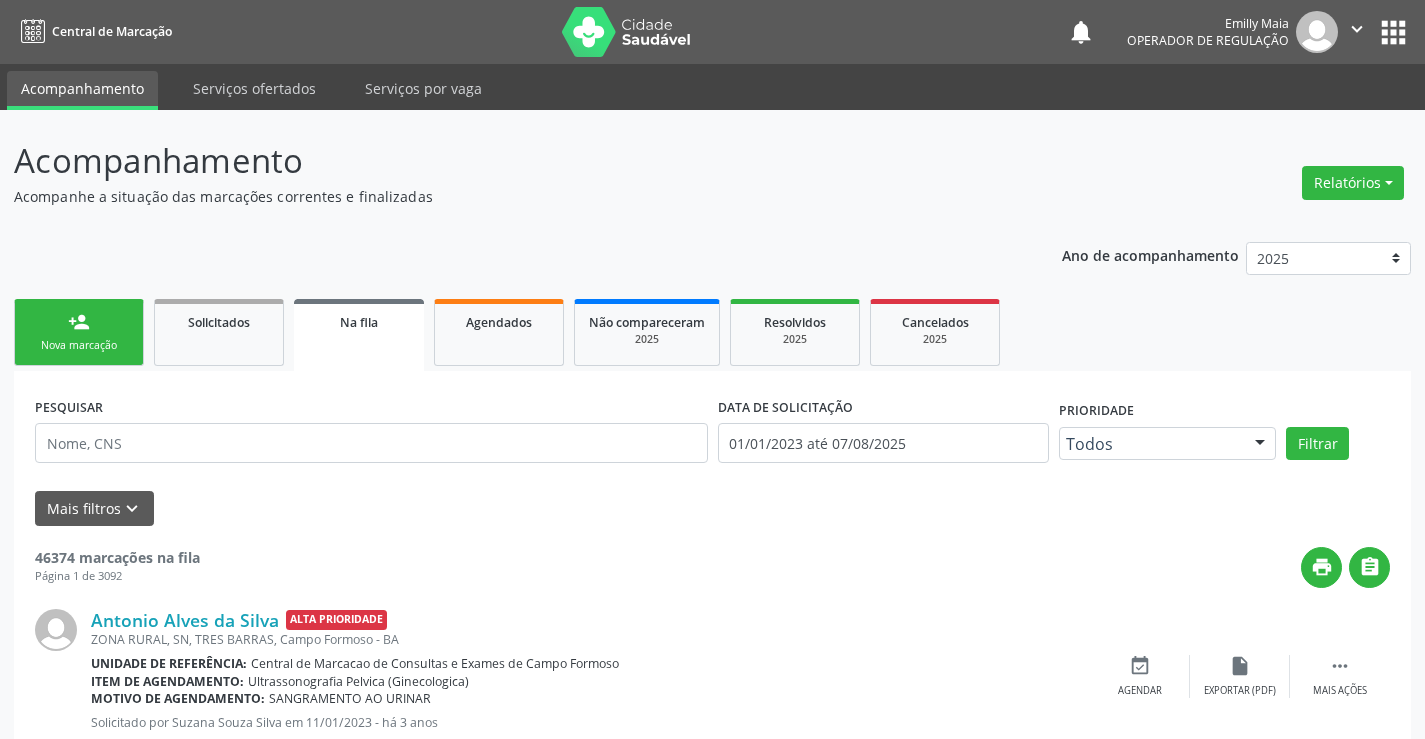 click on "" at bounding box center (1357, 29) 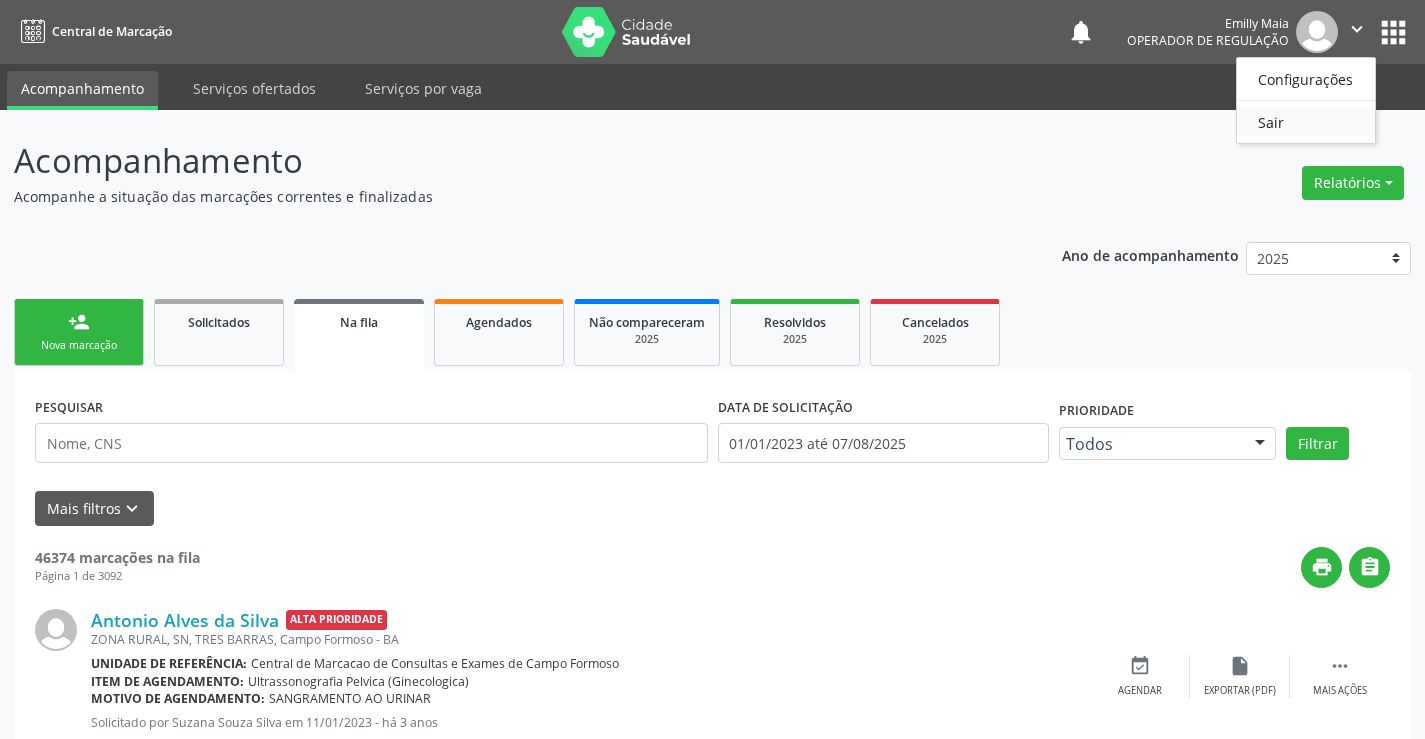 click on "Sair" at bounding box center [1306, 122] 